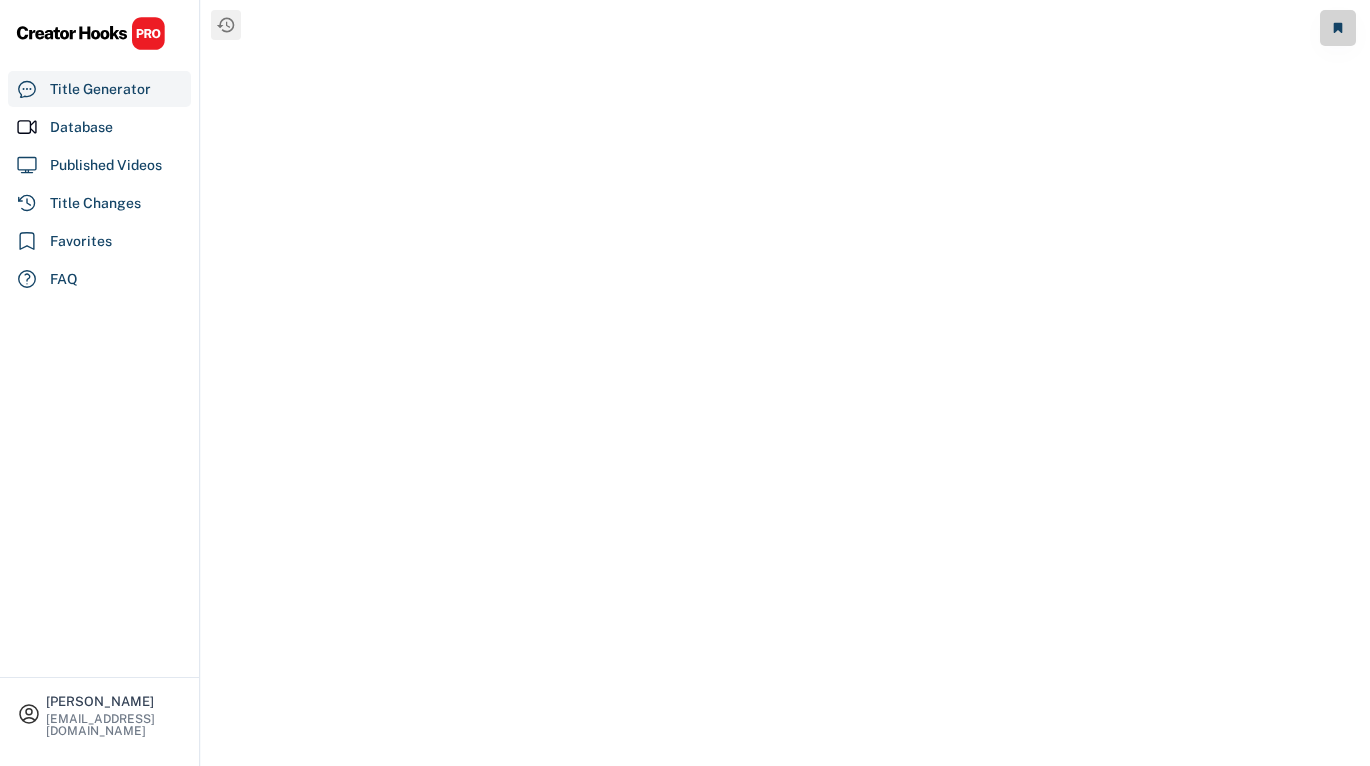 scroll, scrollTop: 0, scrollLeft: 0, axis: both 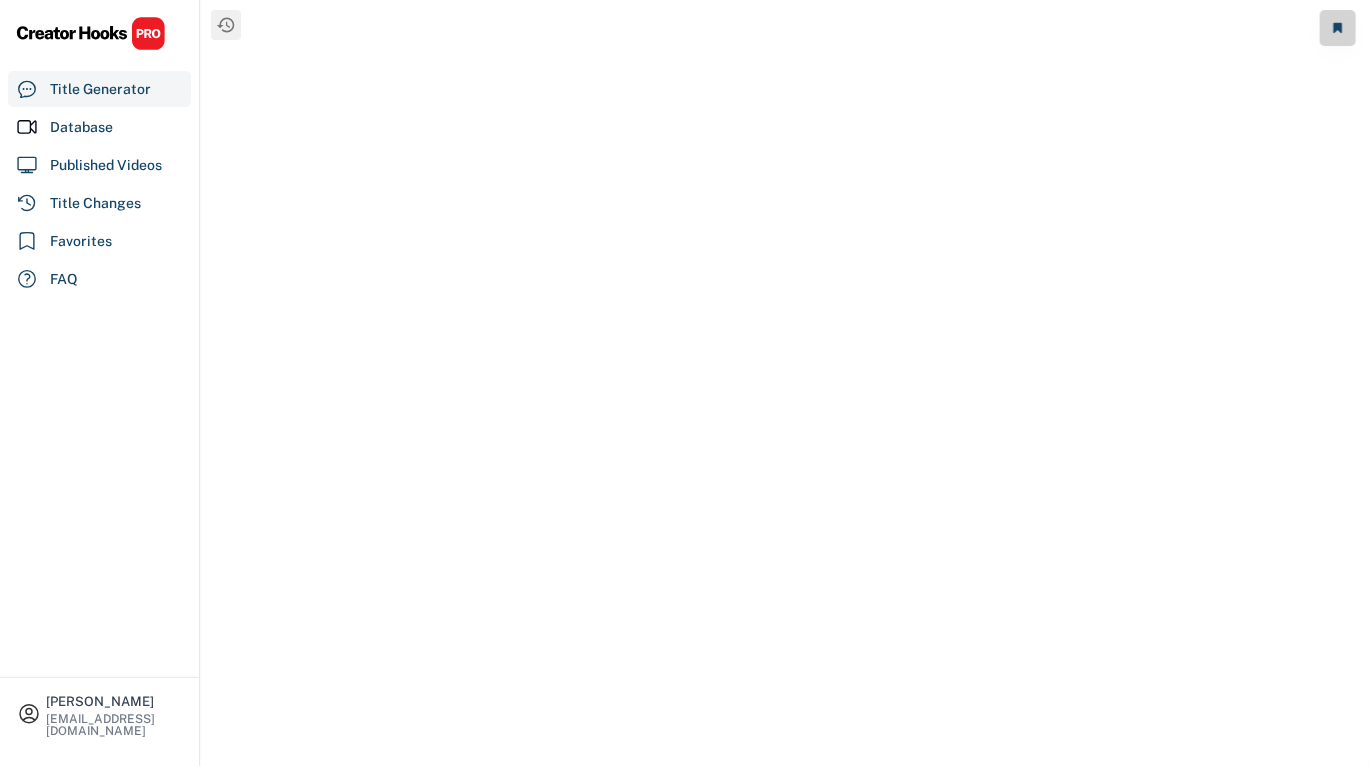 select on "**********" 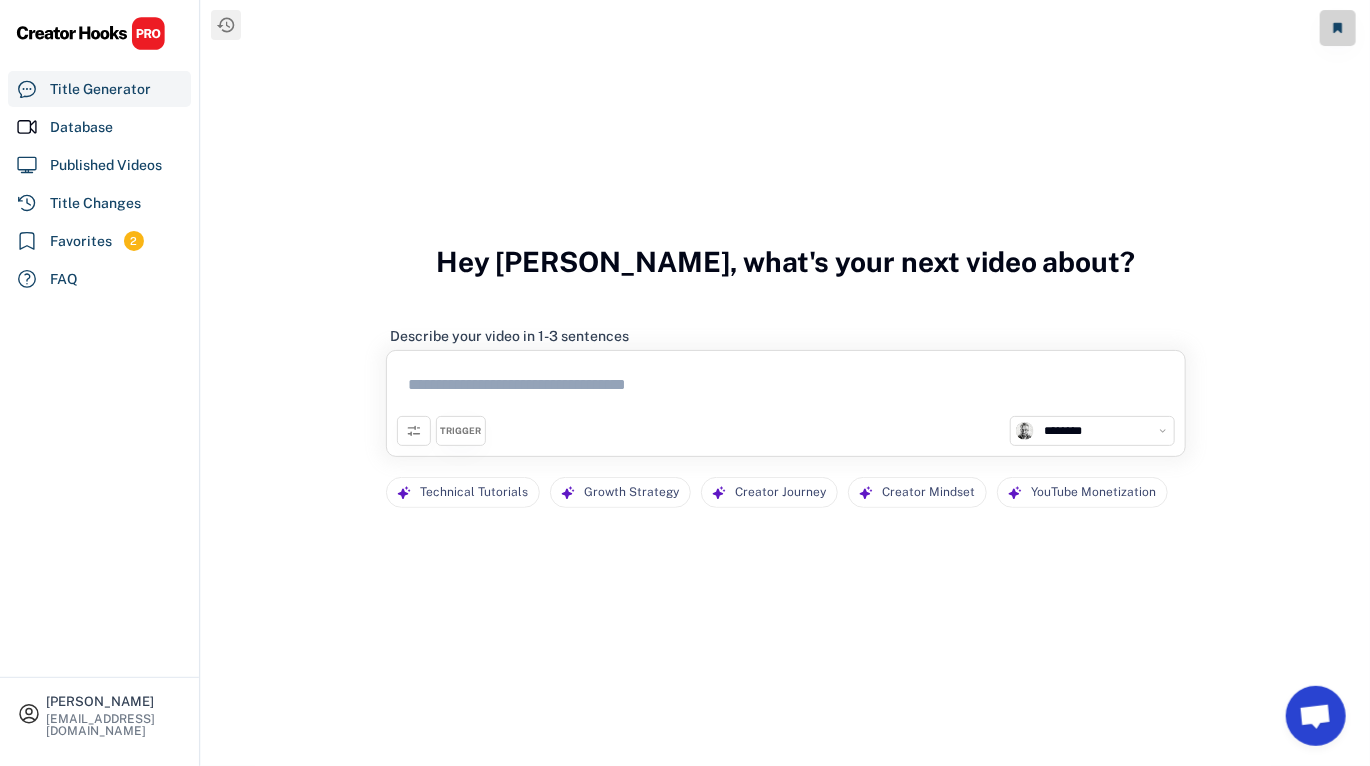 click at bounding box center [786, 388] 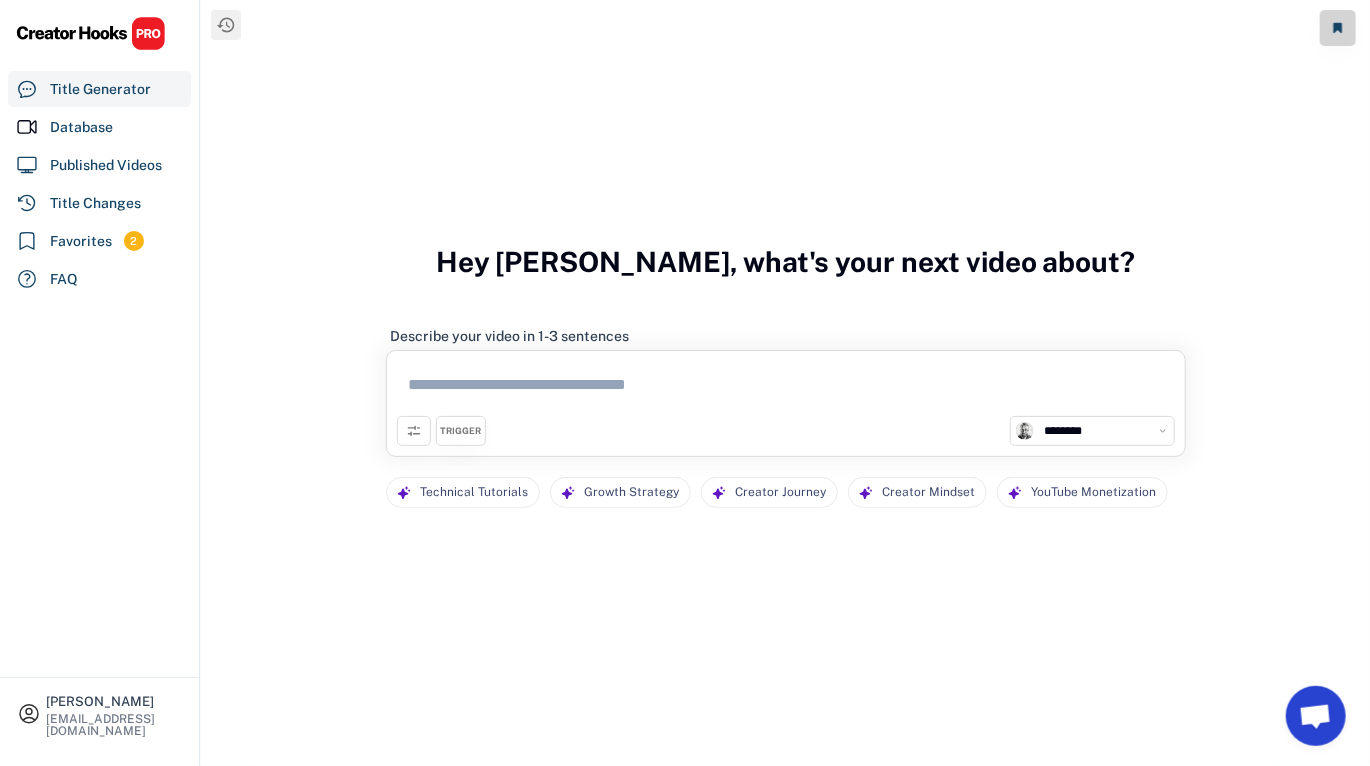 click at bounding box center [786, 388] 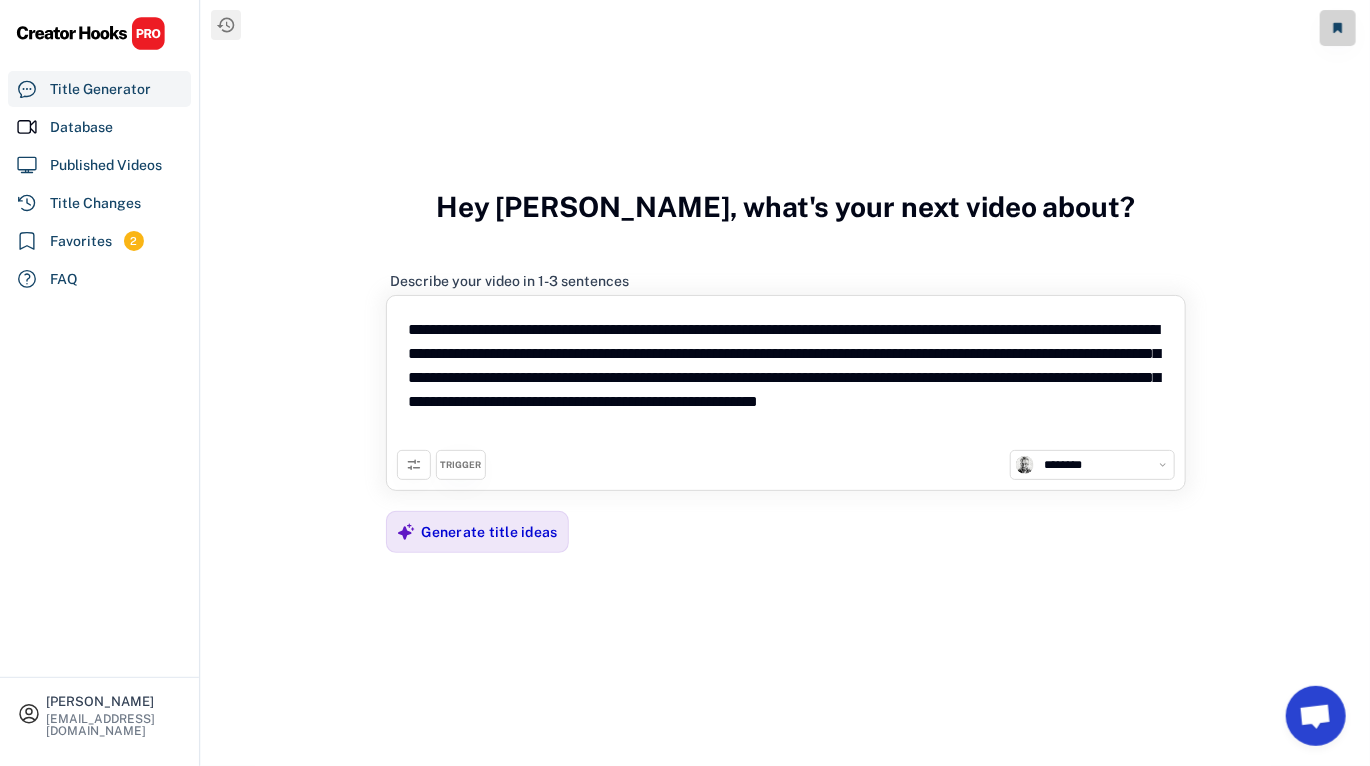 type on "**********" 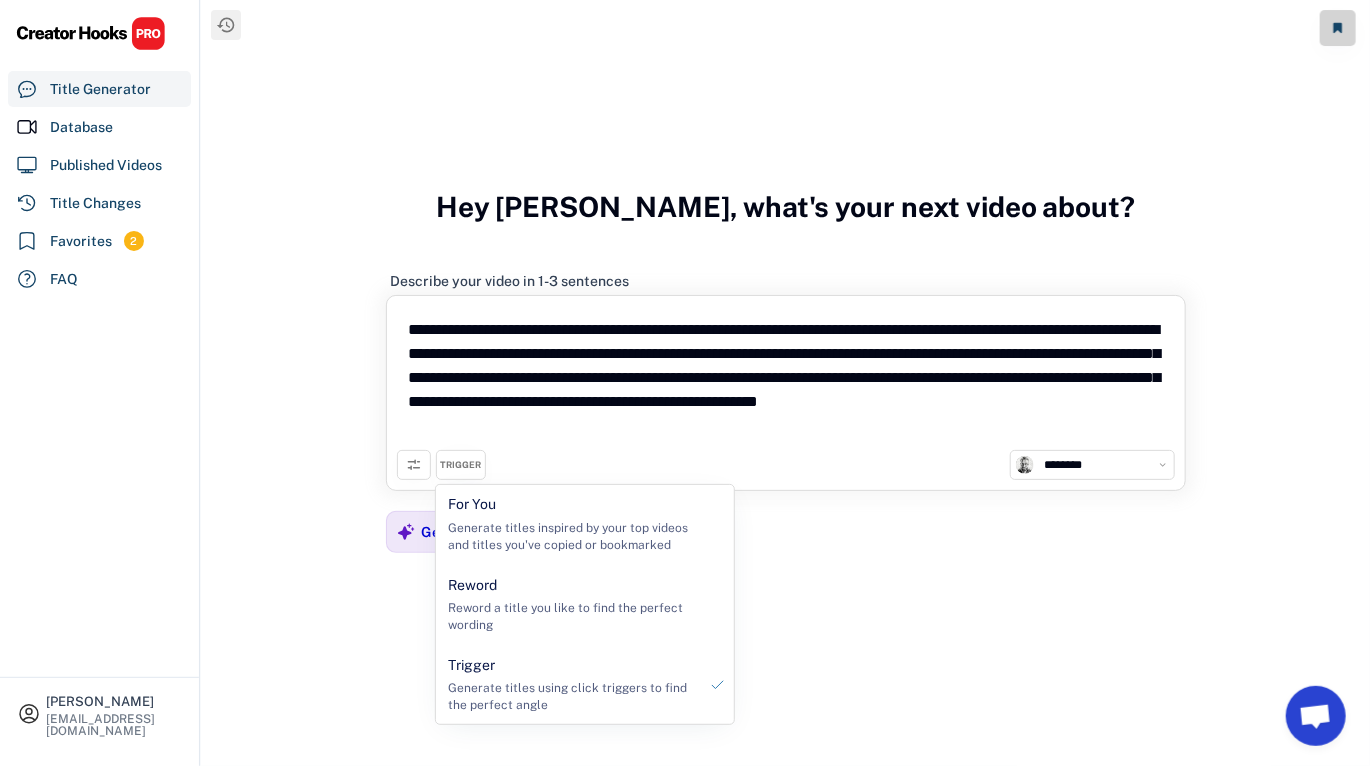 click 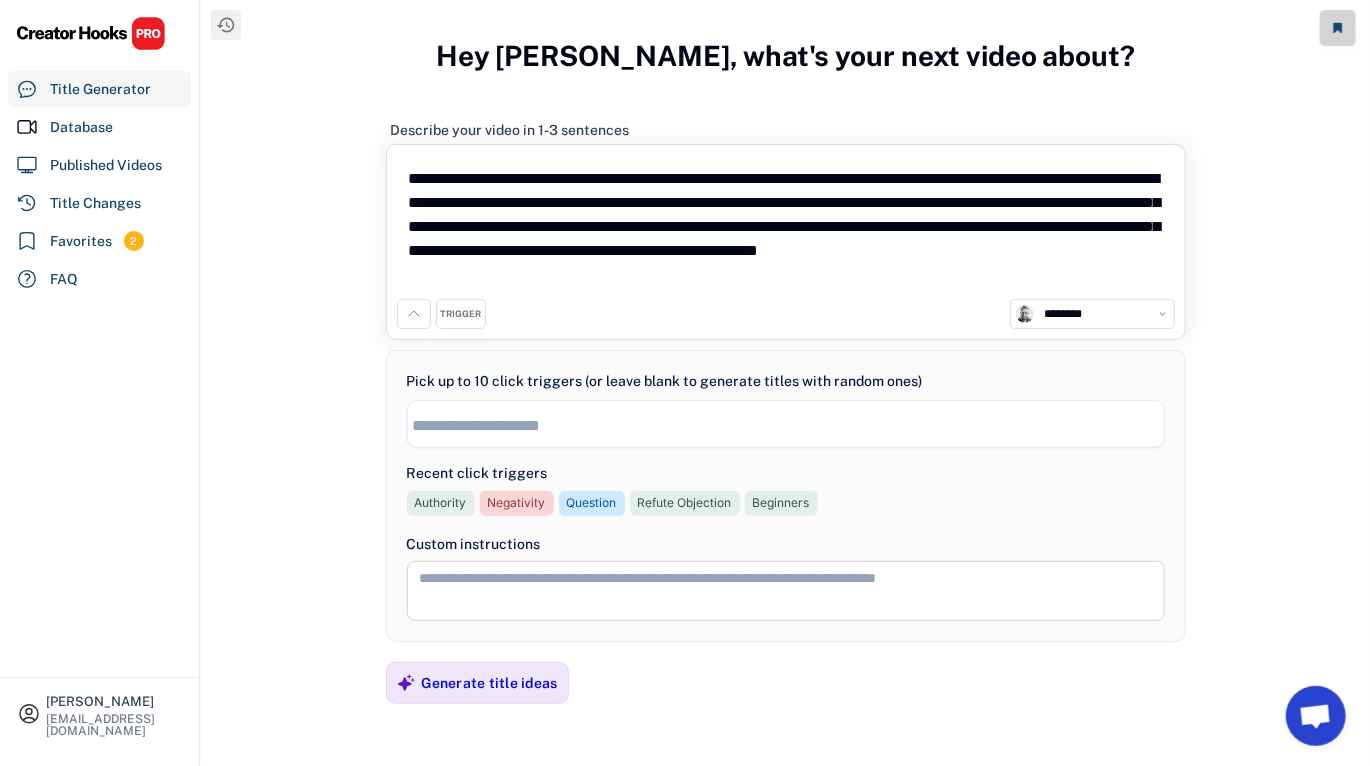 click at bounding box center (791, 425) 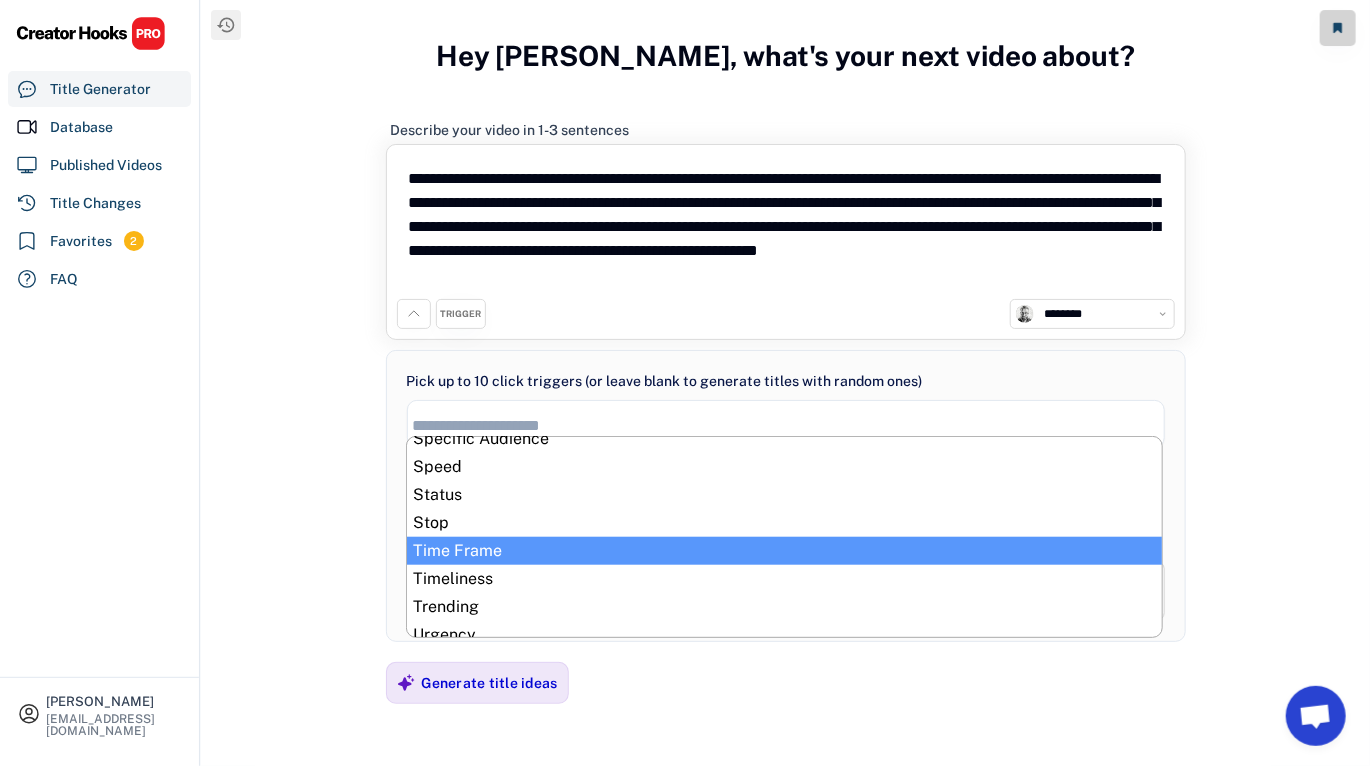 scroll, scrollTop: 1032, scrollLeft: 0, axis: vertical 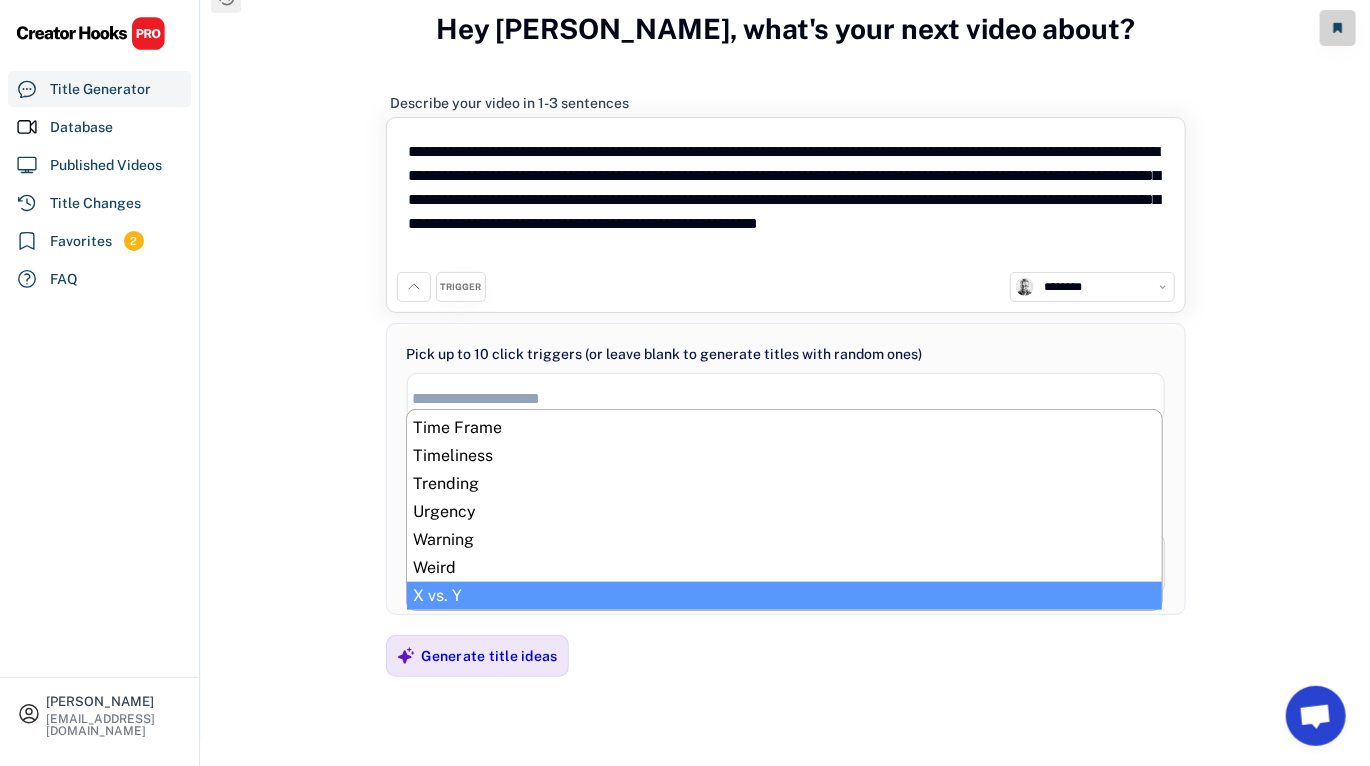 select on "**********" 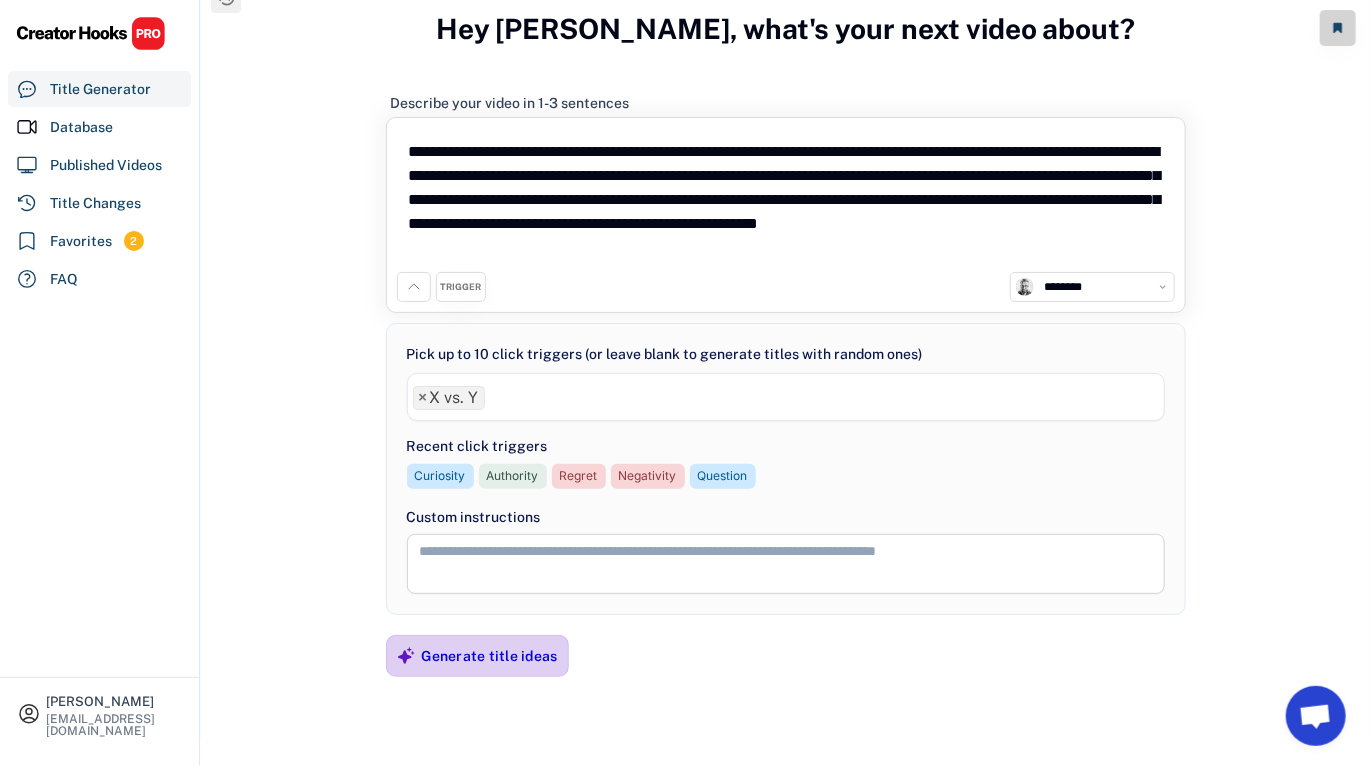 click on "Generate title ideas" at bounding box center [490, 656] 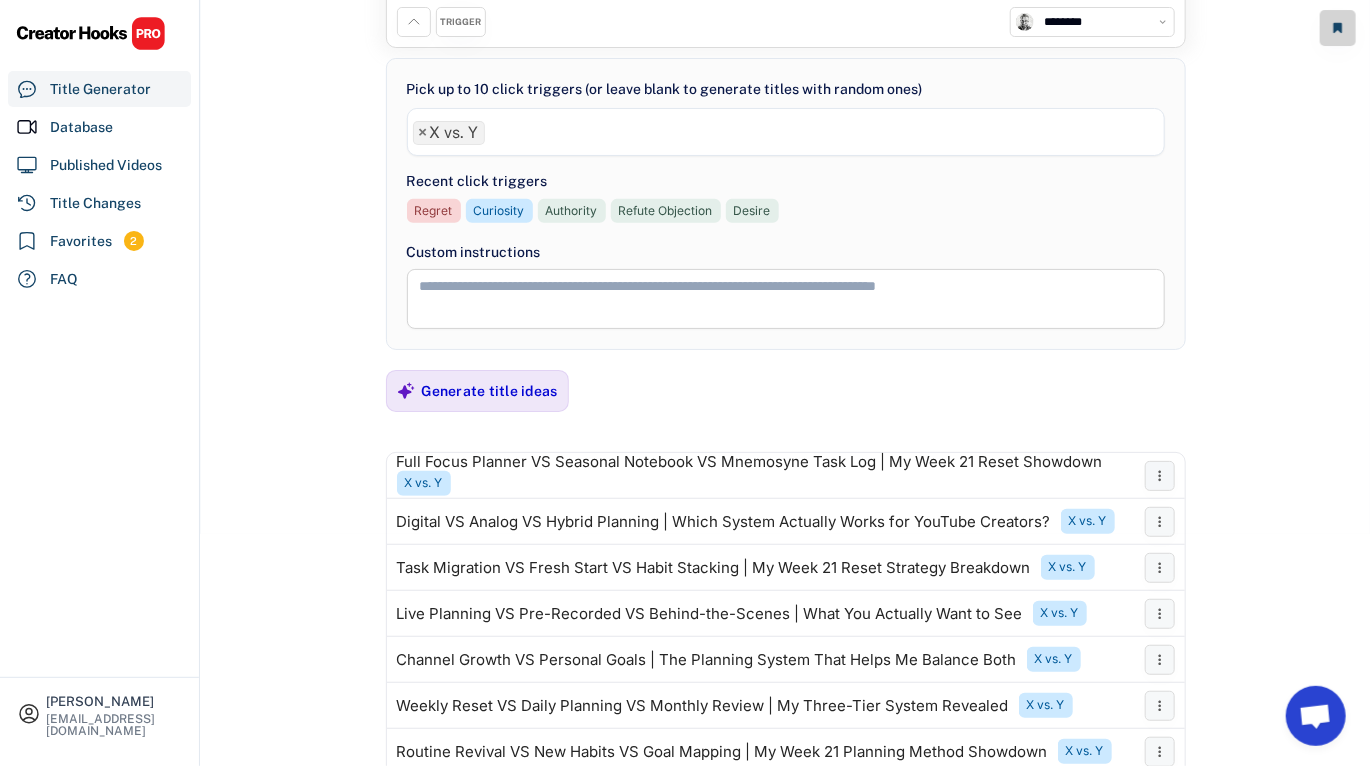 scroll, scrollTop: 211, scrollLeft: 0, axis: vertical 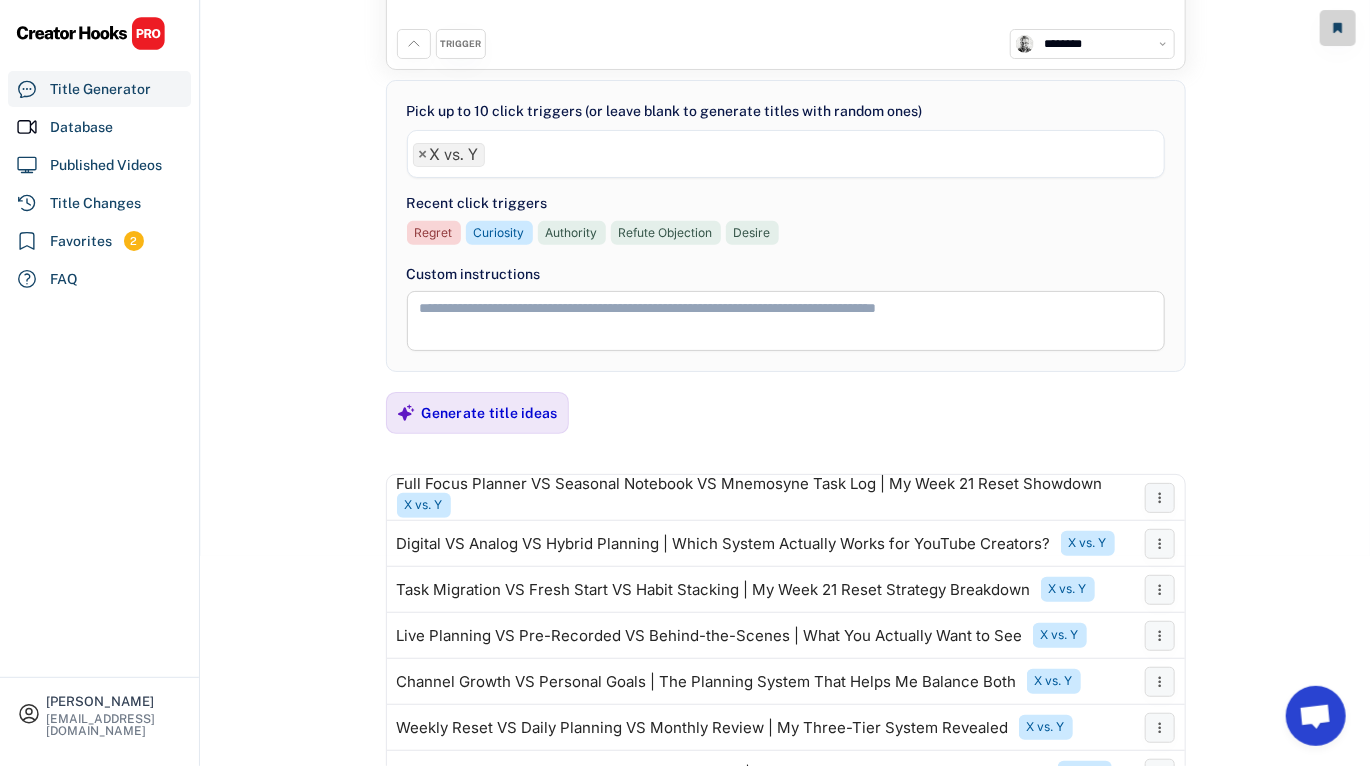click on "×" at bounding box center (423, 155) 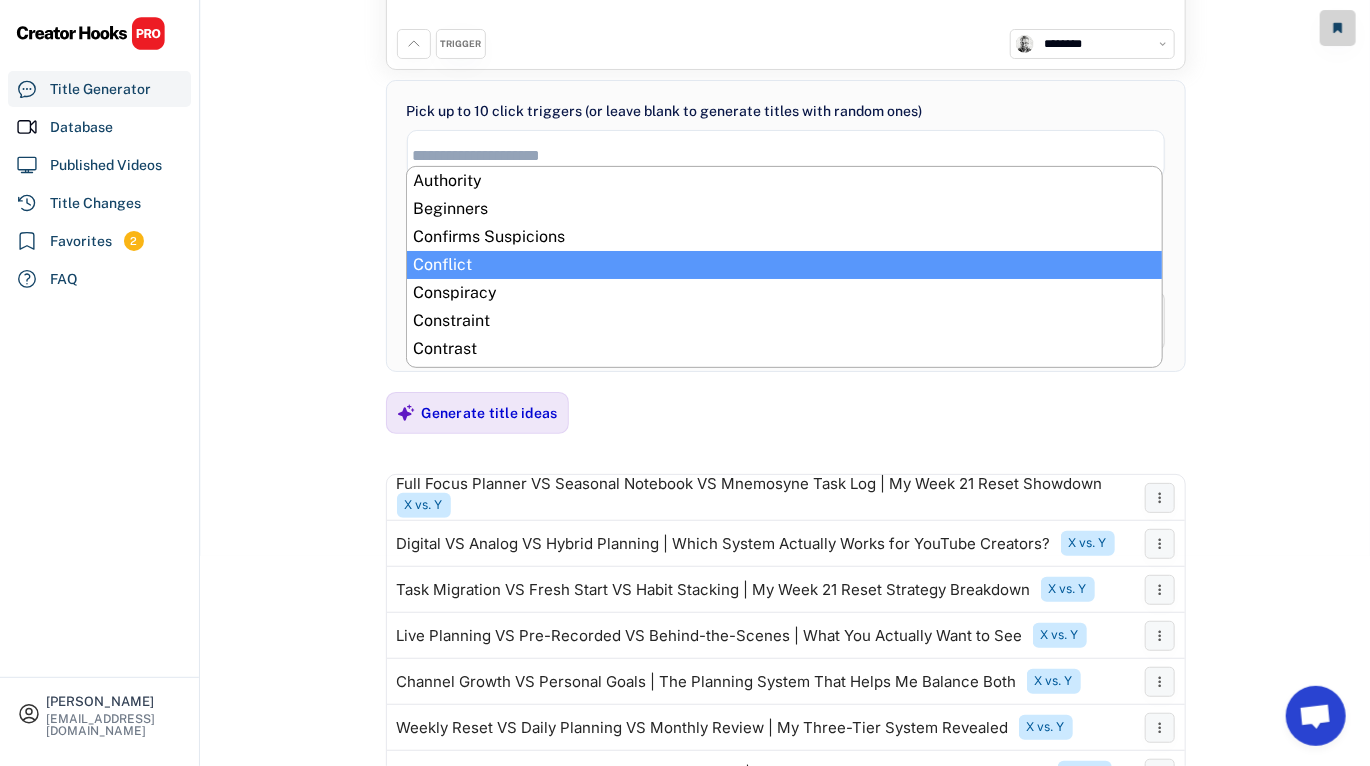 scroll, scrollTop: 420, scrollLeft: 0, axis: vertical 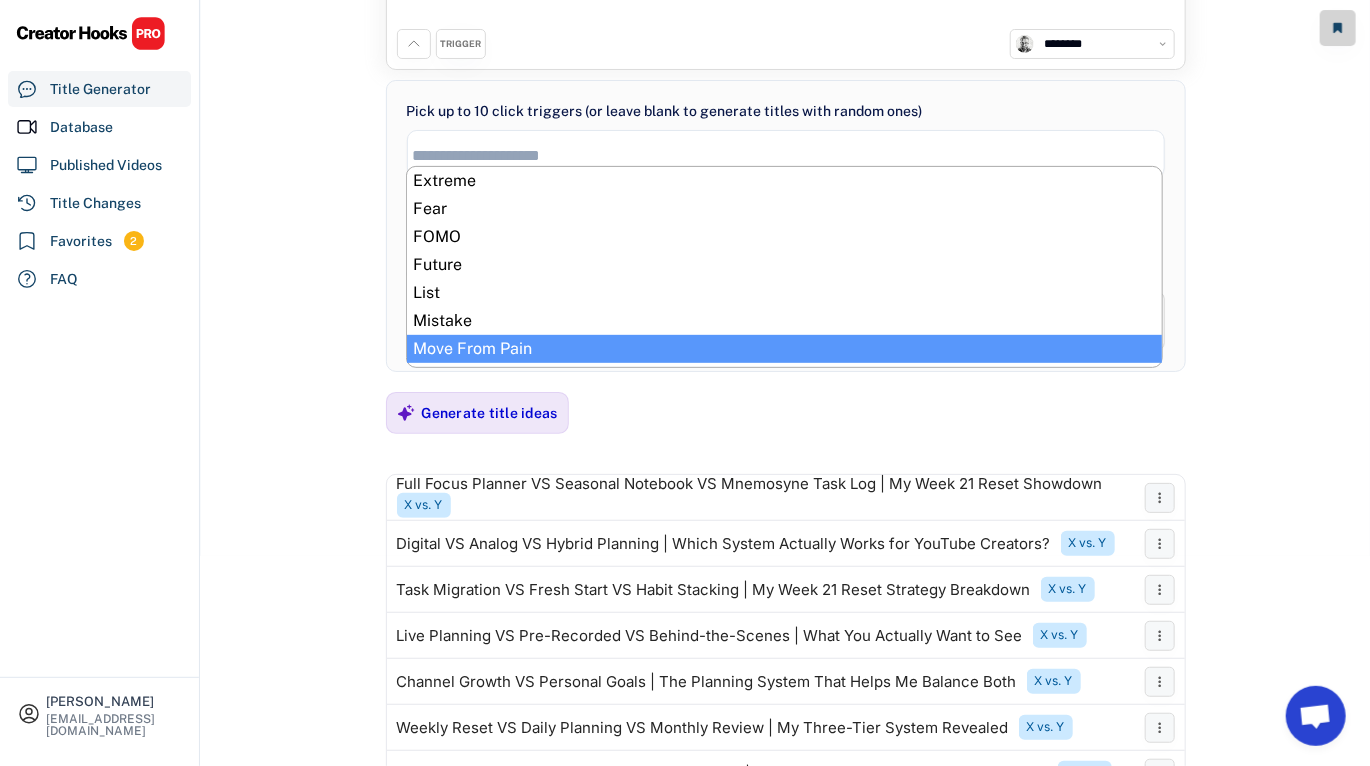 select on "**********" 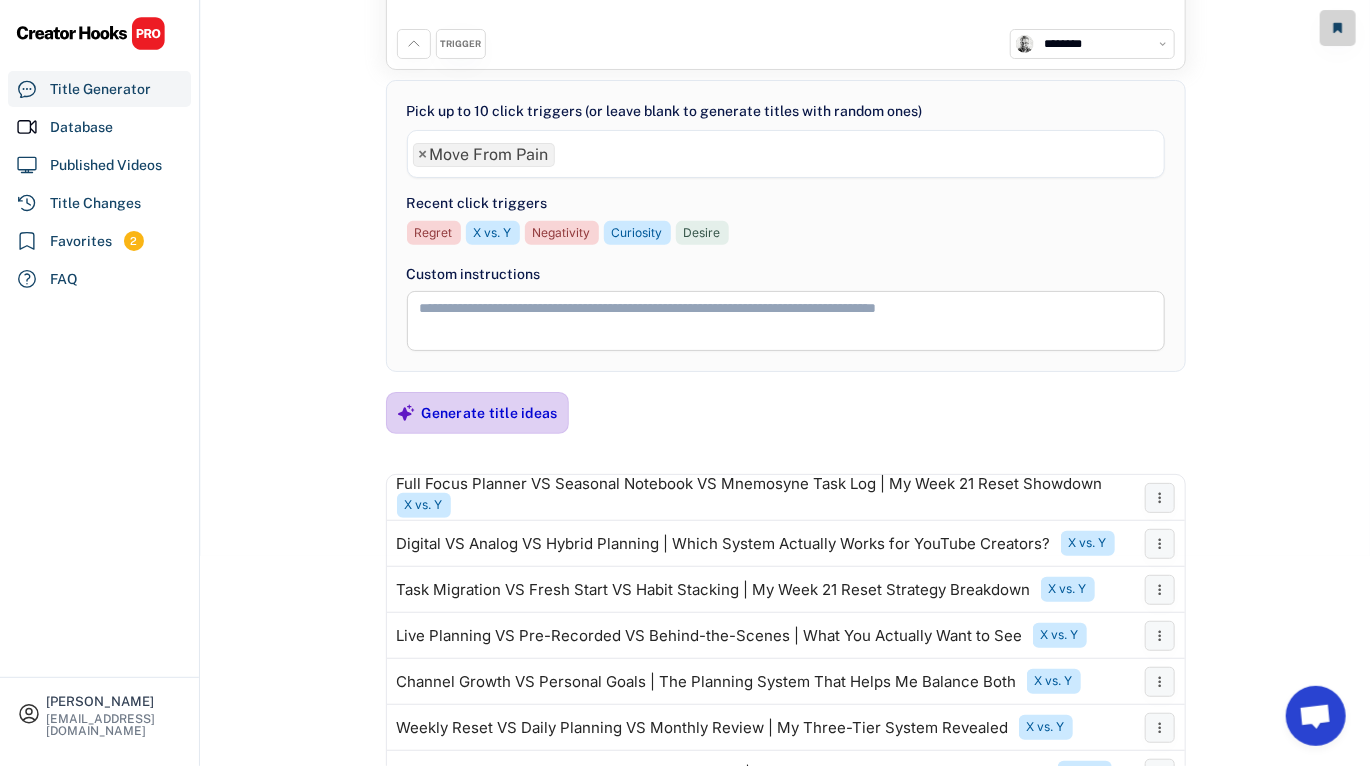 click on "Generate title ideas" at bounding box center [490, 413] 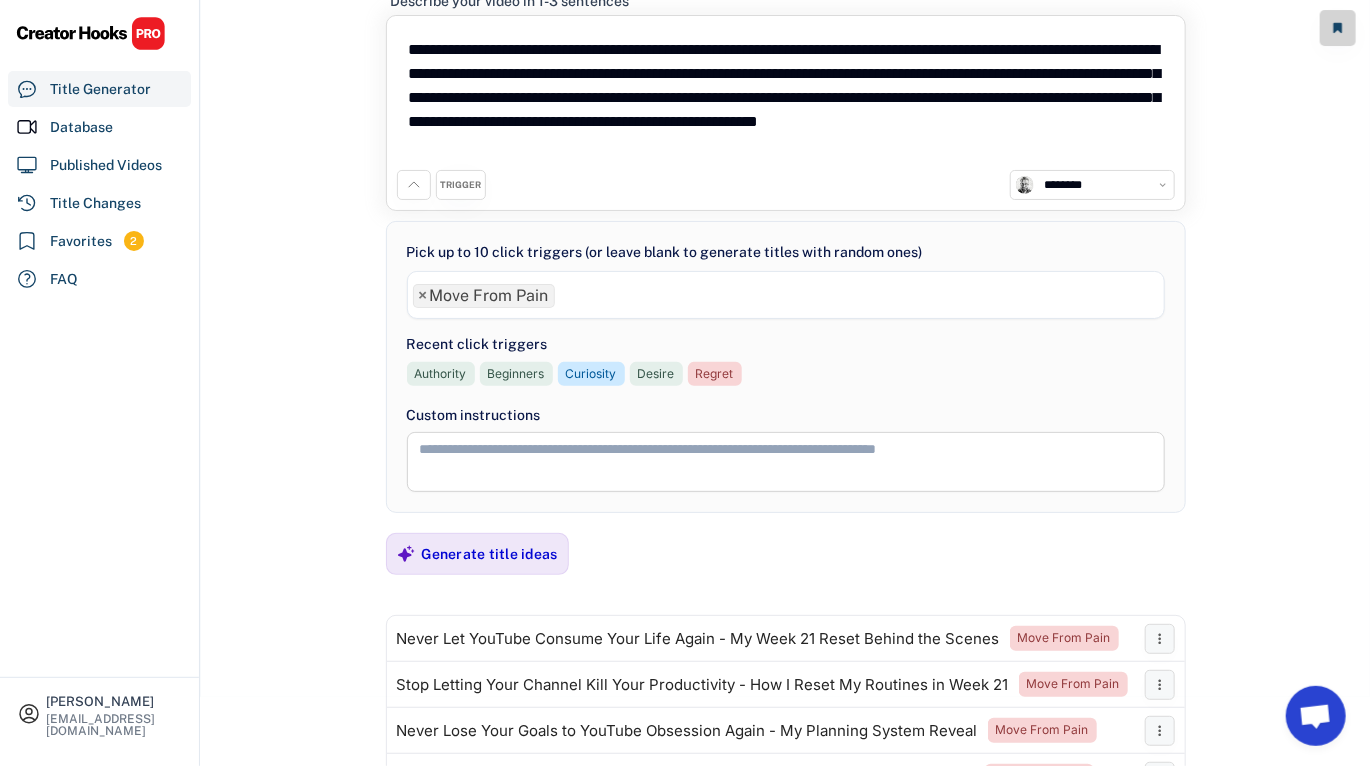 scroll, scrollTop: 0, scrollLeft: 0, axis: both 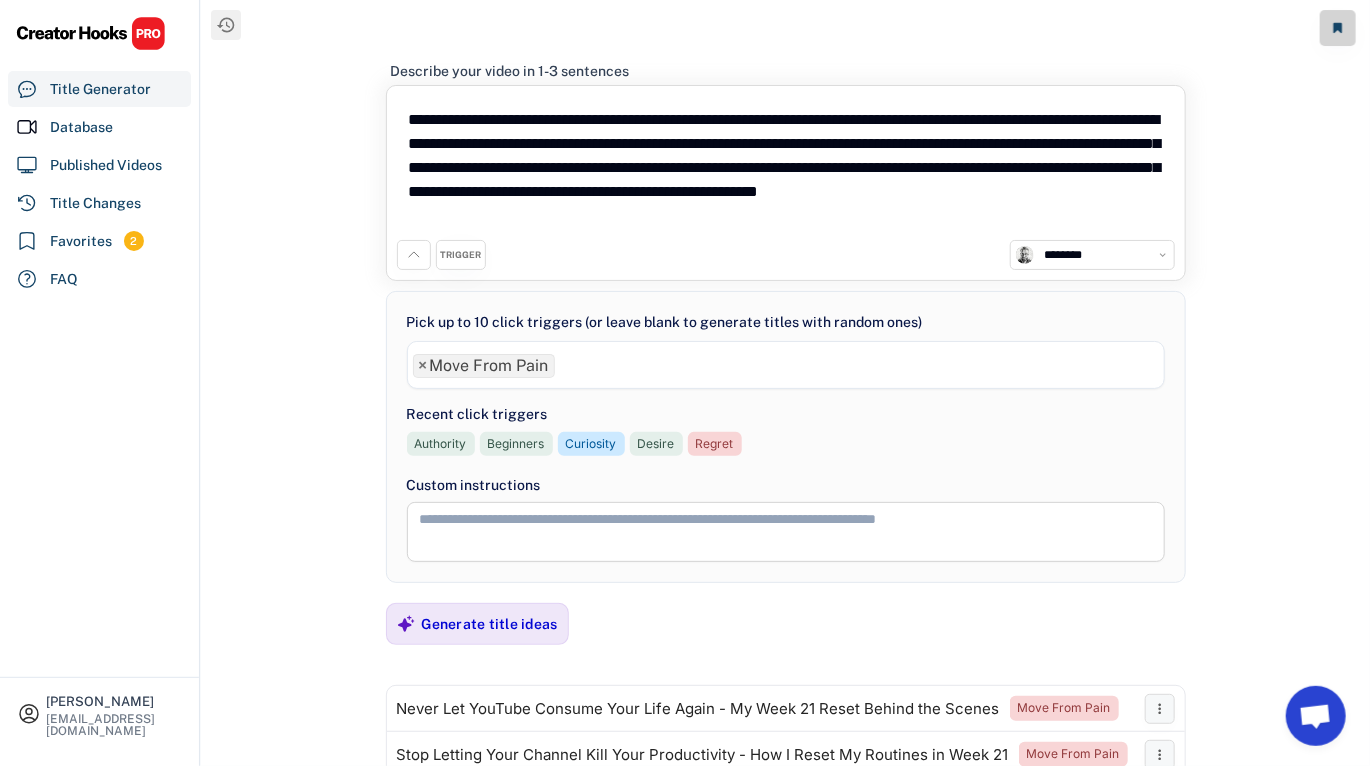drag, startPoint x: 411, startPoint y: 146, endPoint x: 658, endPoint y: 146, distance: 247 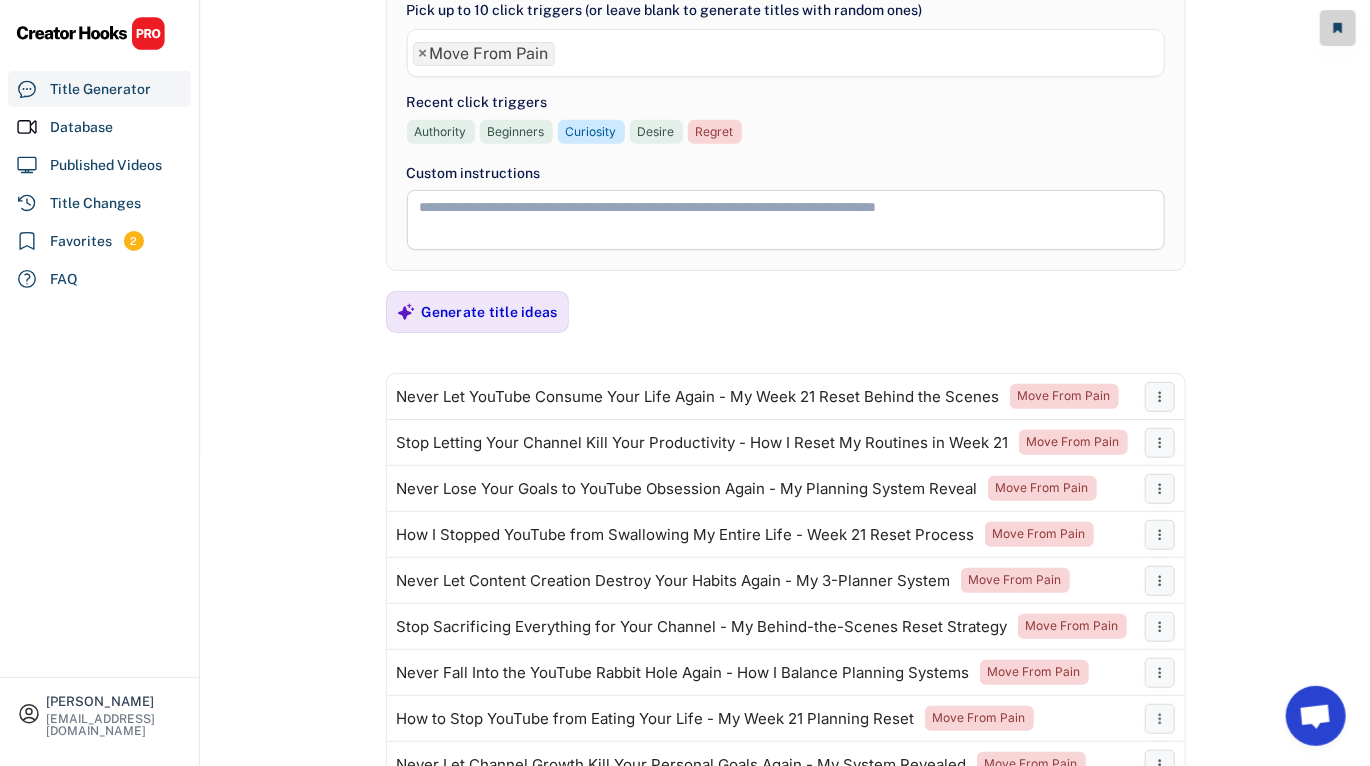 scroll, scrollTop: 466, scrollLeft: 0, axis: vertical 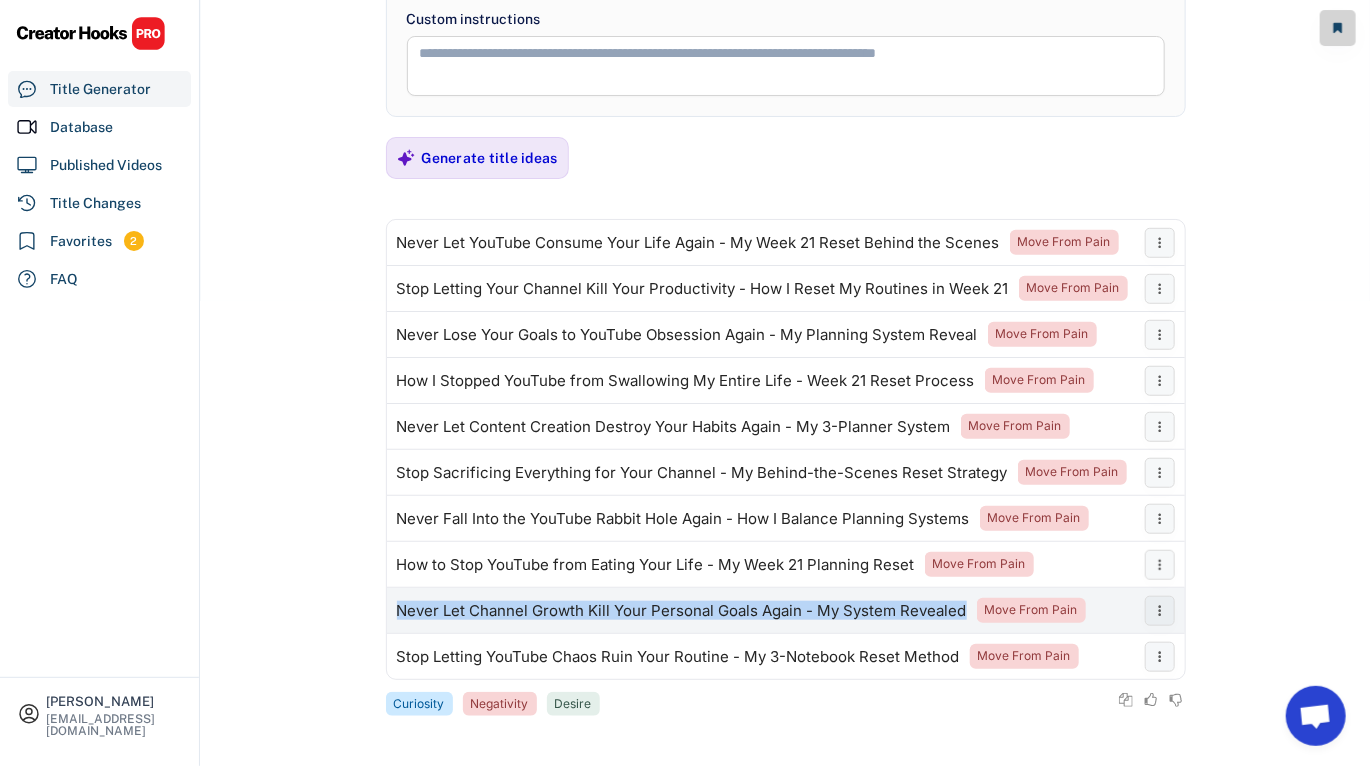 drag, startPoint x: 395, startPoint y: 605, endPoint x: 963, endPoint y: 614, distance: 568.0713 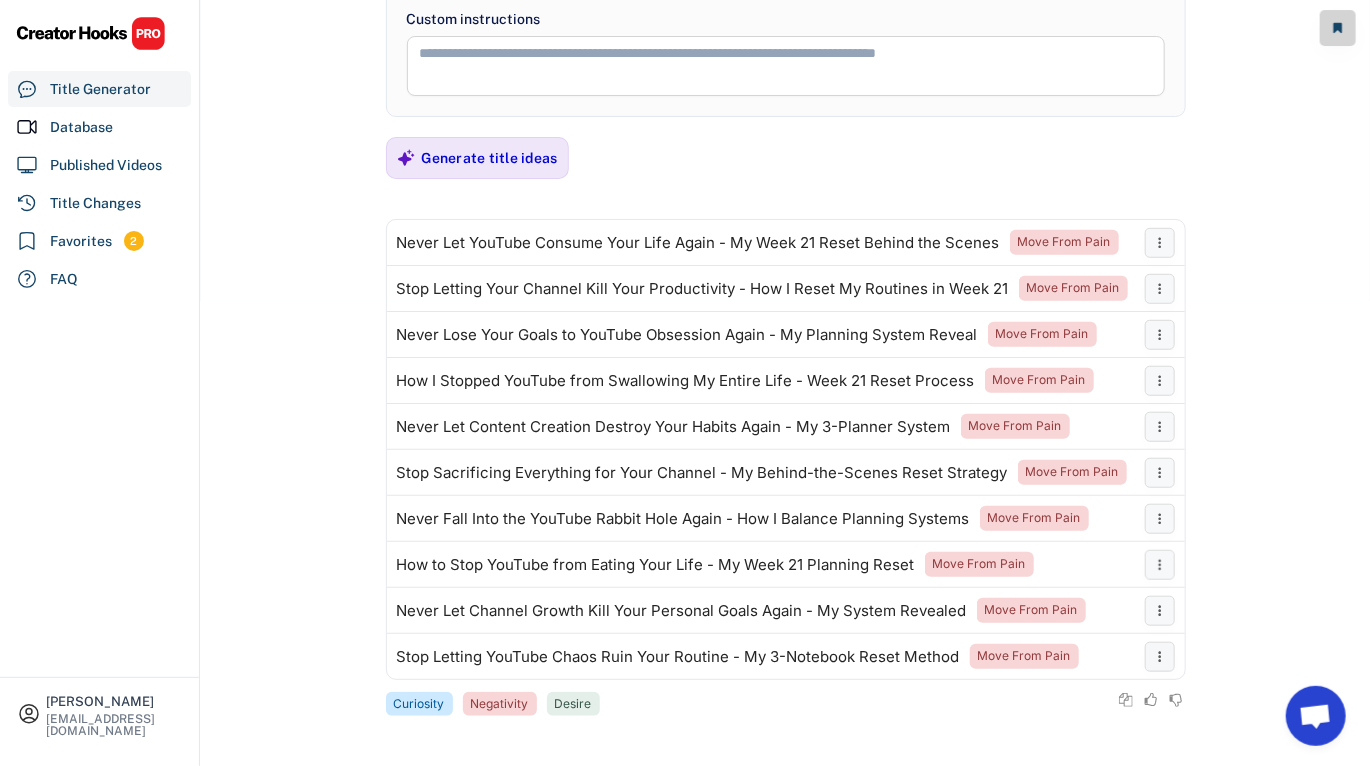 click on "**********" at bounding box center (685, -83) 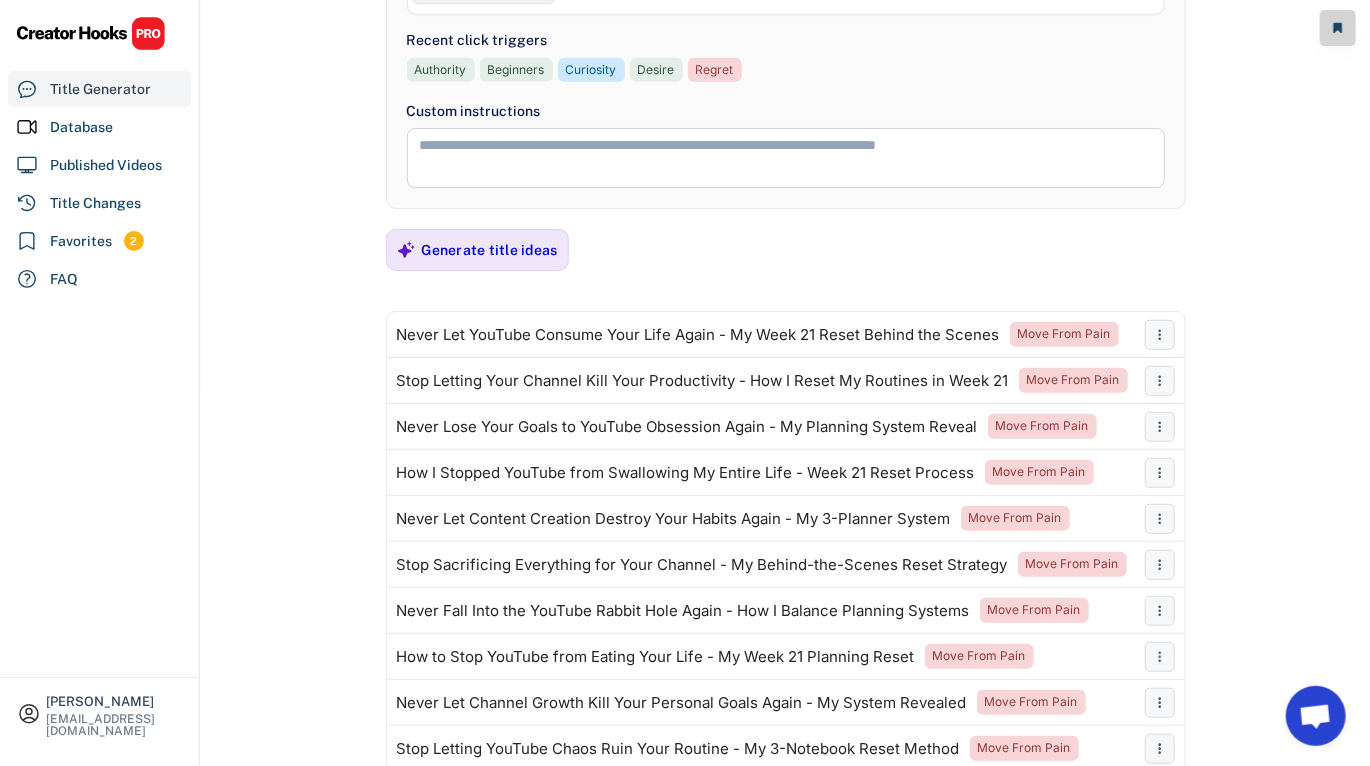 click on "Title Generator" at bounding box center [100, 89] 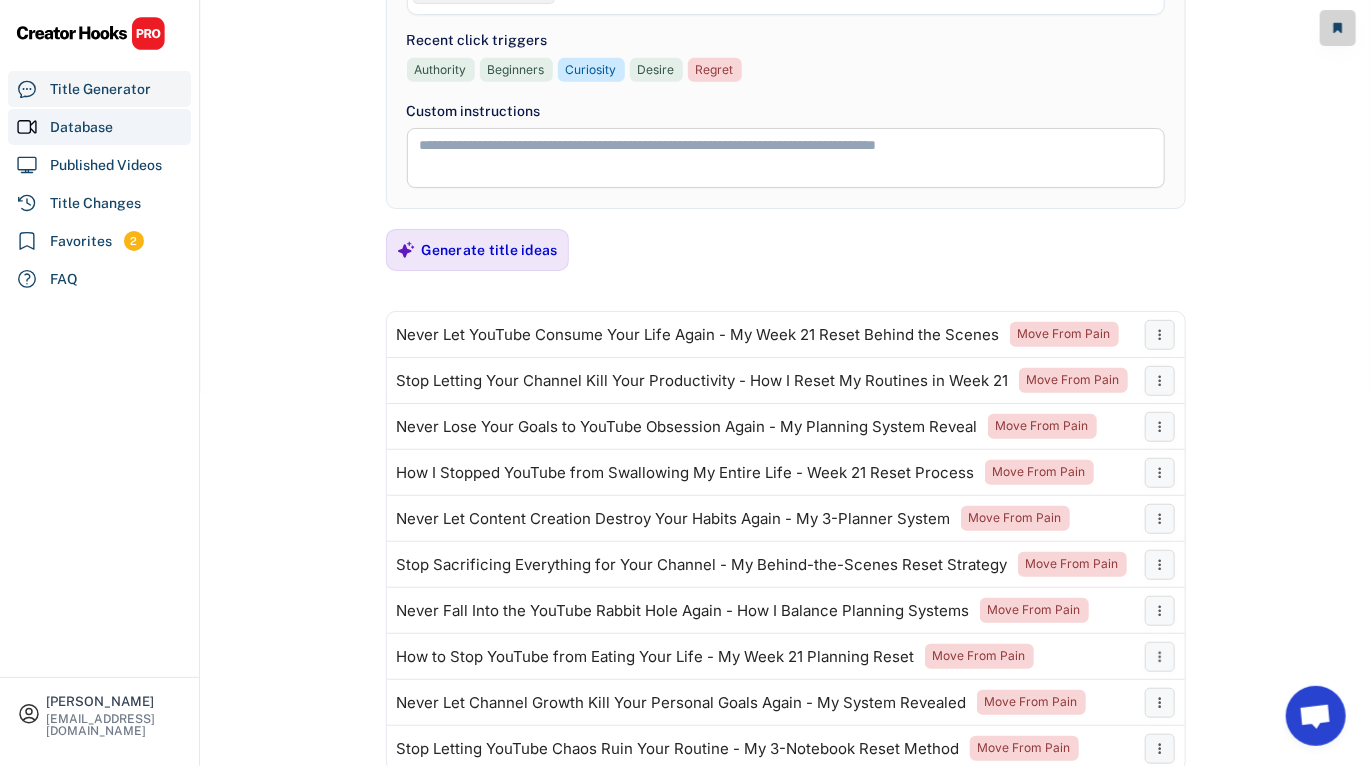 click on "Database" at bounding box center [81, 127] 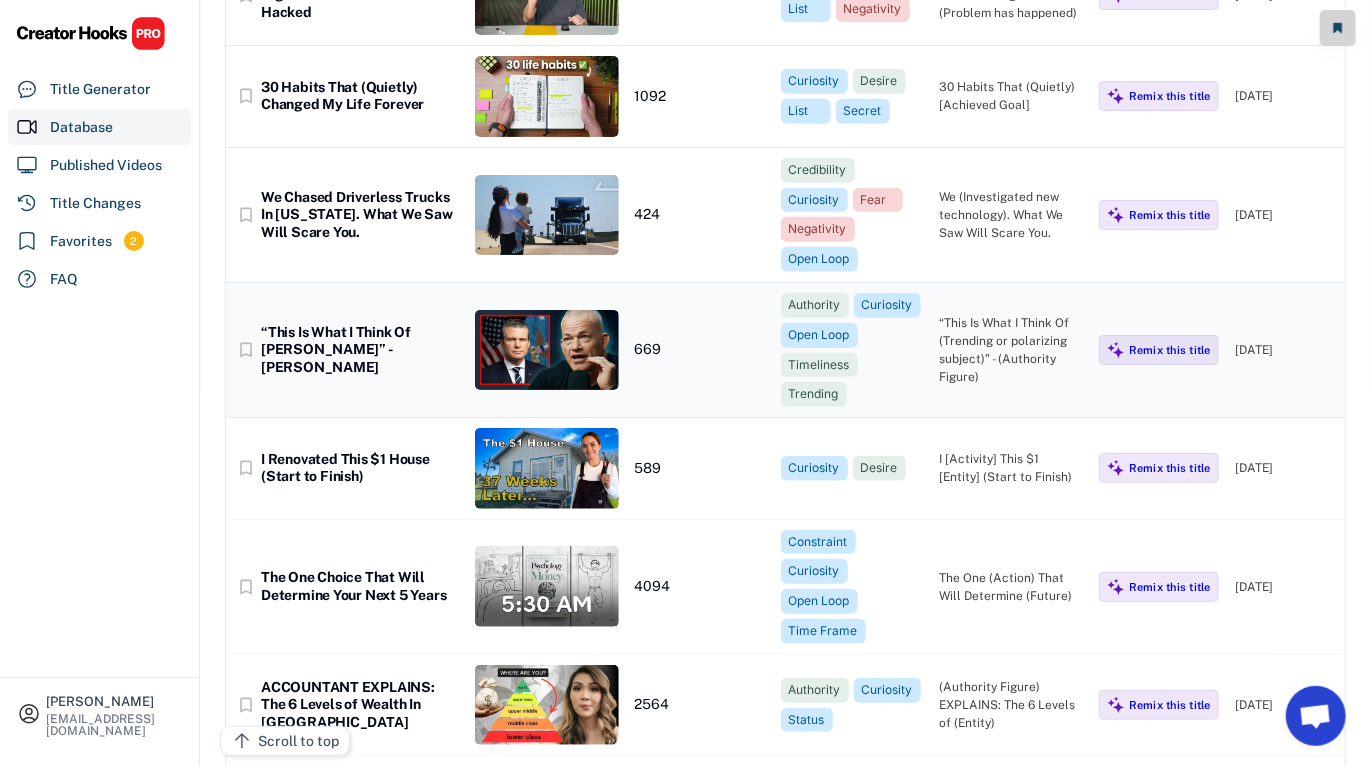 scroll, scrollTop: 0, scrollLeft: 0, axis: both 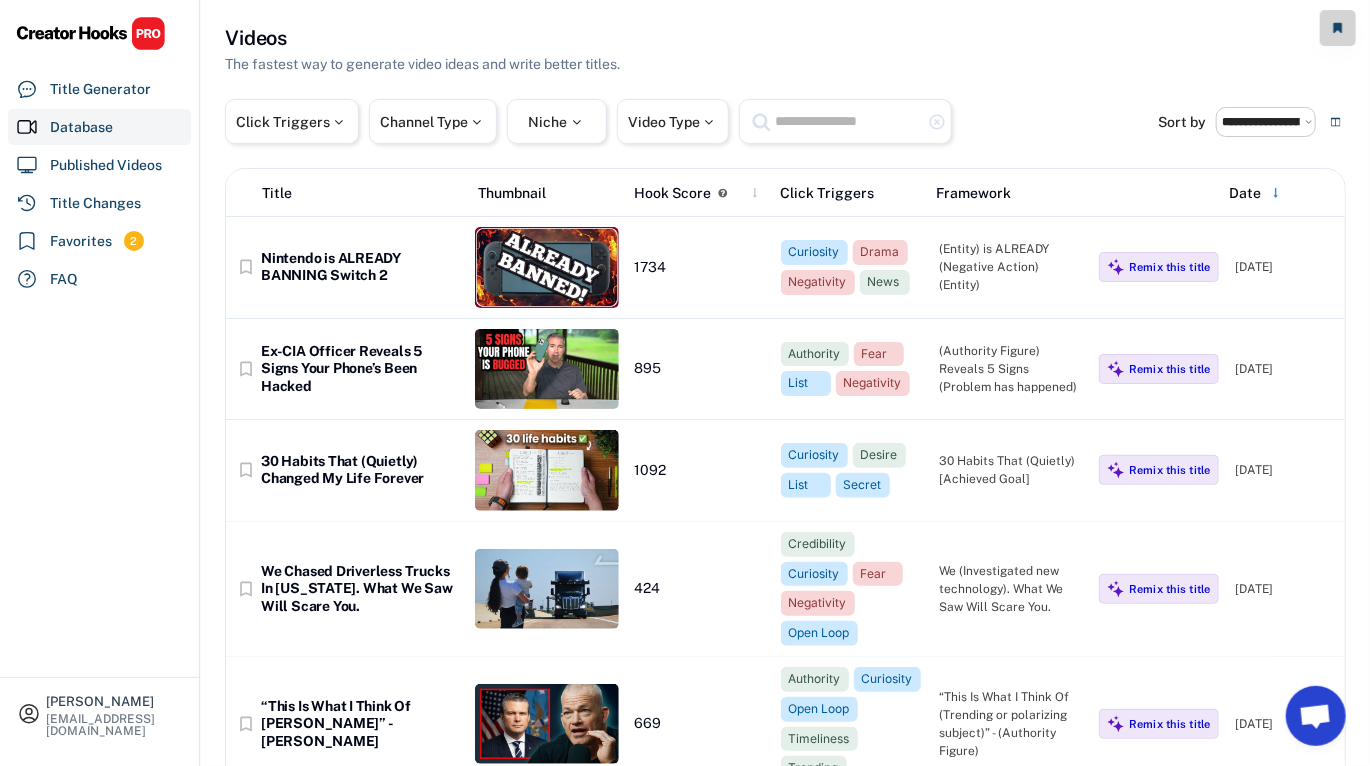 click on "Date" at bounding box center (1245, 193) 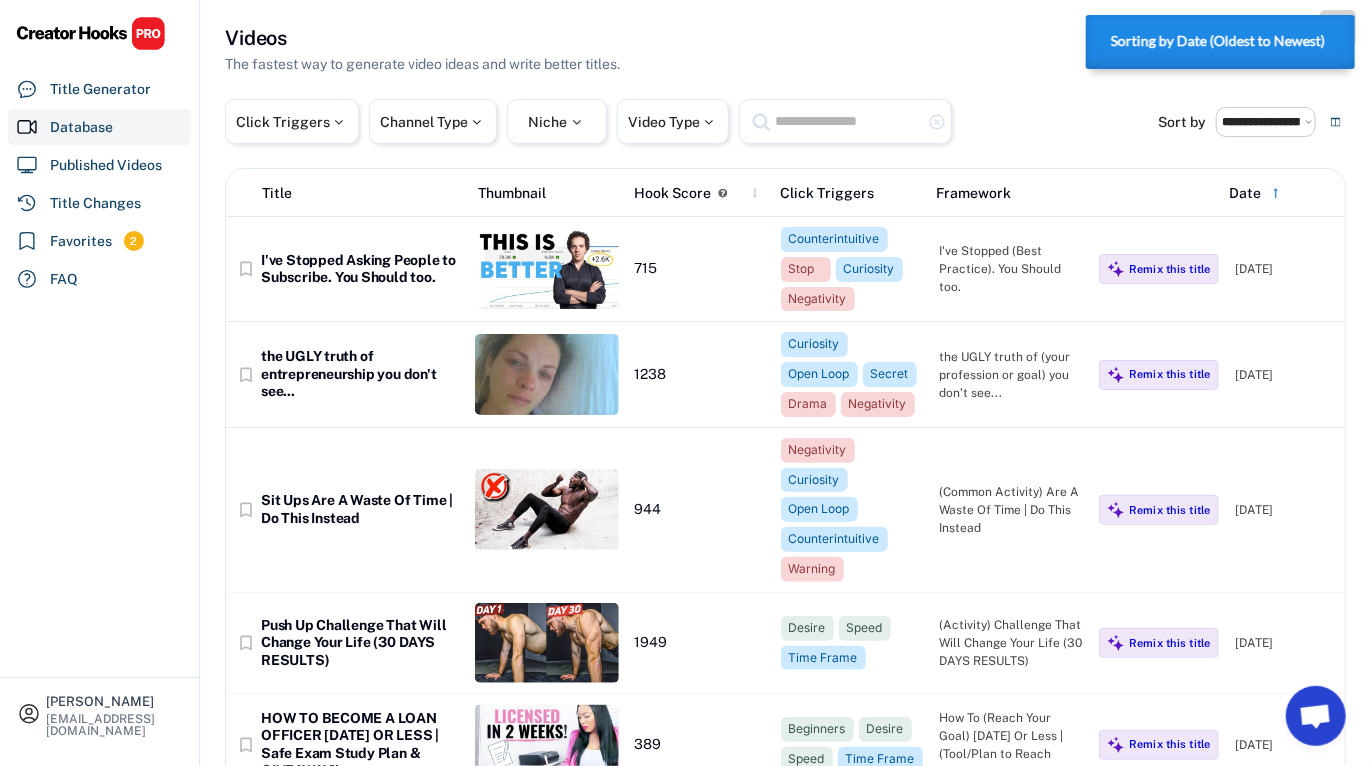 click on "Date" at bounding box center (1245, 193) 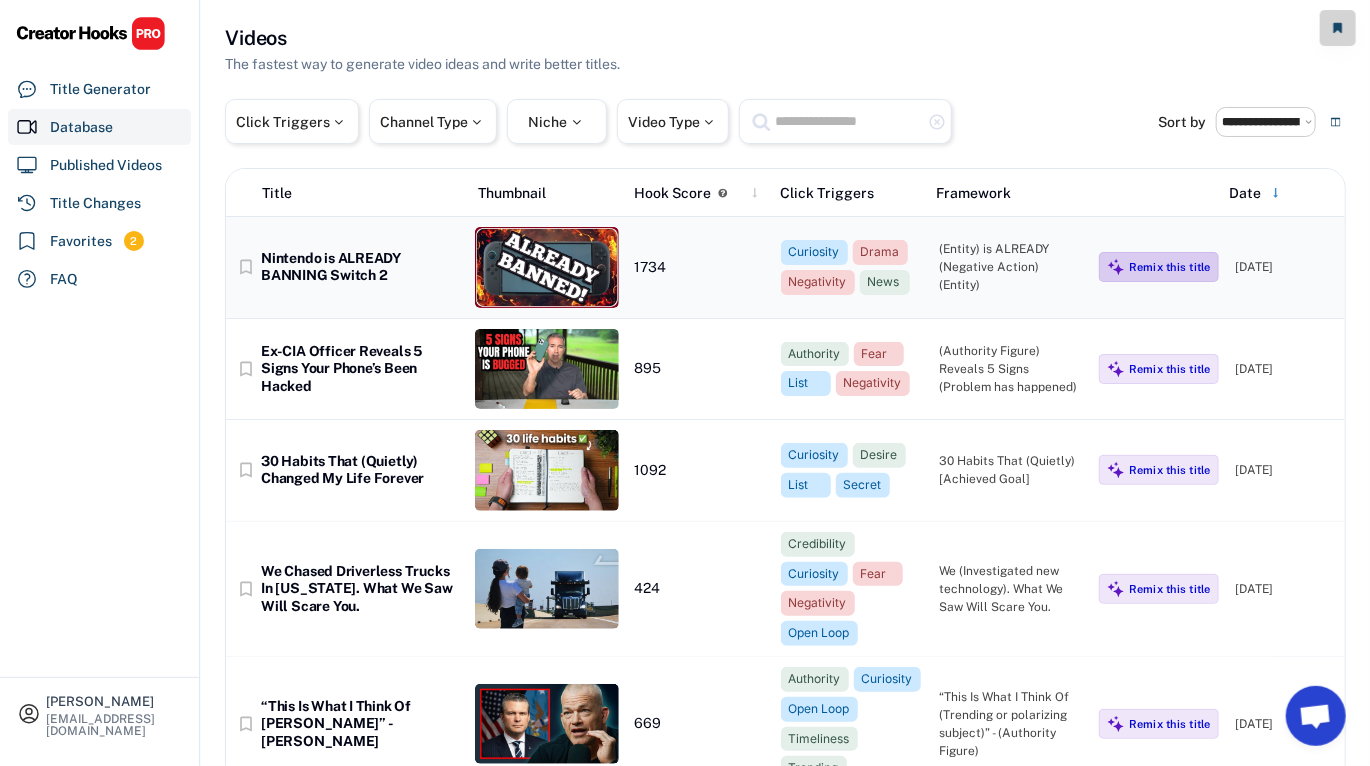 click on "Remix this title" at bounding box center [1170, 267] 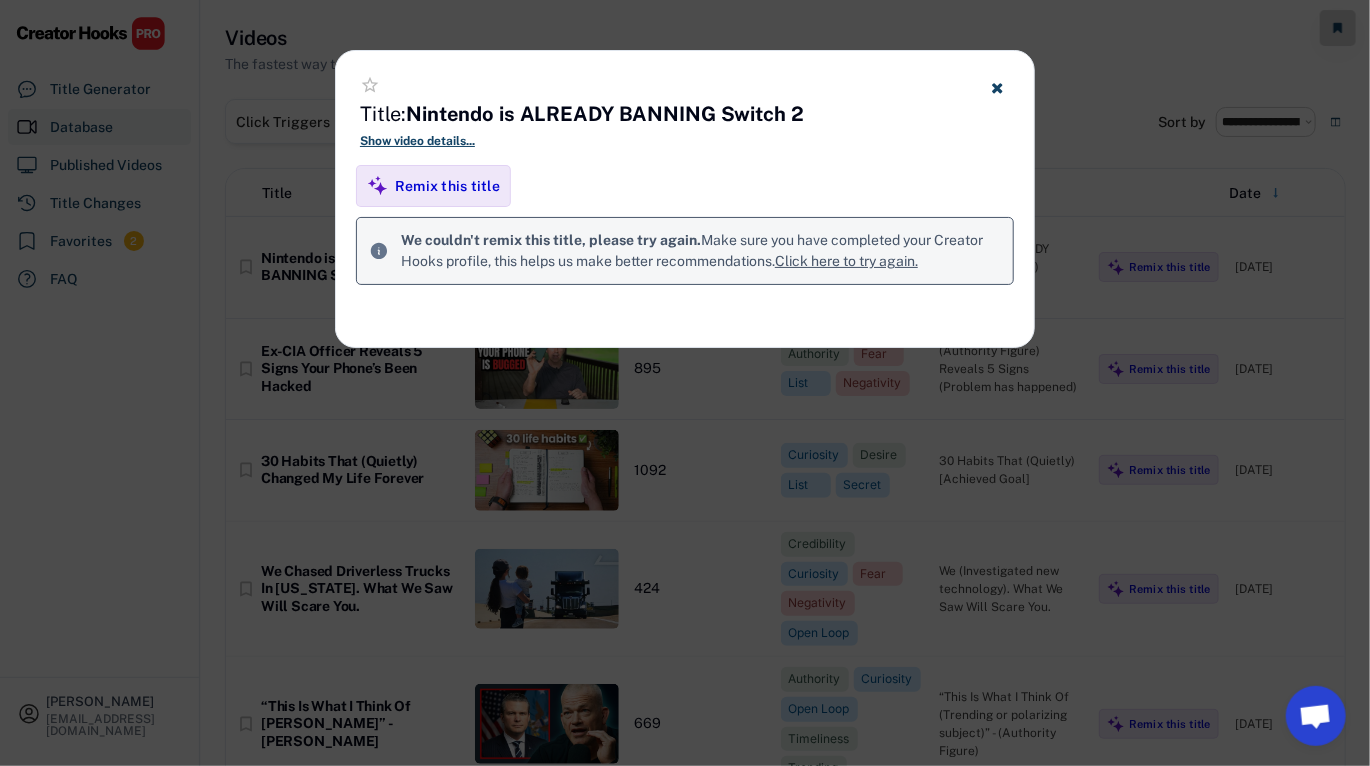 click at bounding box center (997, 87) 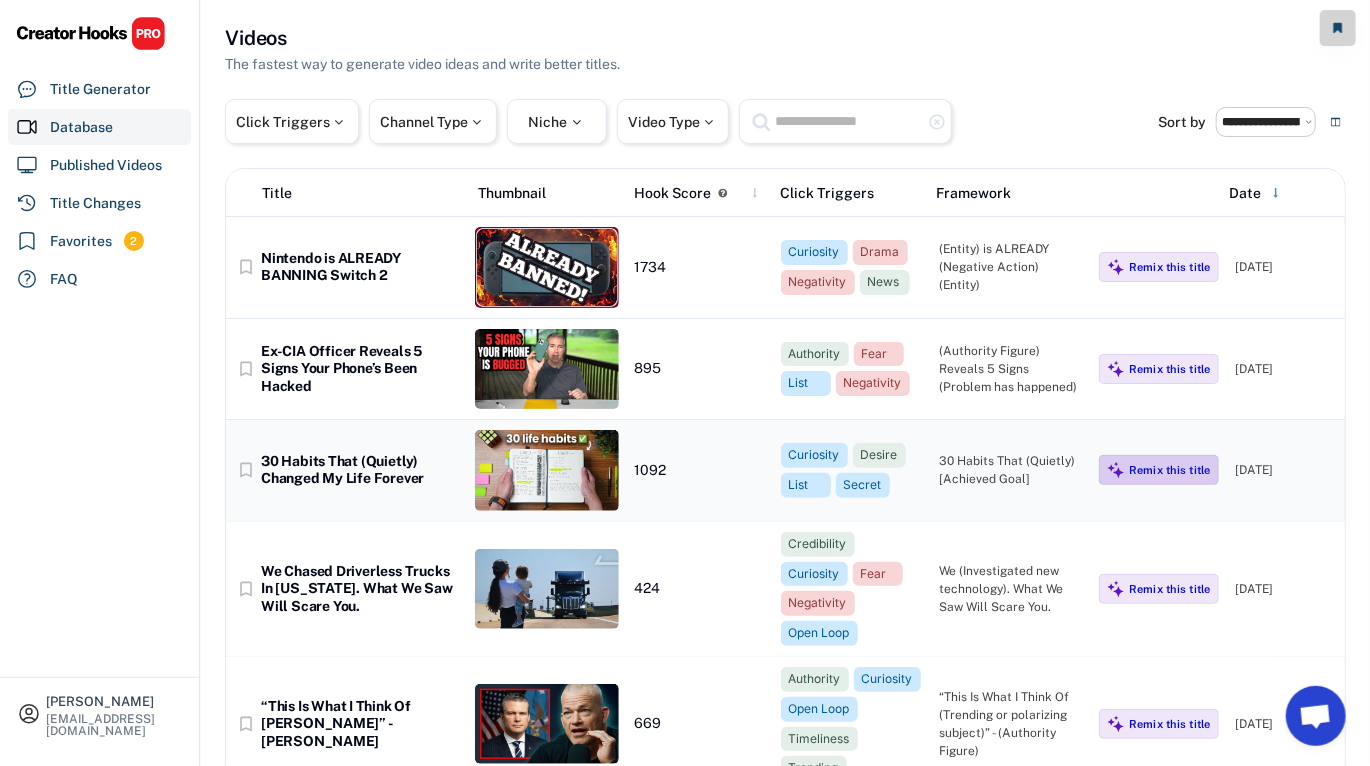 click on "Remix this title" at bounding box center [1170, 470] 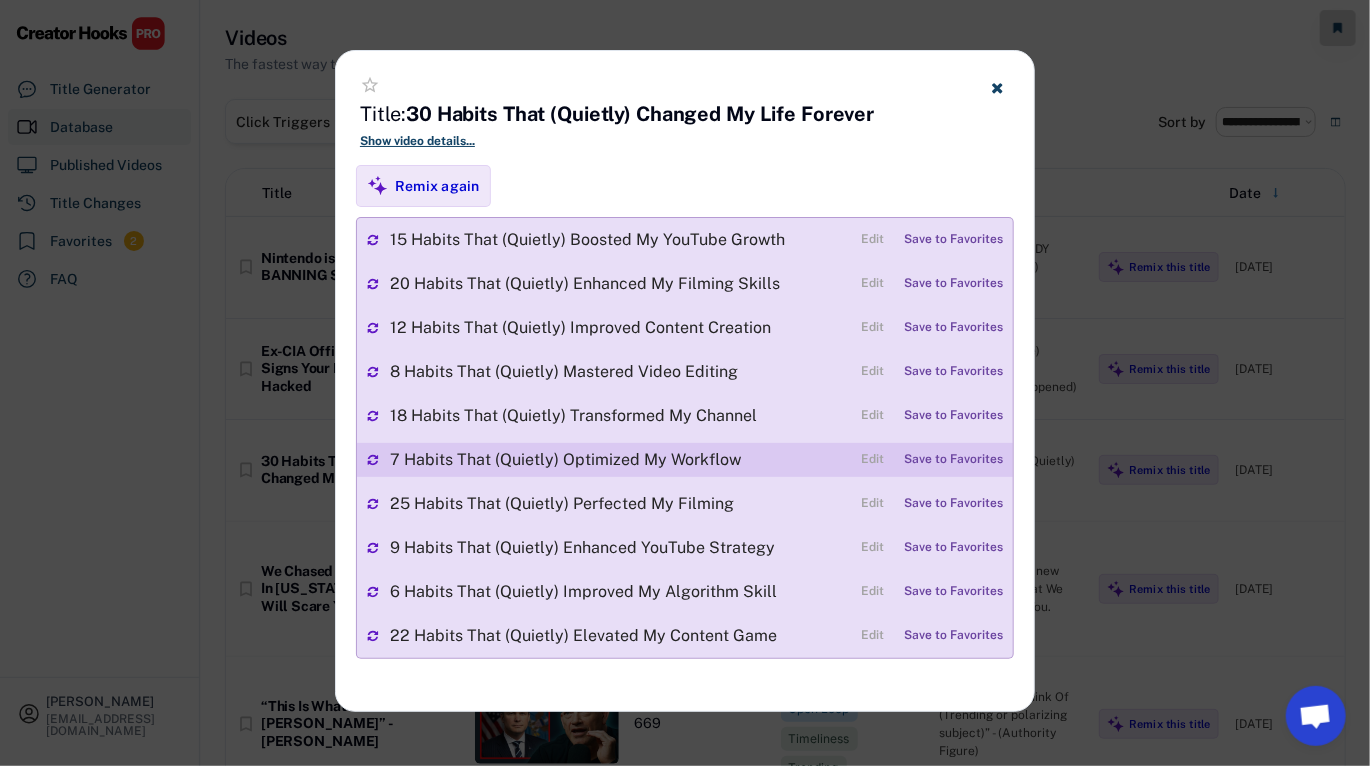click on "Save to Favorites" at bounding box center (953, 460) 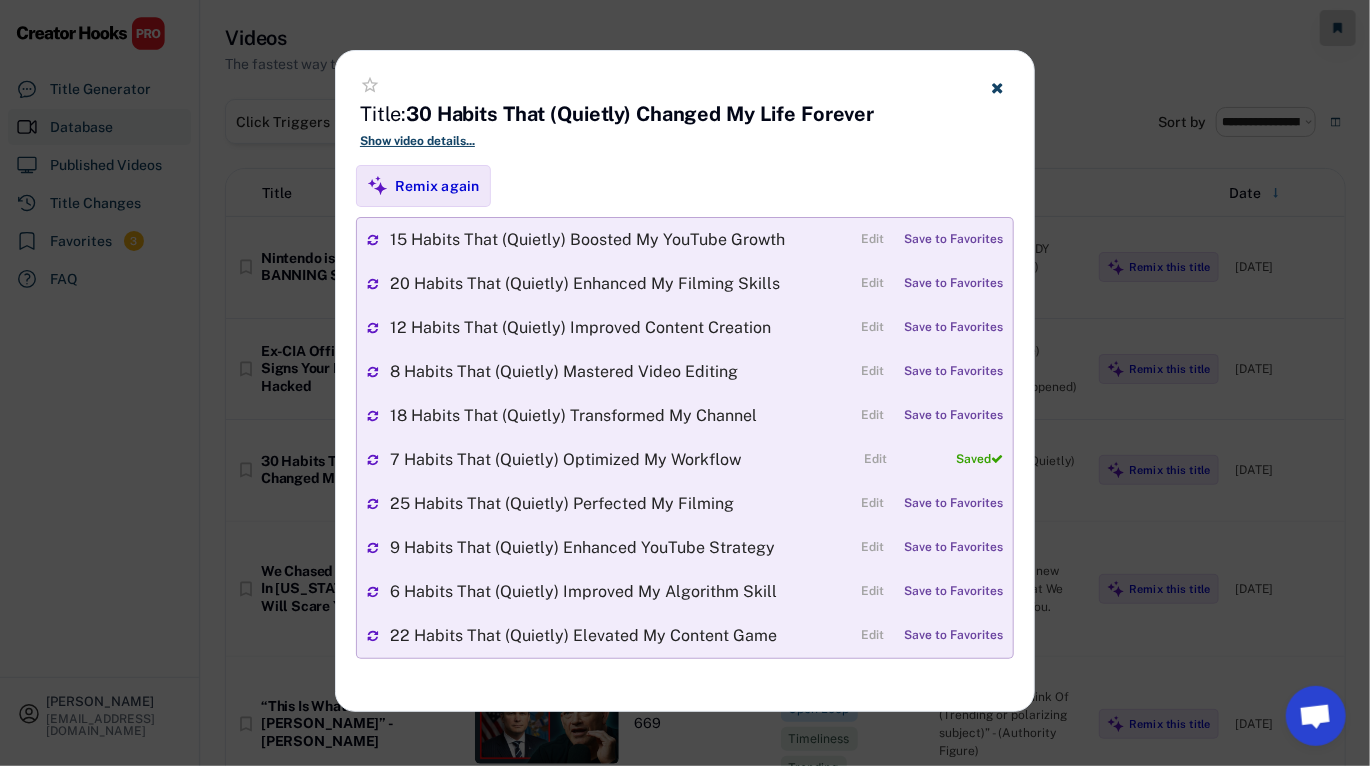 click 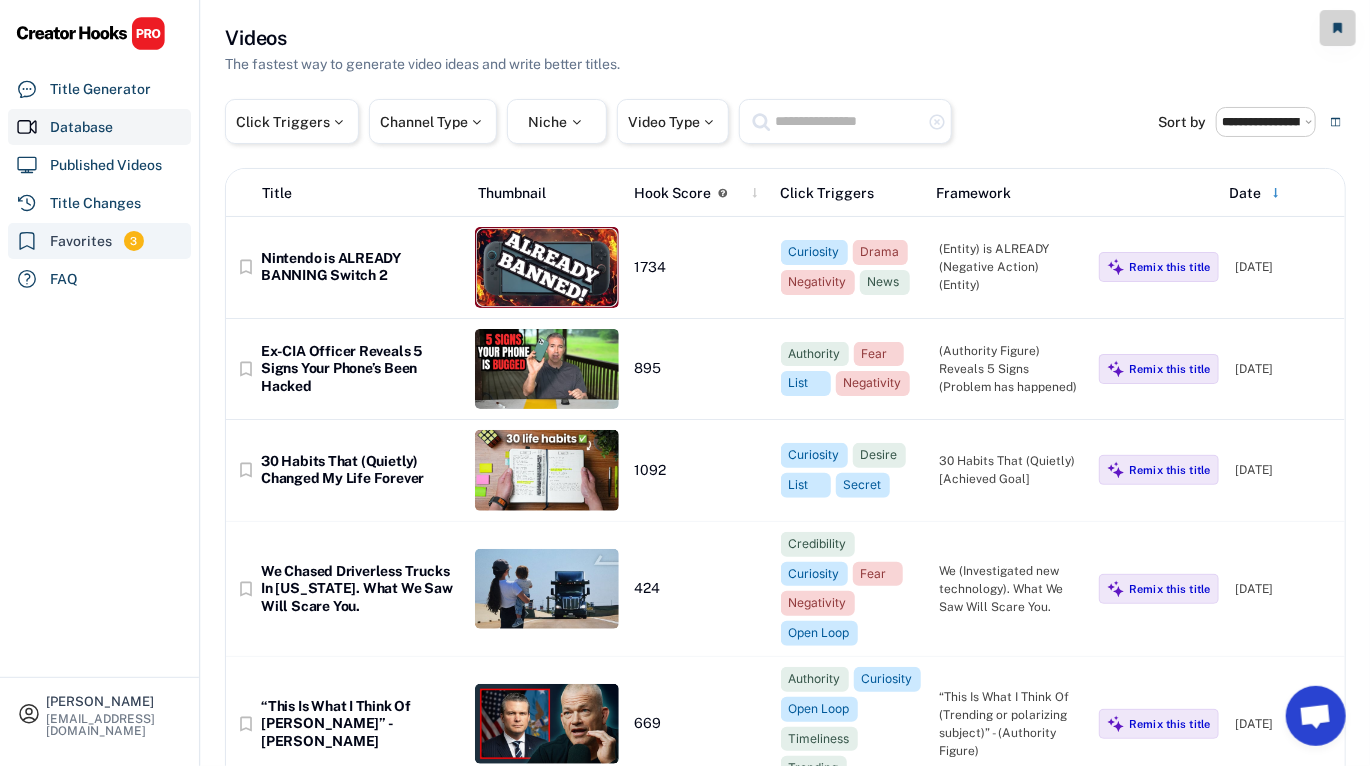 click on "Favorites" at bounding box center [81, 241] 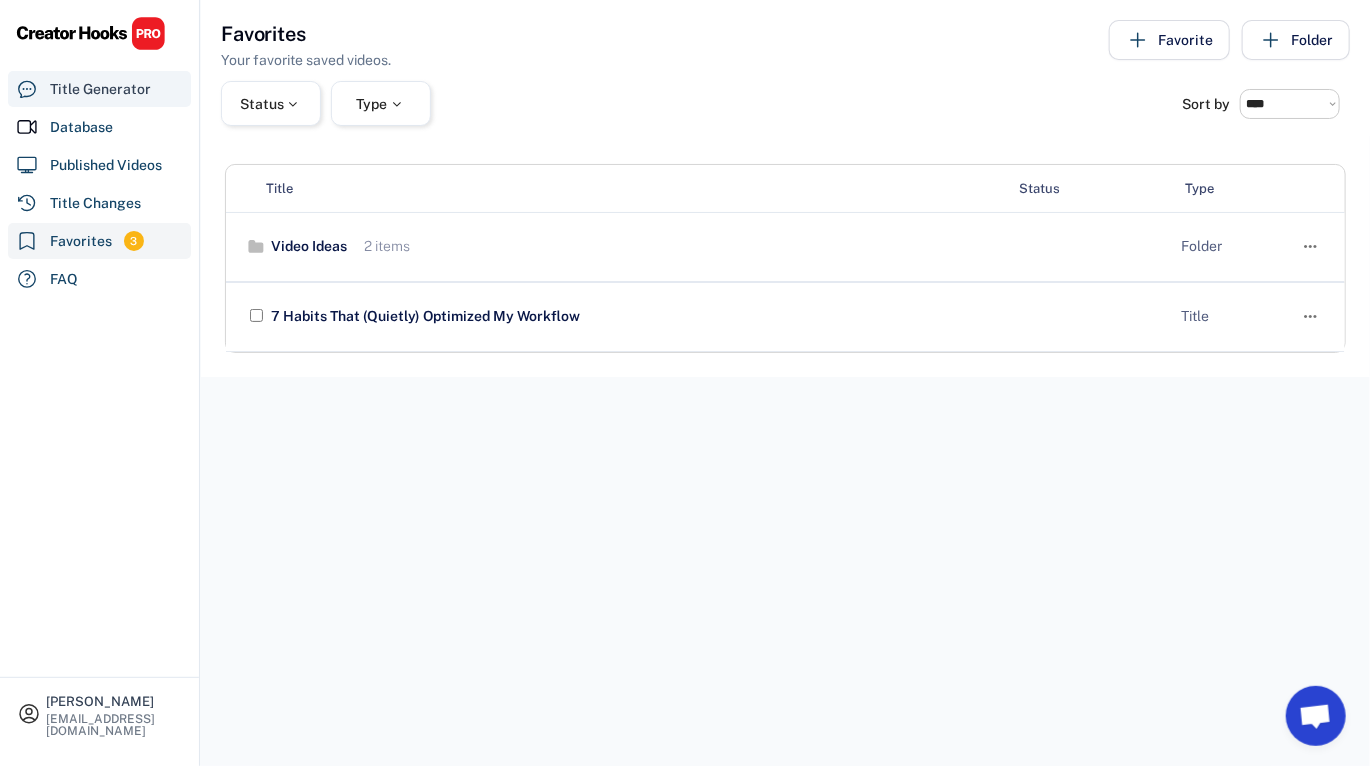 click on "Title Generator" at bounding box center [100, 89] 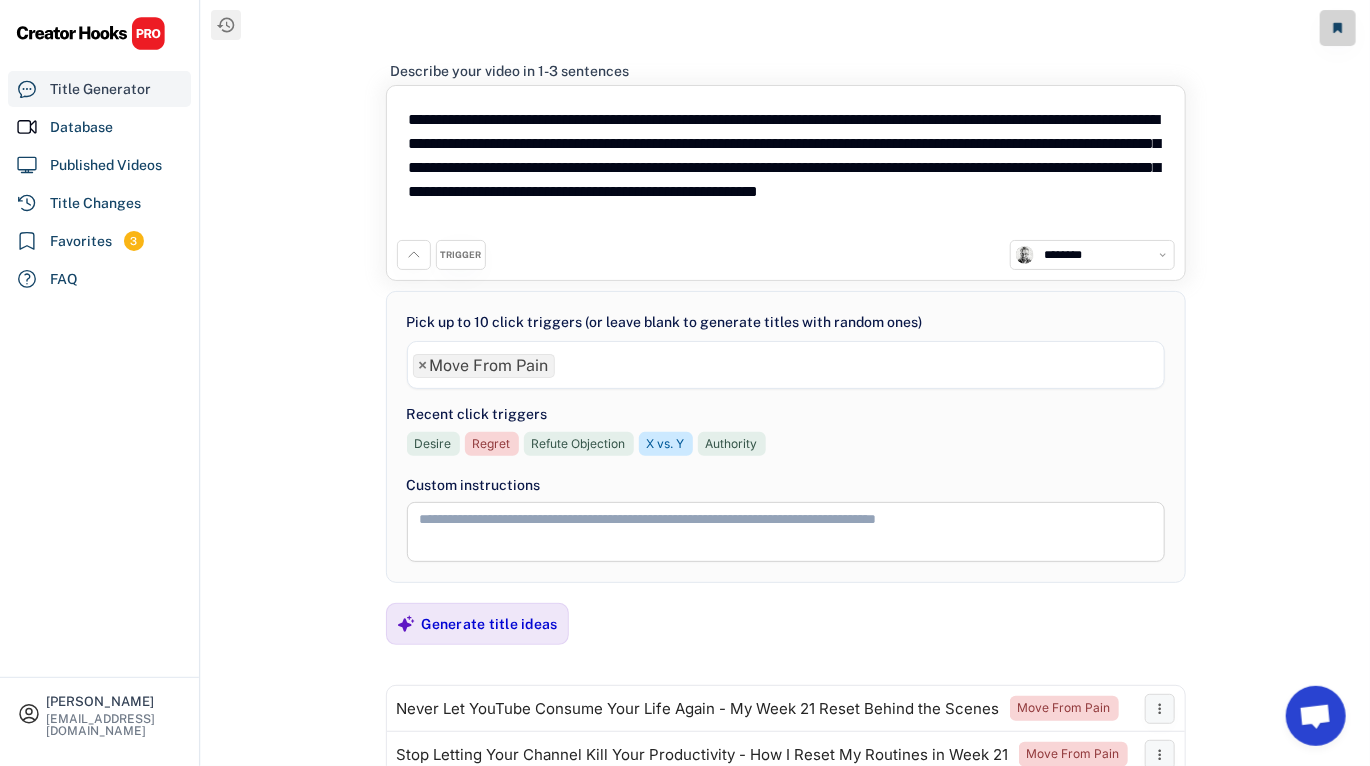 scroll, scrollTop: 373, scrollLeft: 0, axis: vertical 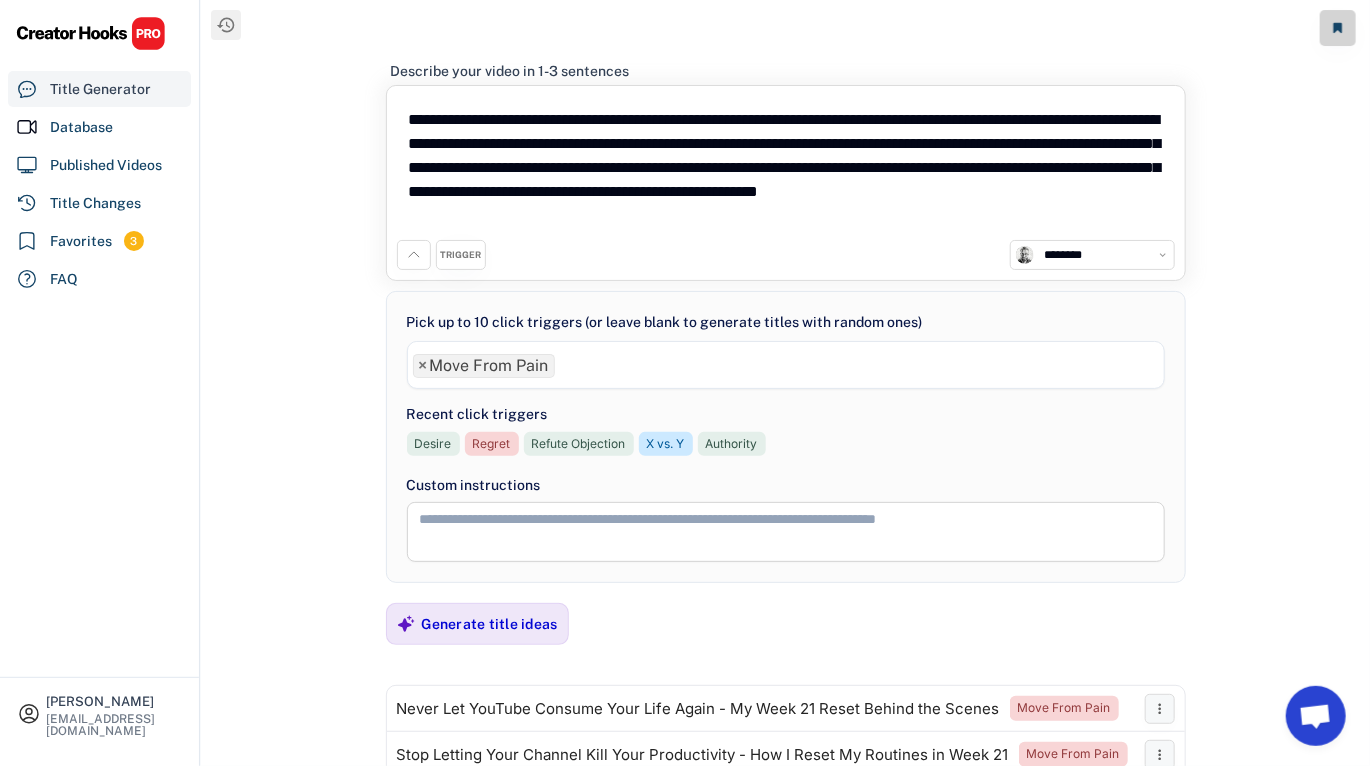 click on "Database" at bounding box center [81, 127] 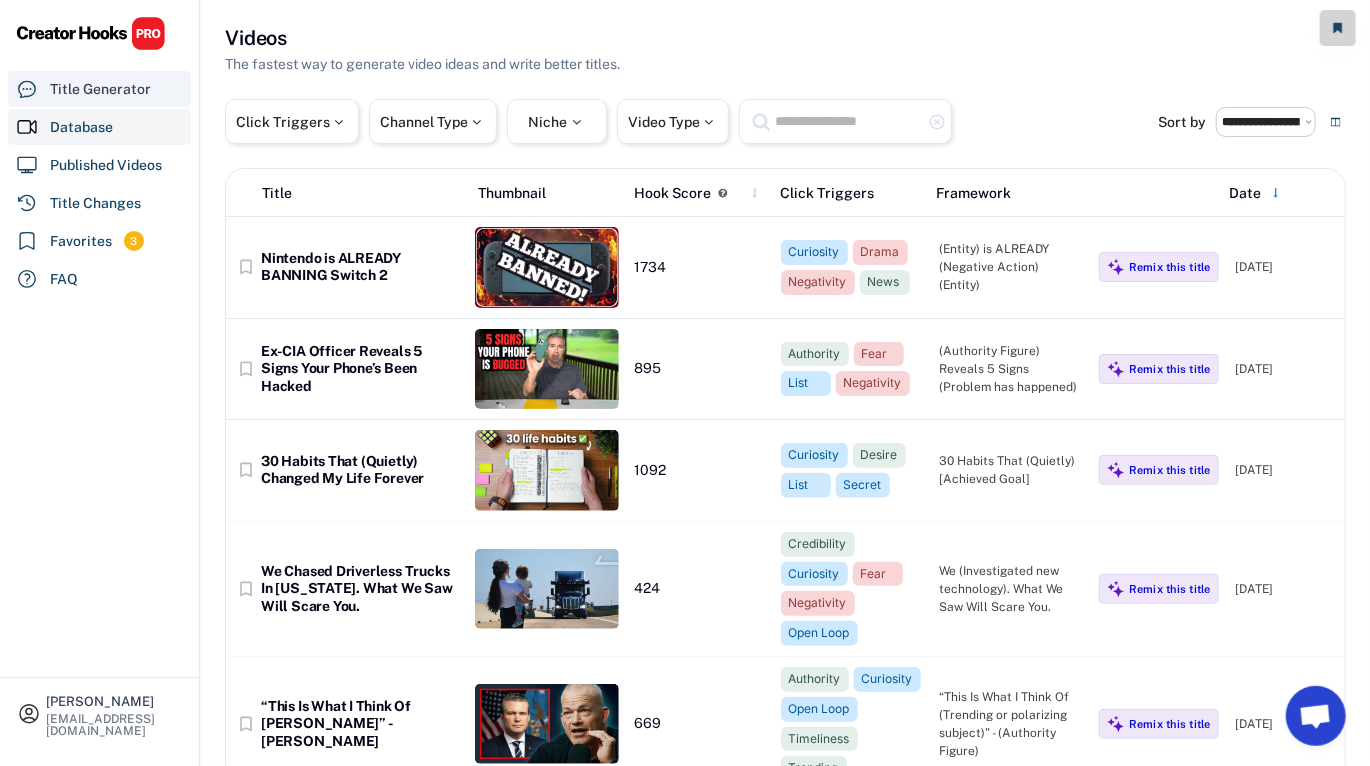 click on "Title Generator" at bounding box center [100, 89] 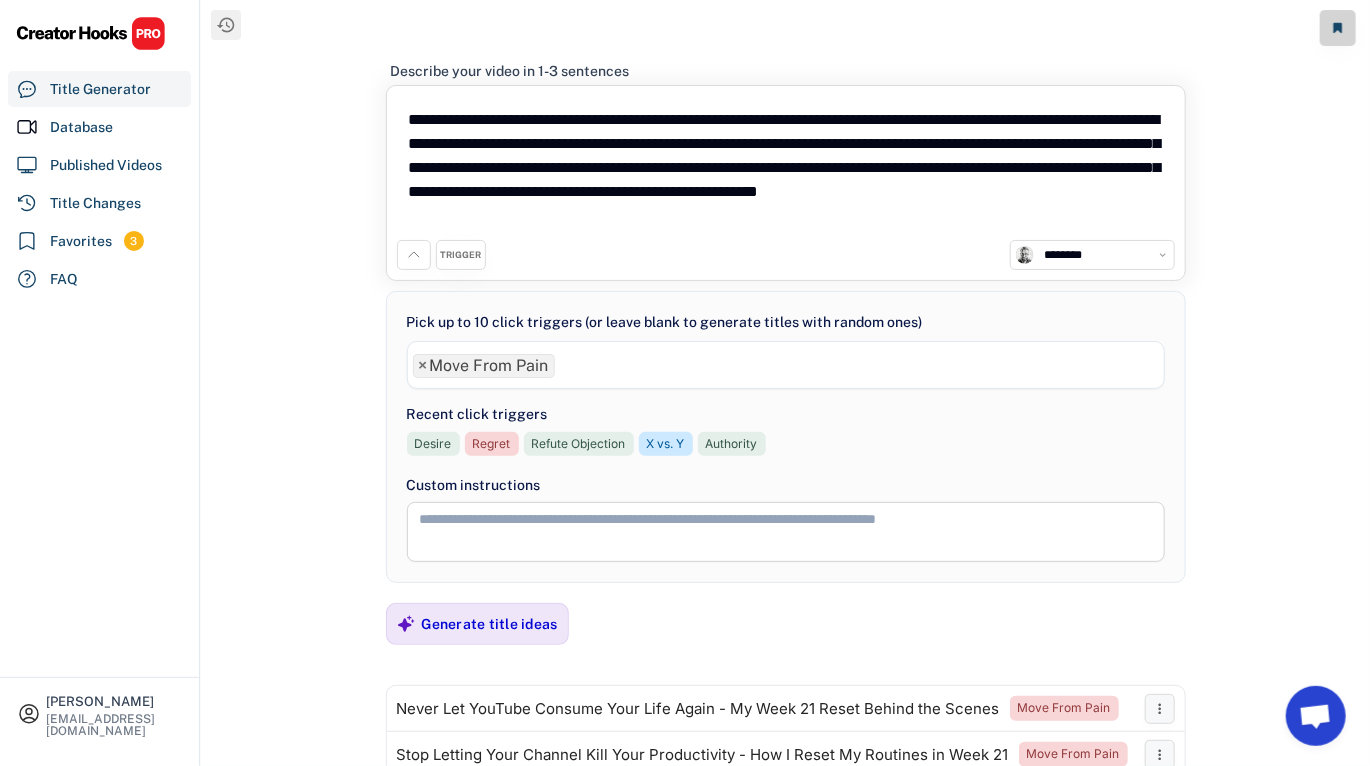 click on "**********" at bounding box center (786, 168) 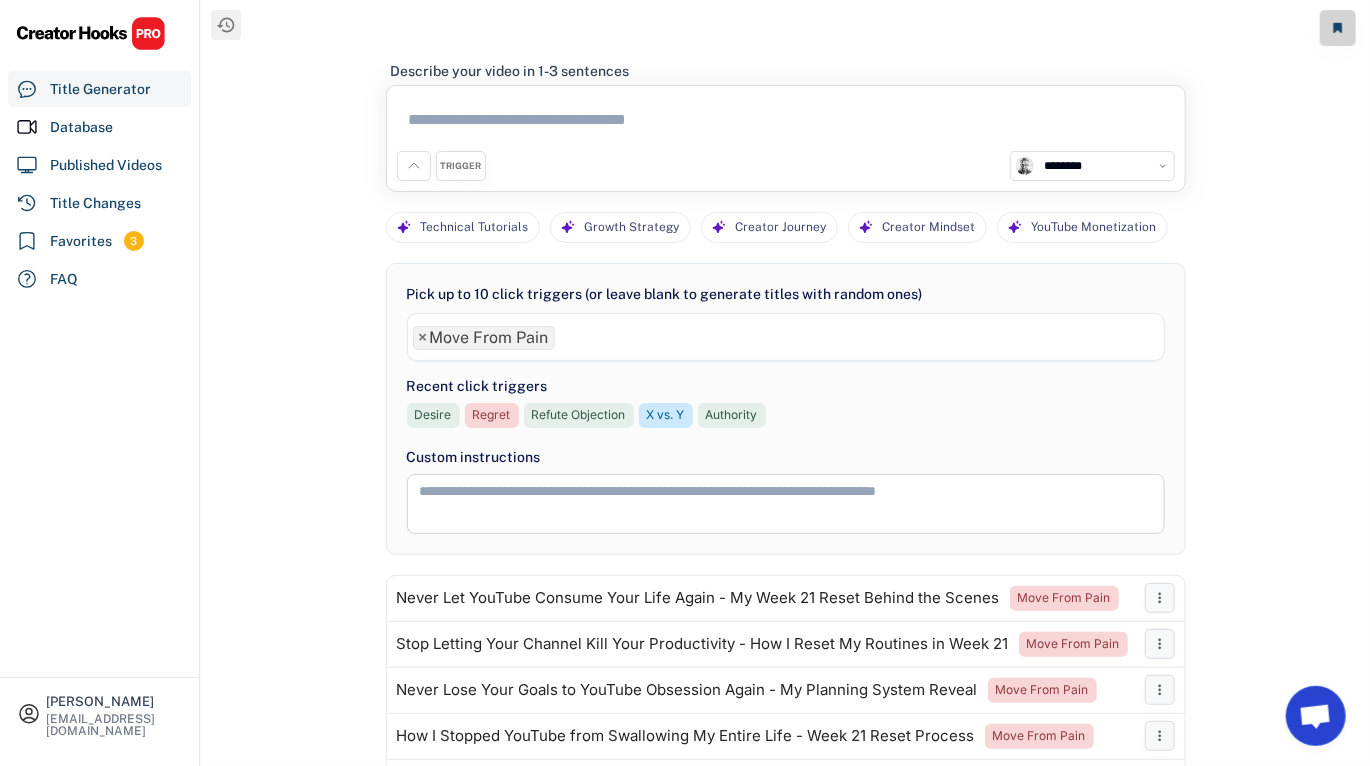 click at bounding box center (786, 123) 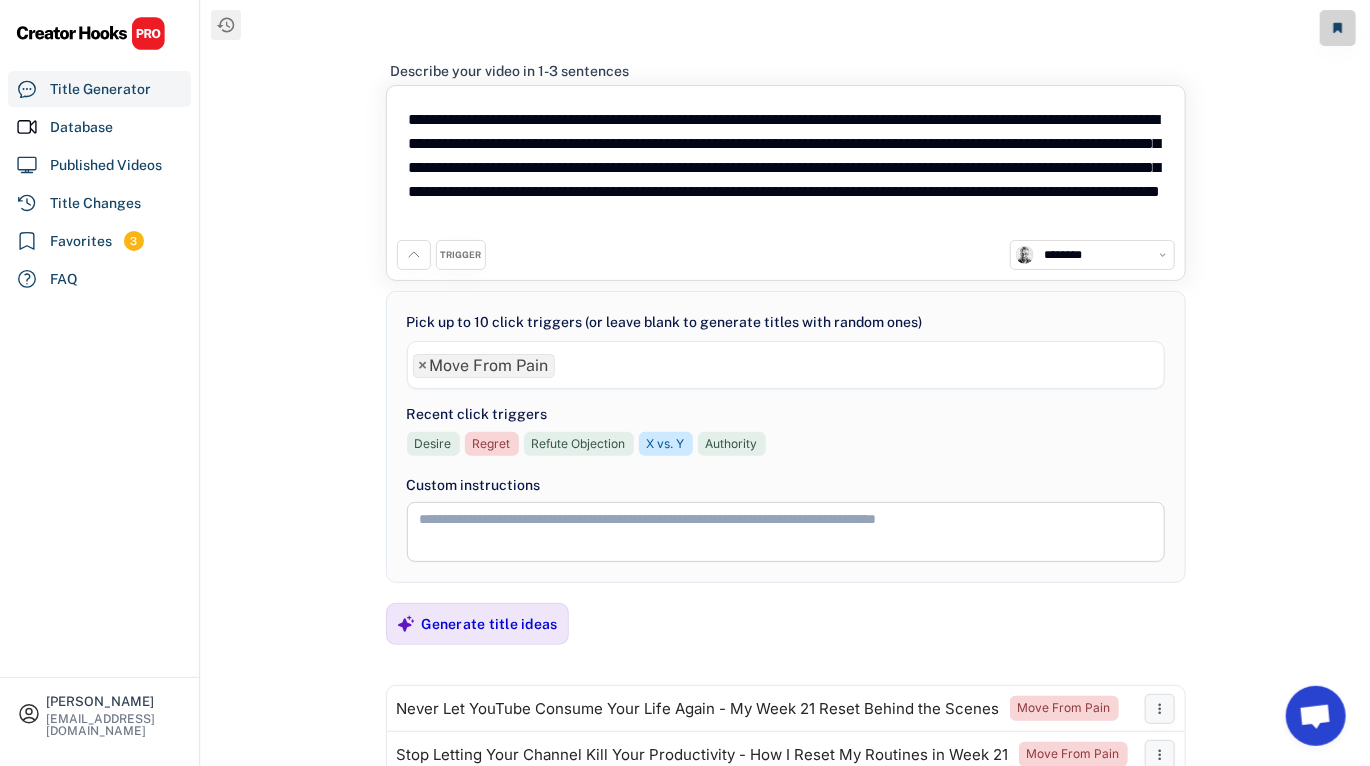 type on "**********" 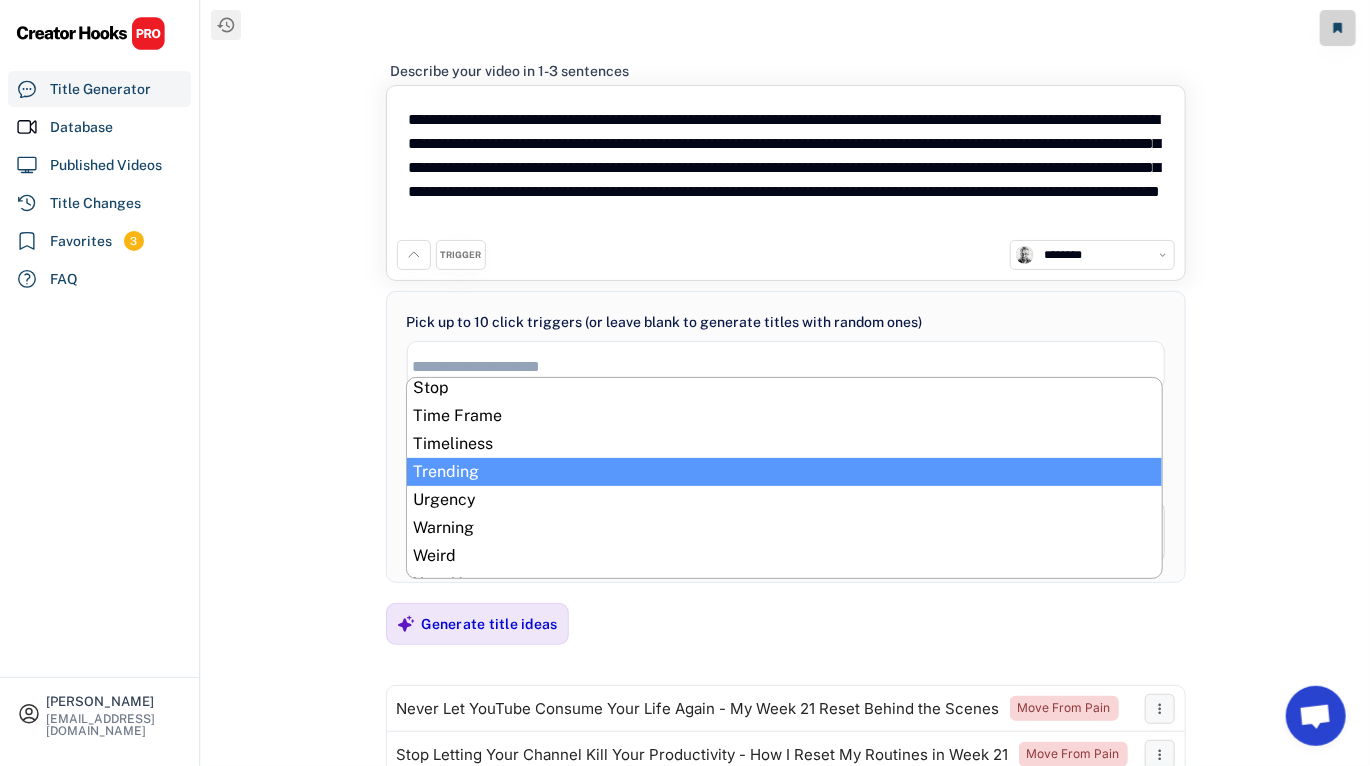 scroll, scrollTop: 1032, scrollLeft: 0, axis: vertical 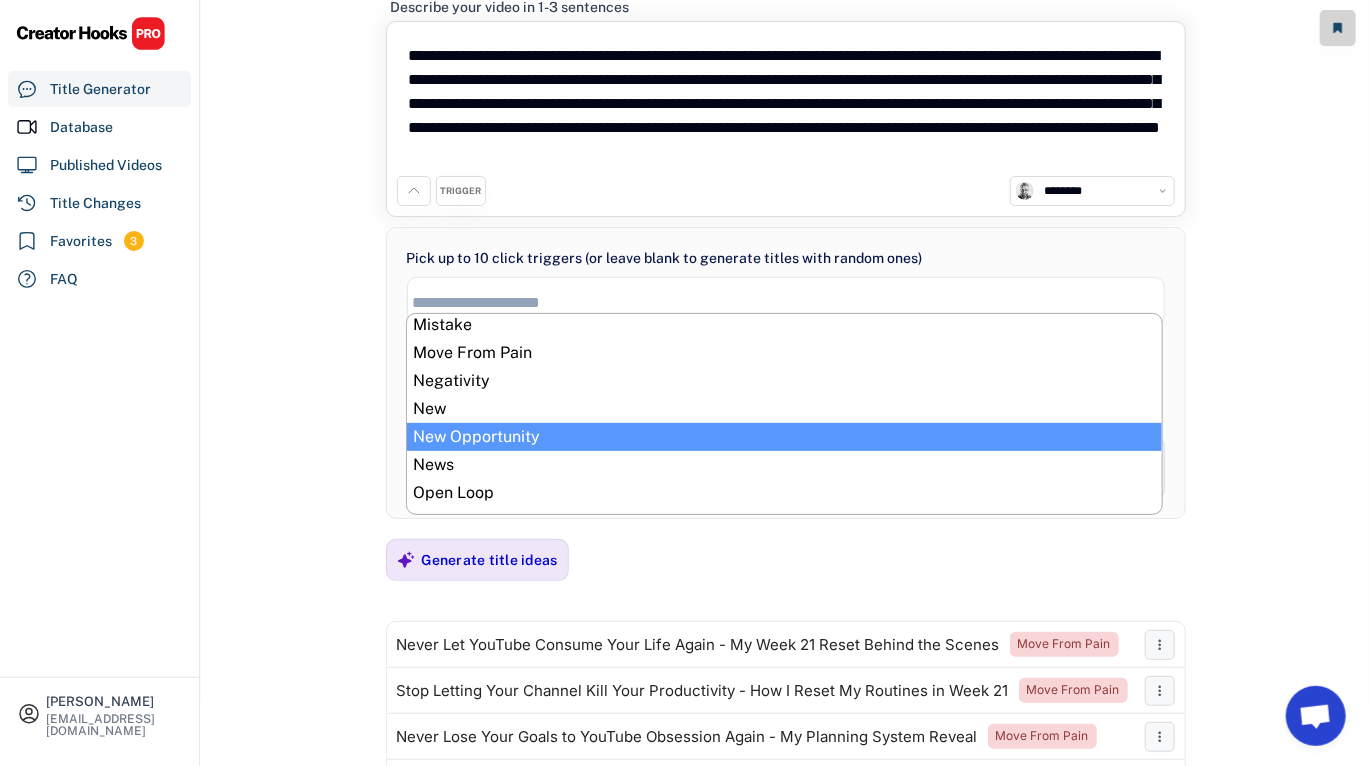 select on "**********" 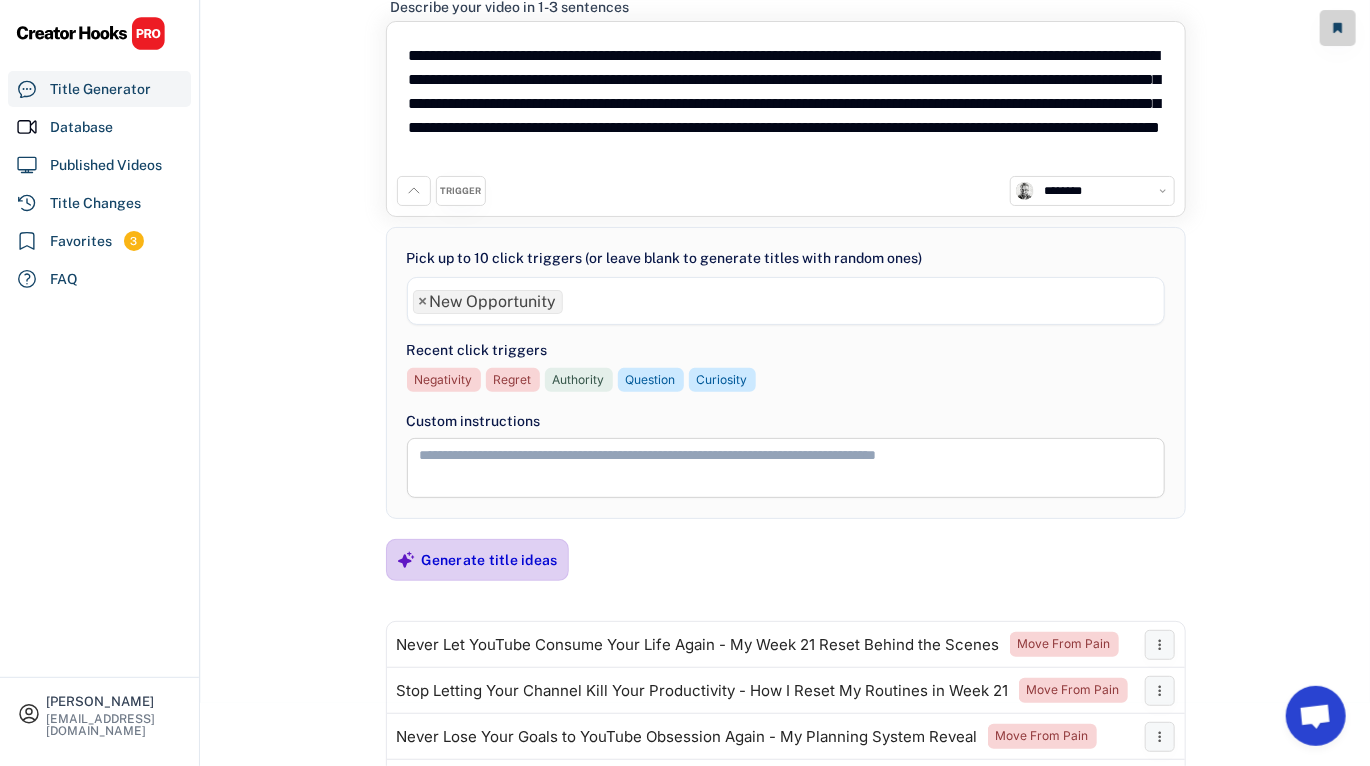 click on "Generate title ideas" at bounding box center [490, 560] 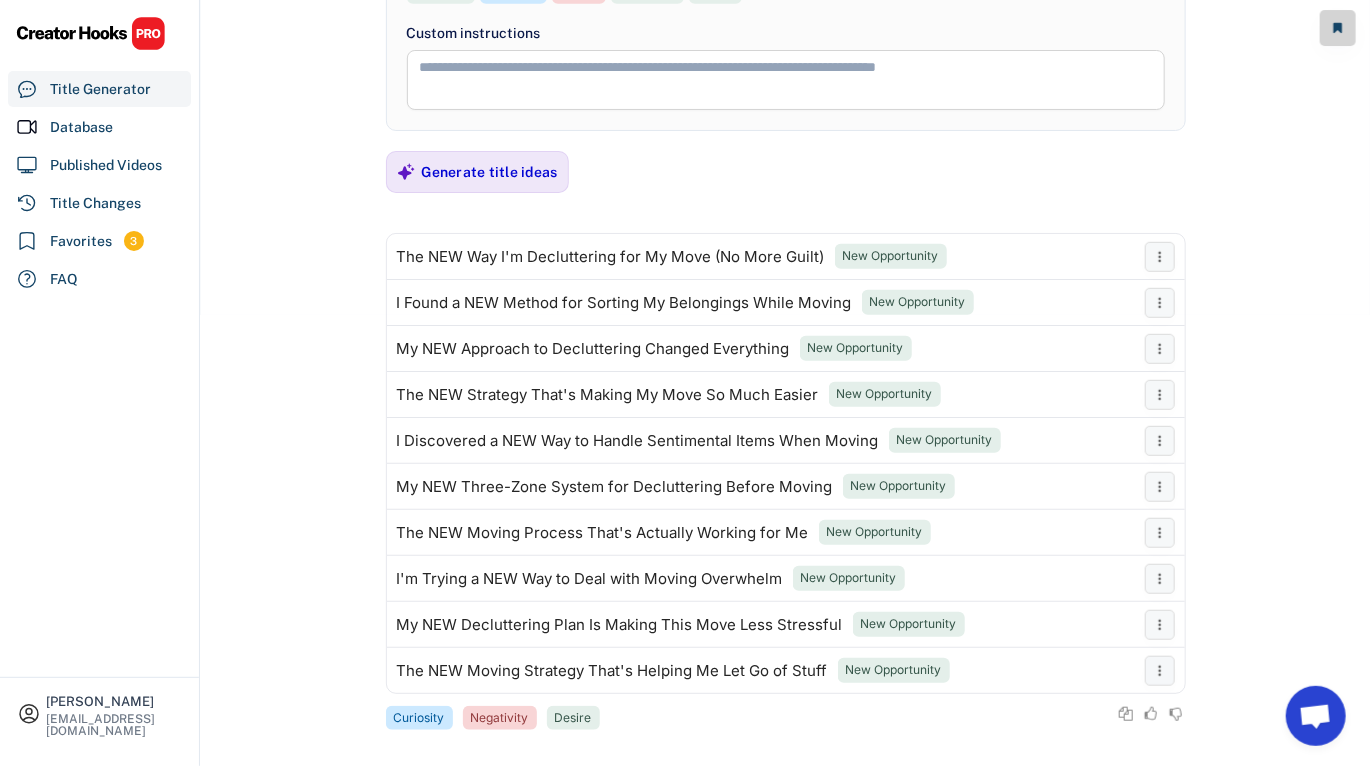 scroll, scrollTop: 466, scrollLeft: 0, axis: vertical 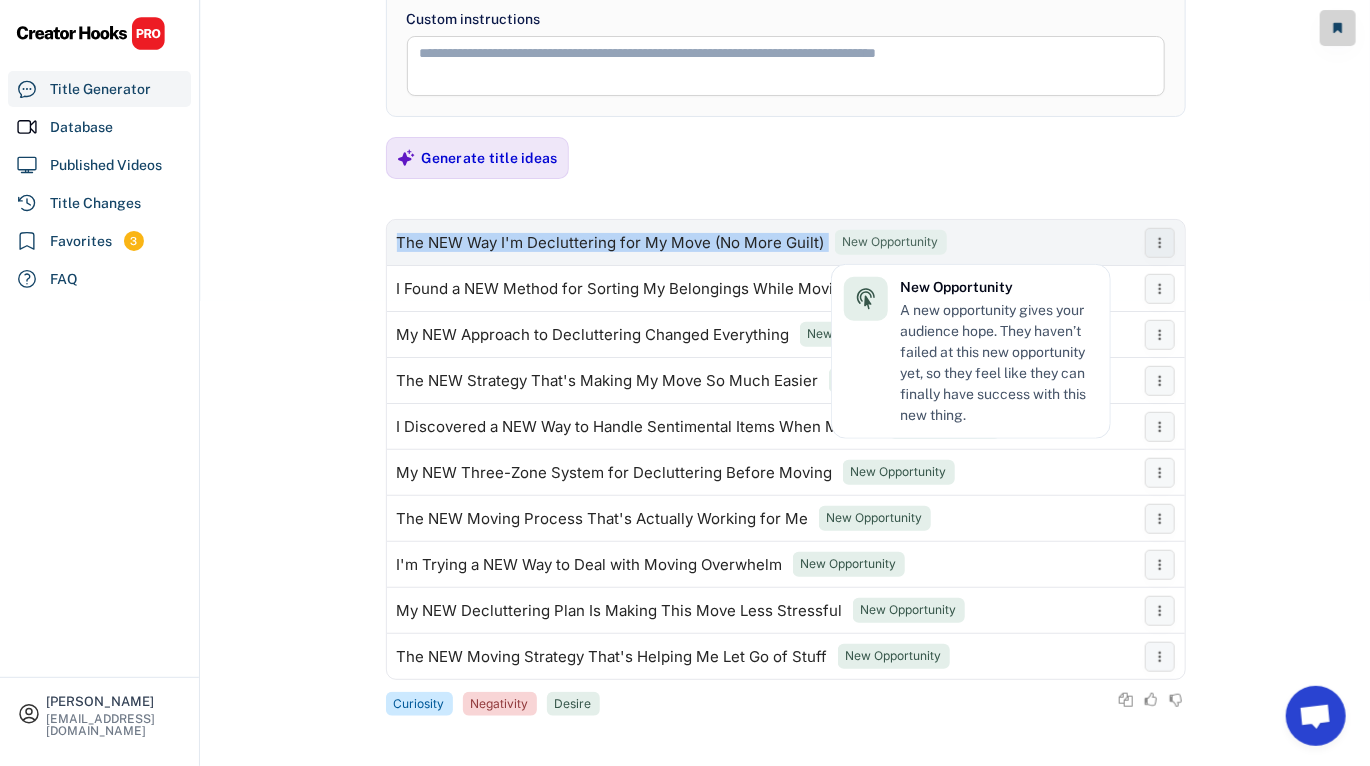 drag, startPoint x: 394, startPoint y: 235, endPoint x: 842, endPoint y: 246, distance: 448.135 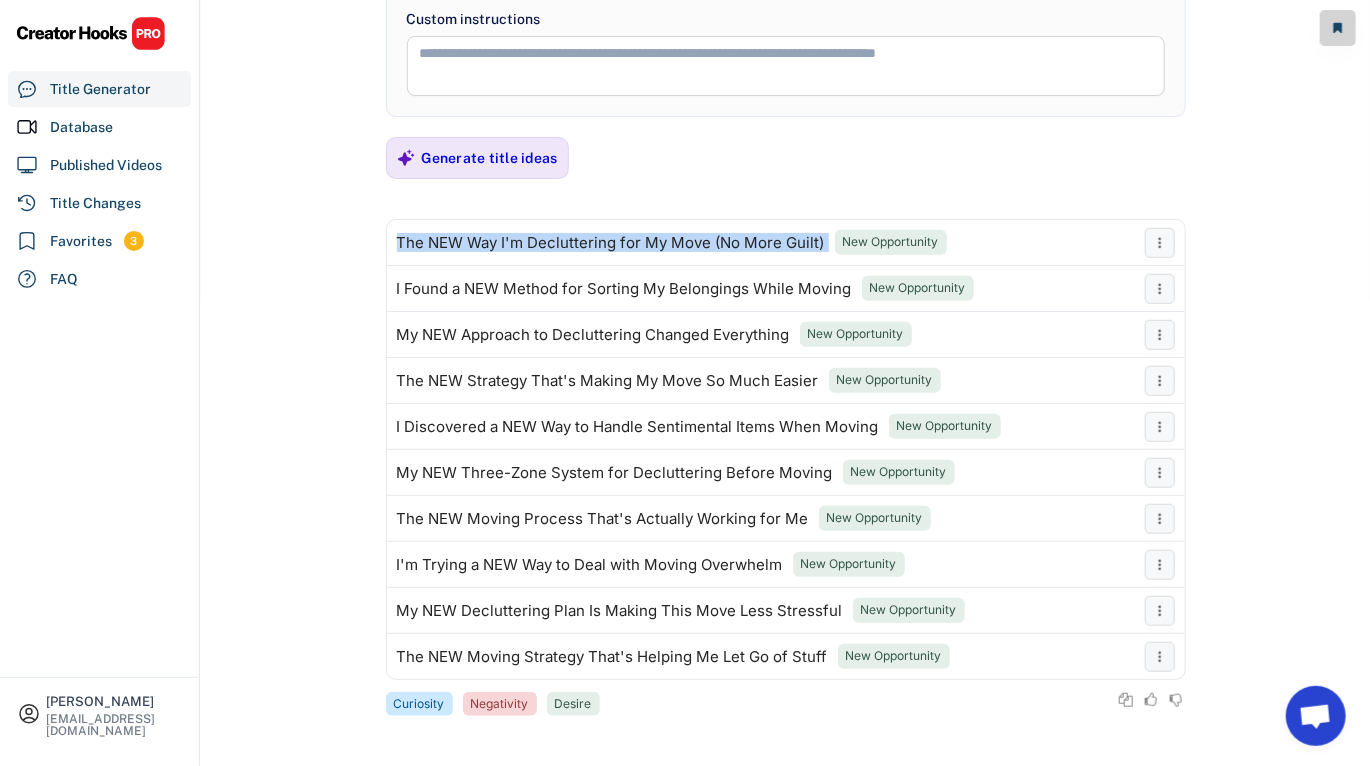 click on "**********" at bounding box center [785, -83] 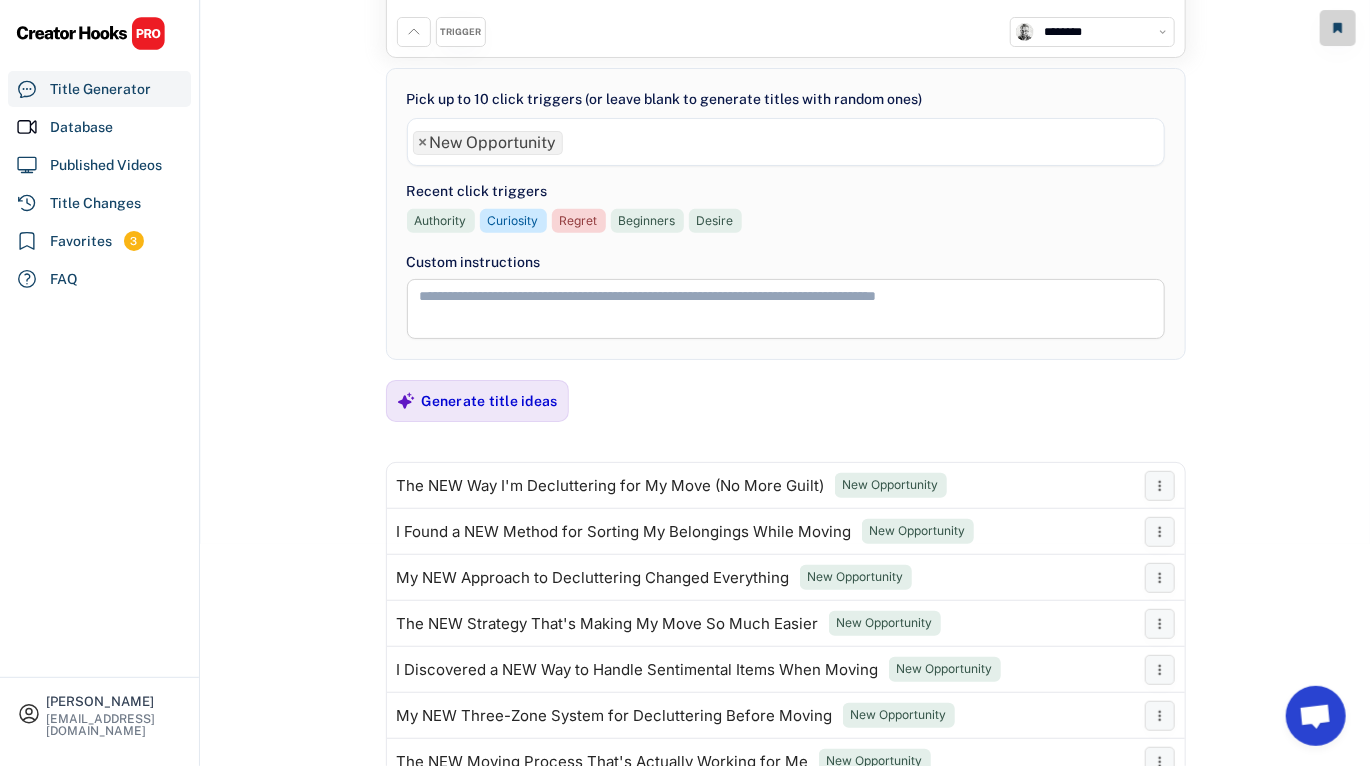 scroll, scrollTop: 59, scrollLeft: 0, axis: vertical 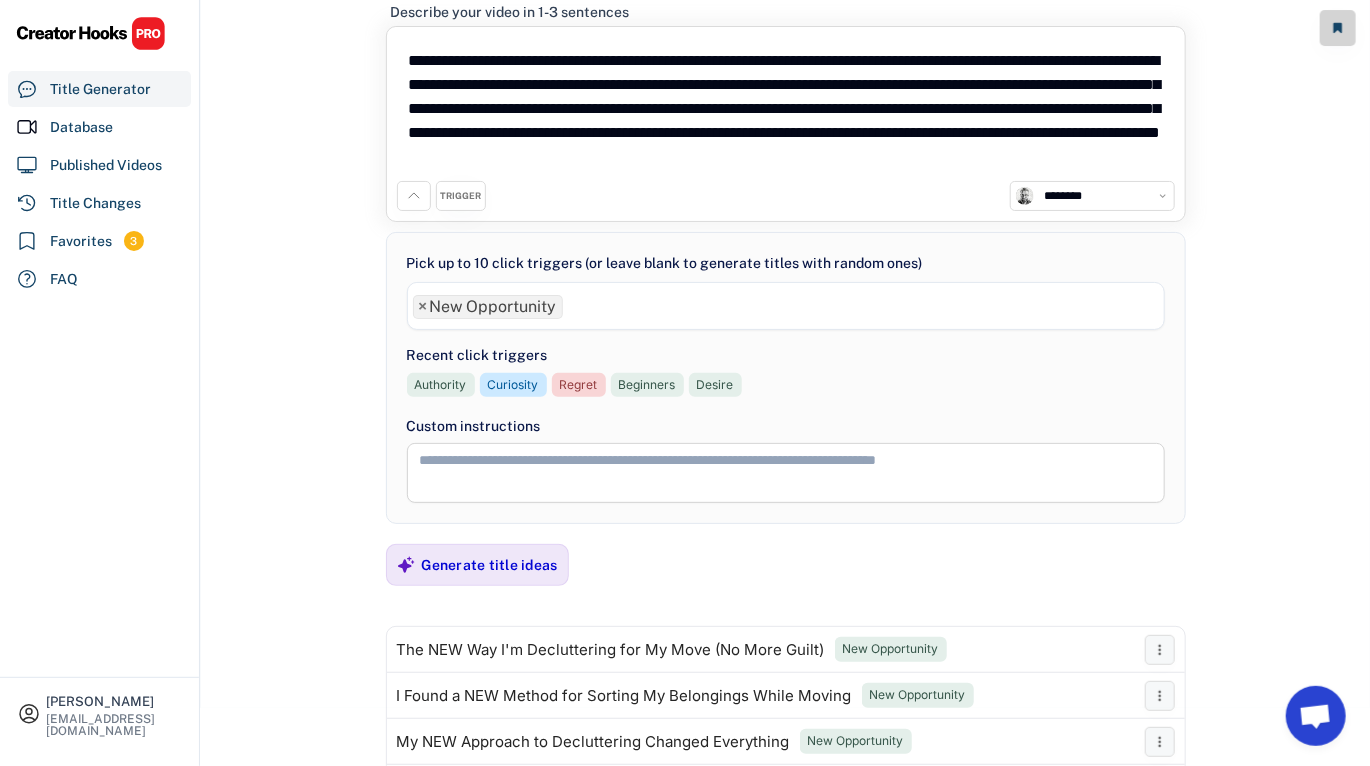 click on "×" at bounding box center [423, 307] 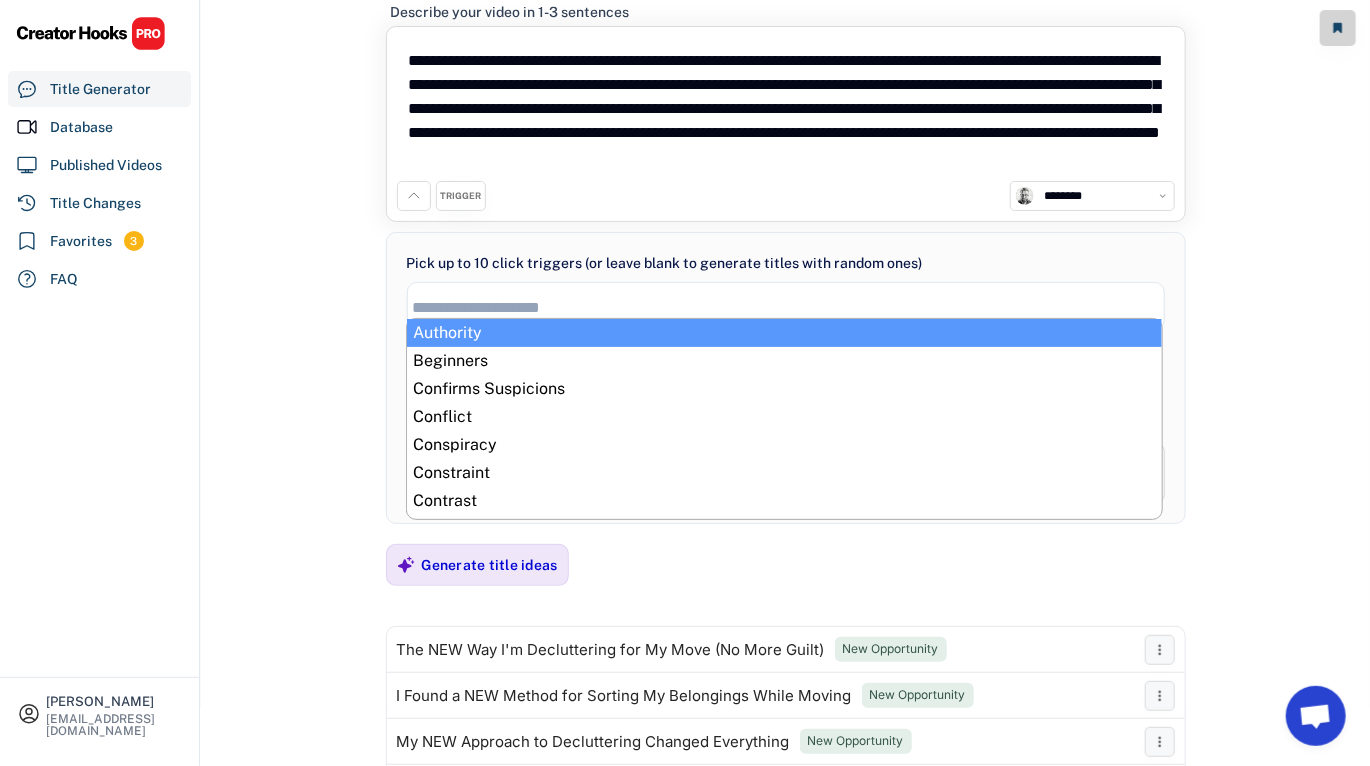click on "**********" at bounding box center [785, 324] 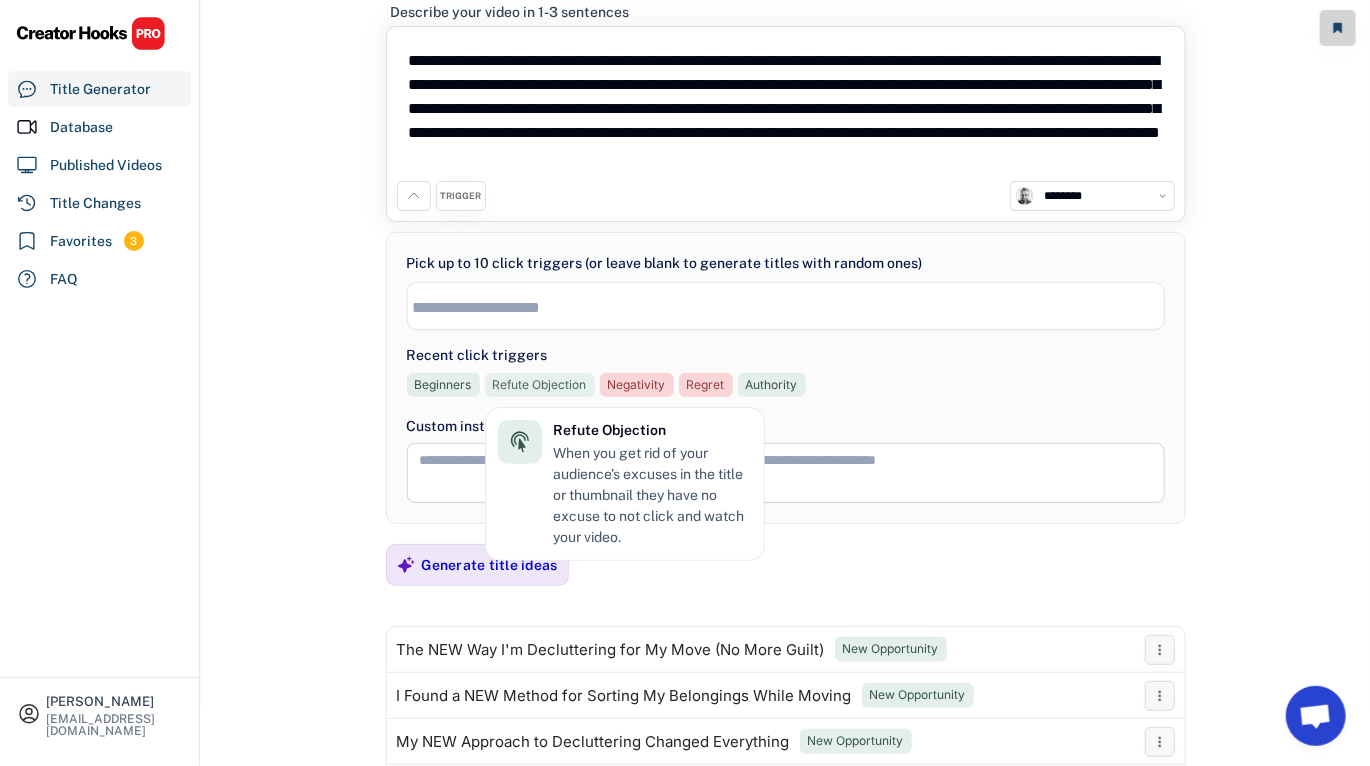 click on "Refute Objection" at bounding box center [540, 385] 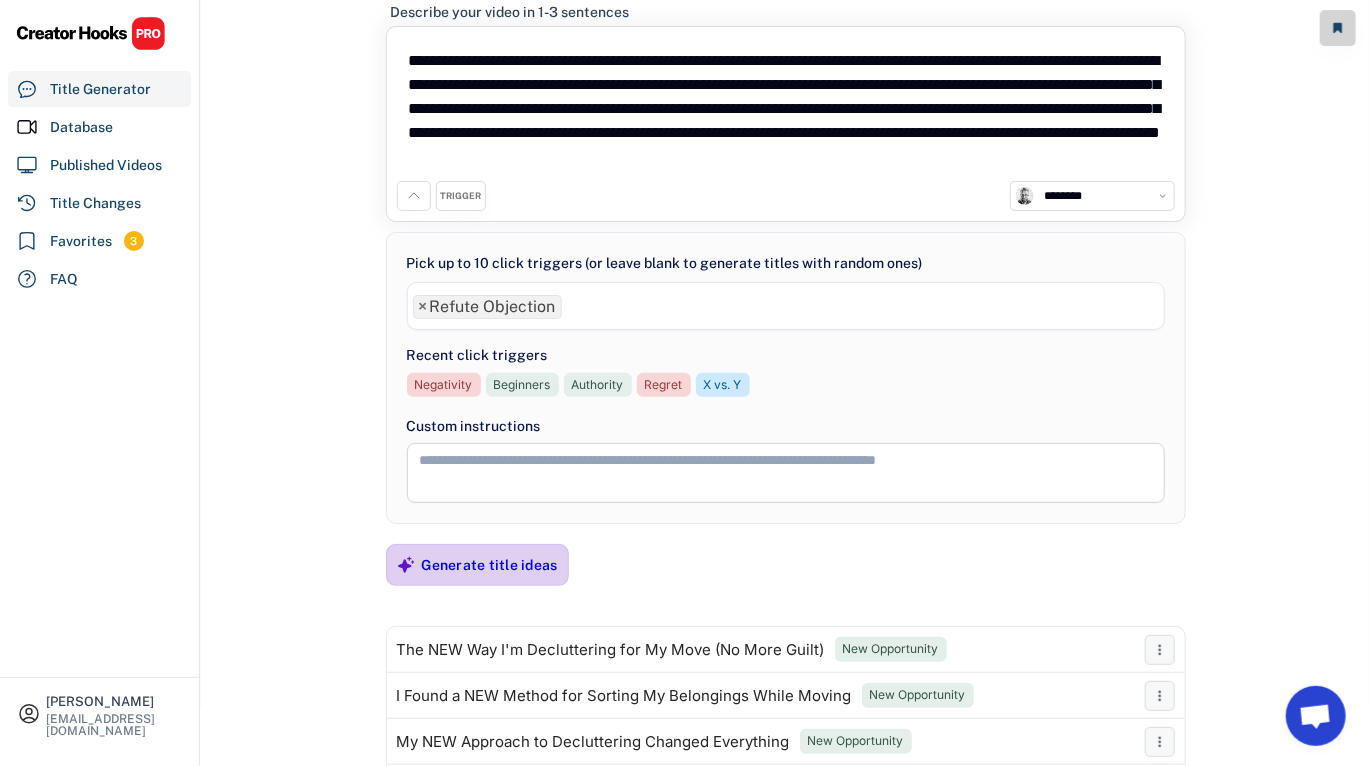 click on "Generate title ideas" at bounding box center [490, 565] 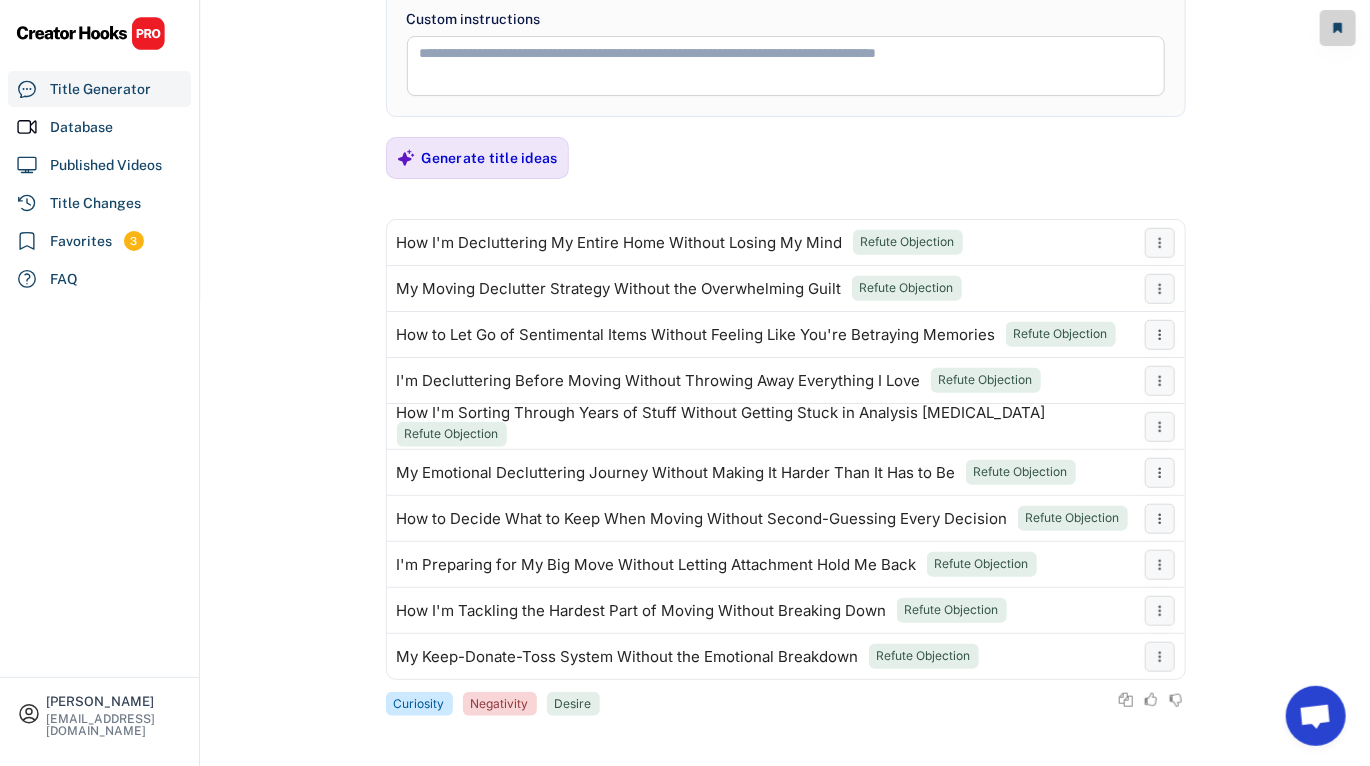 scroll, scrollTop: 0, scrollLeft: 0, axis: both 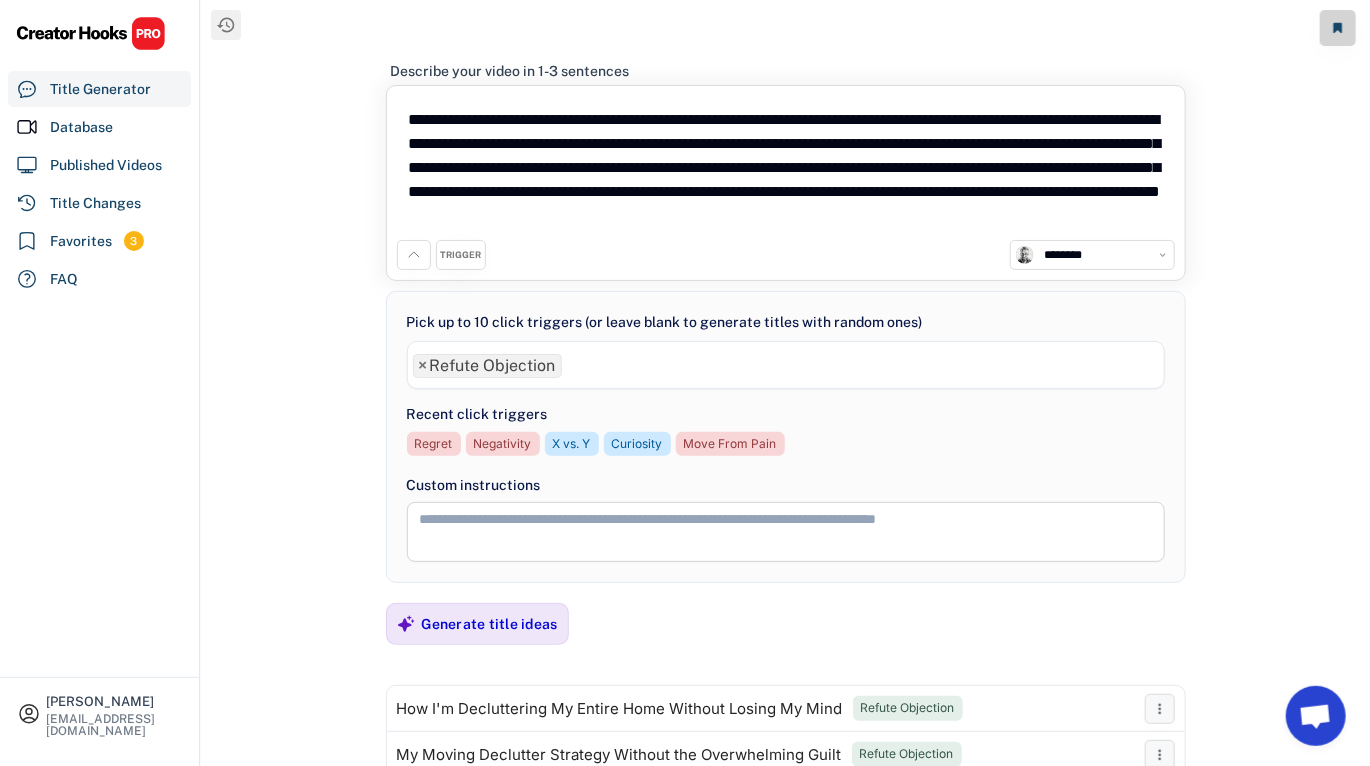 click on "× Refute Objection" at bounding box center (487, 366) 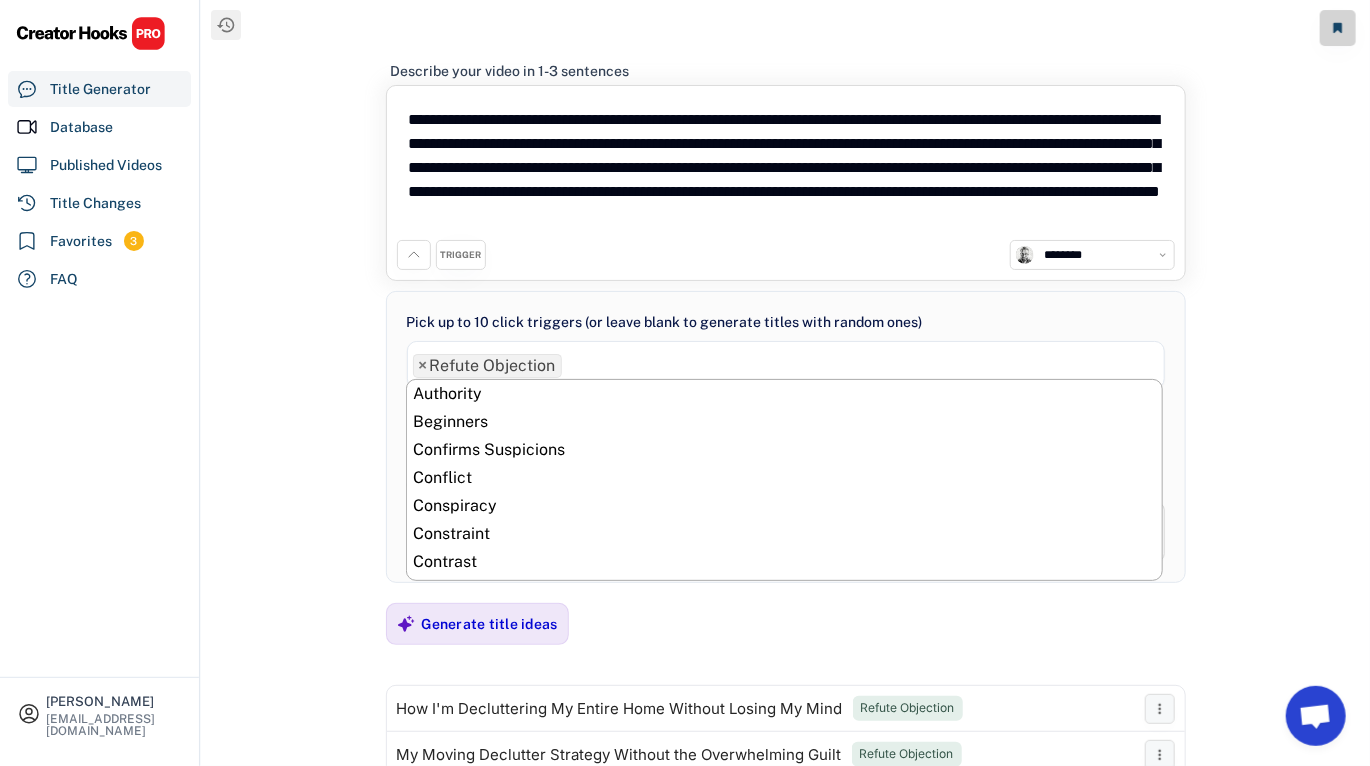 scroll, scrollTop: 756, scrollLeft: 0, axis: vertical 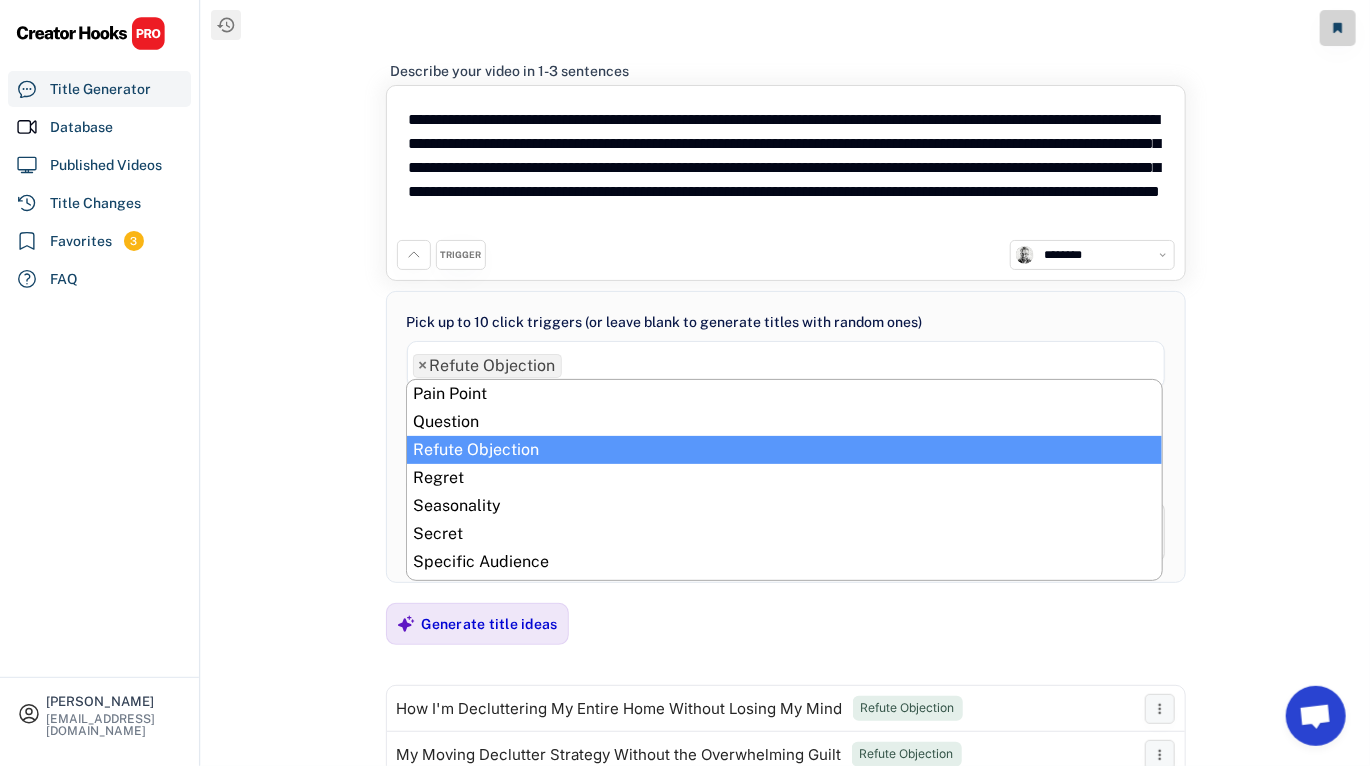 click on "×" at bounding box center (423, 366) 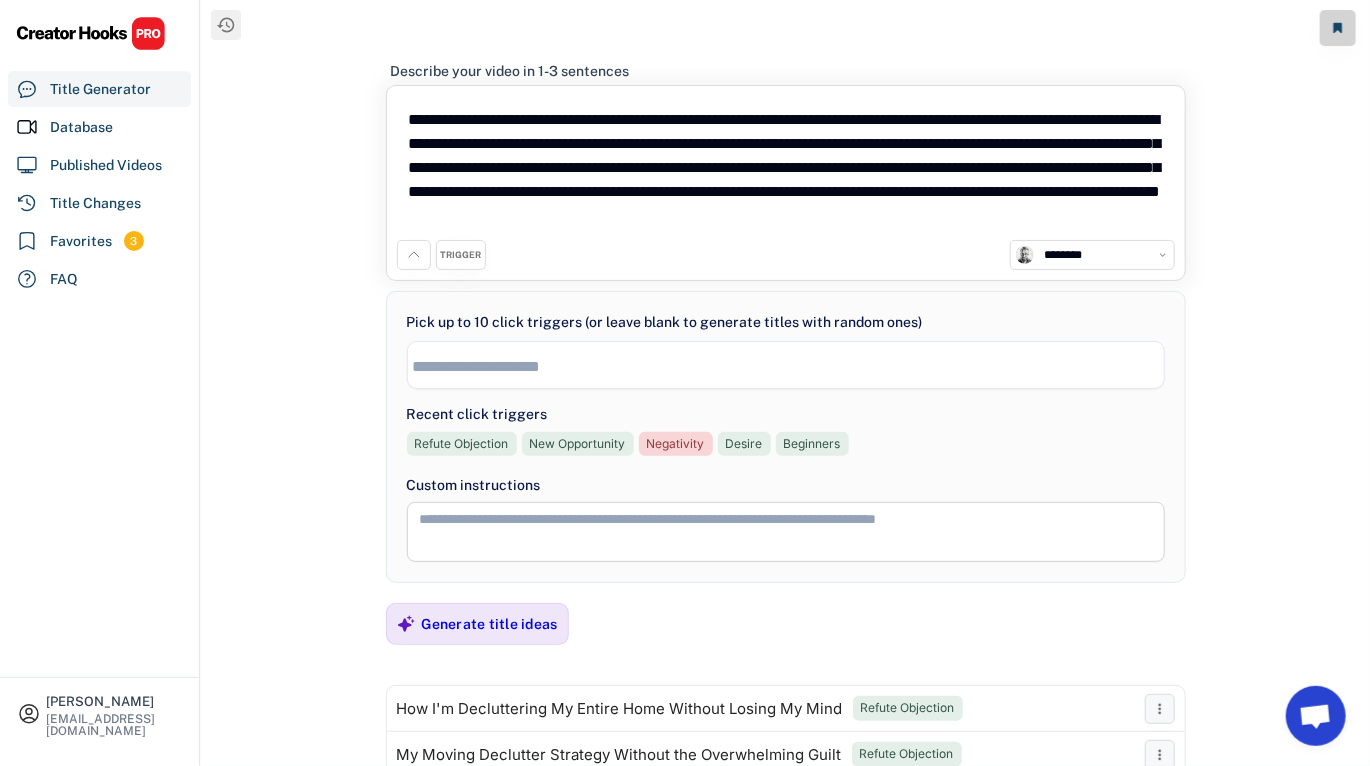 click at bounding box center [791, 366] 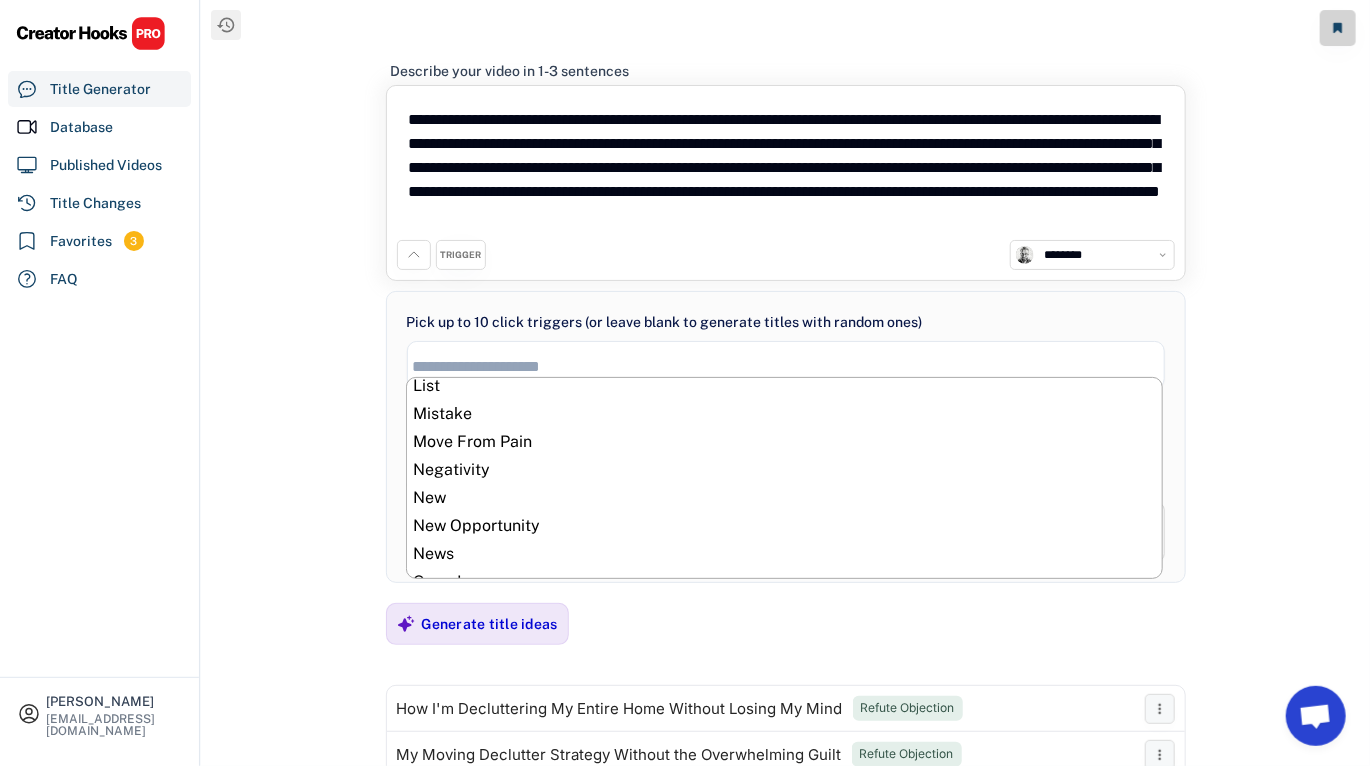 scroll, scrollTop: 600, scrollLeft: 0, axis: vertical 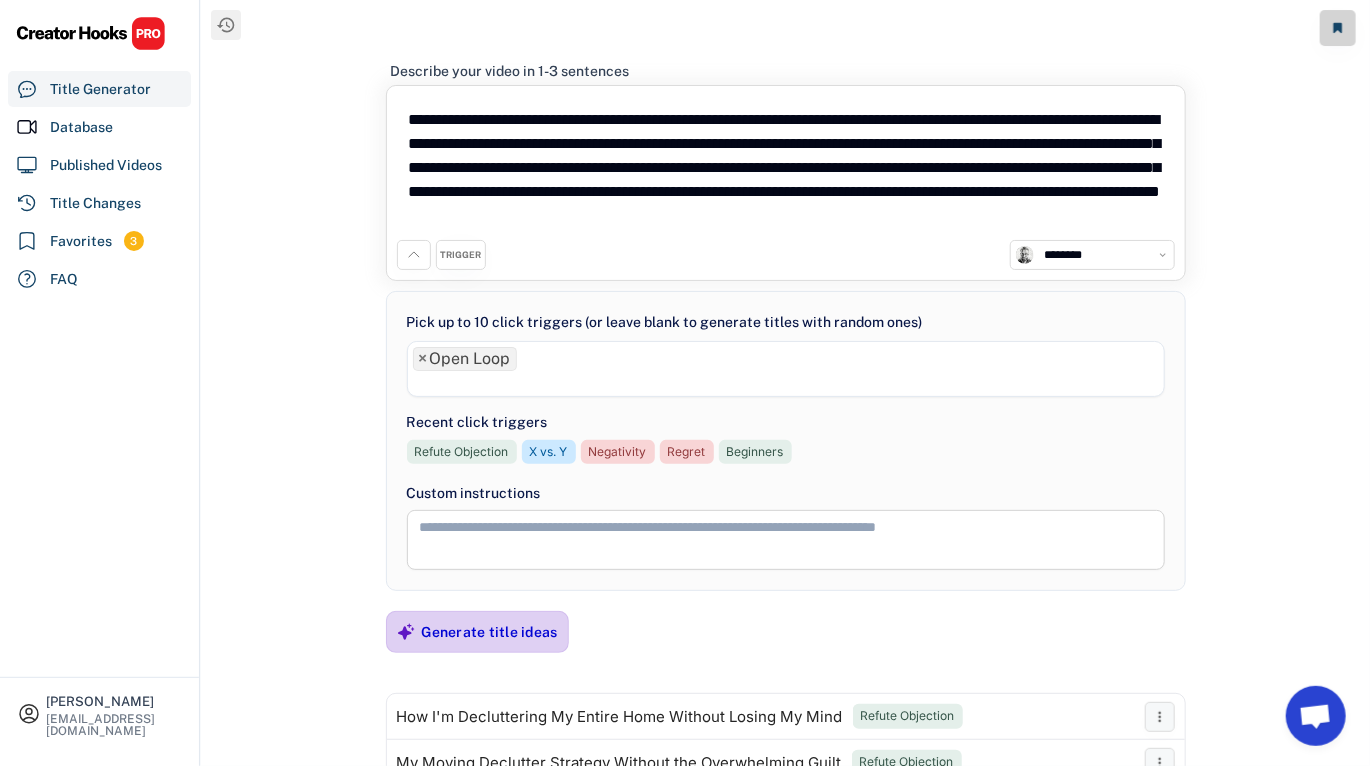 click on "Generate title ideas" at bounding box center (490, 632) 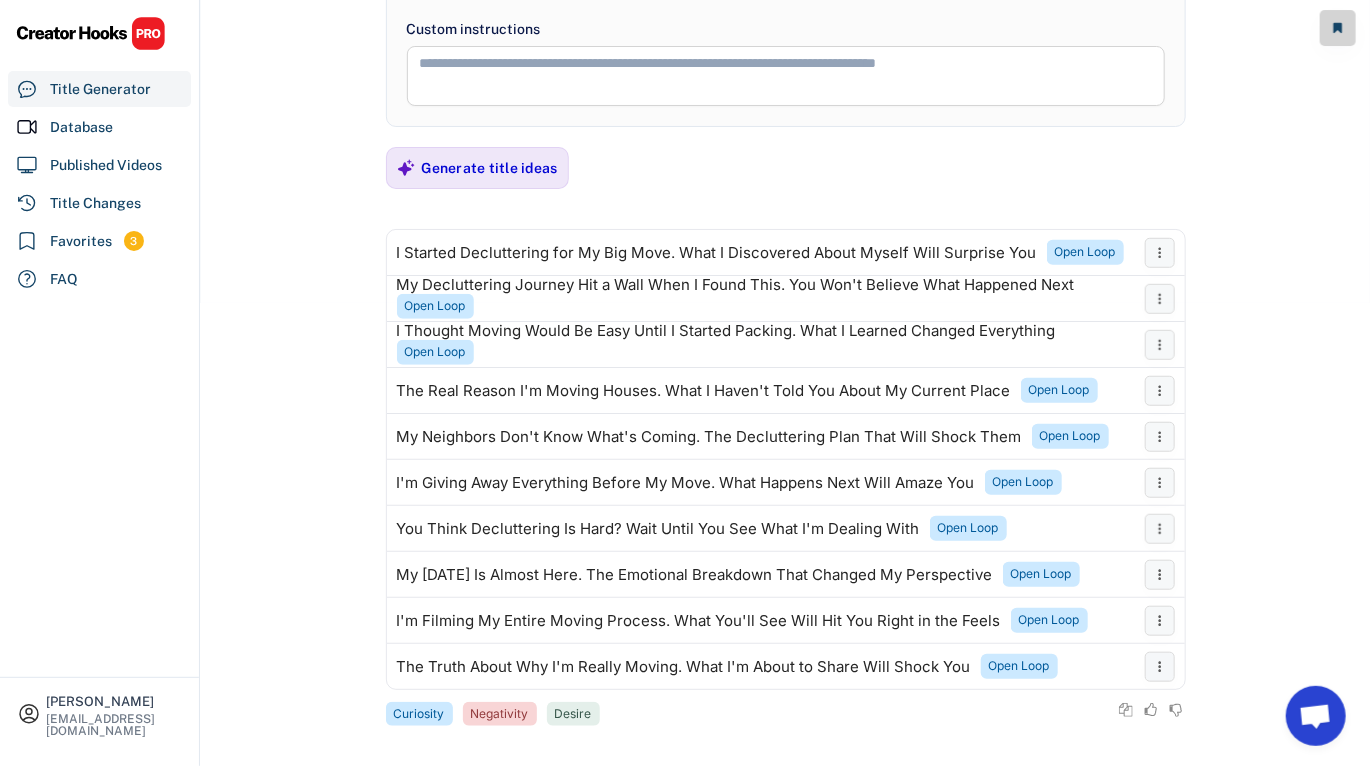 scroll, scrollTop: 474, scrollLeft: 0, axis: vertical 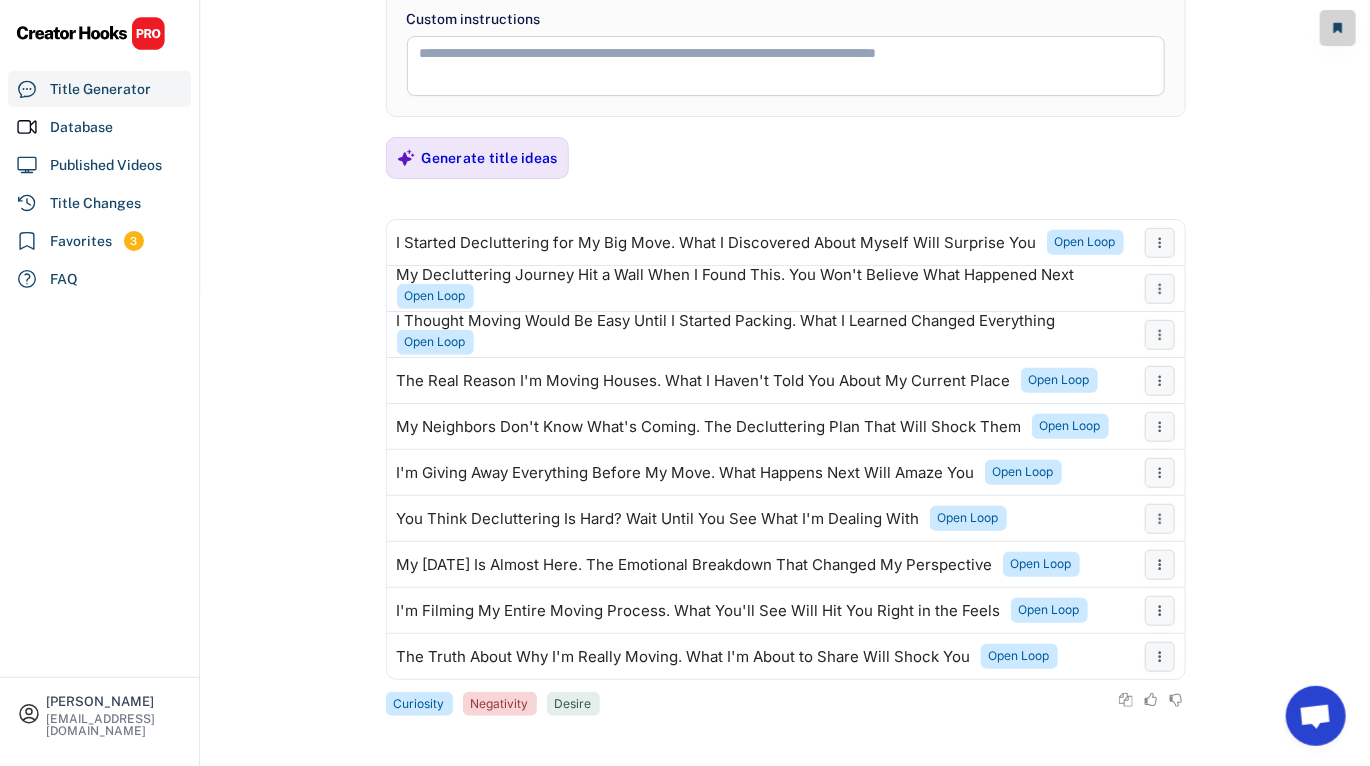 click on "**********" at bounding box center [685, -91] 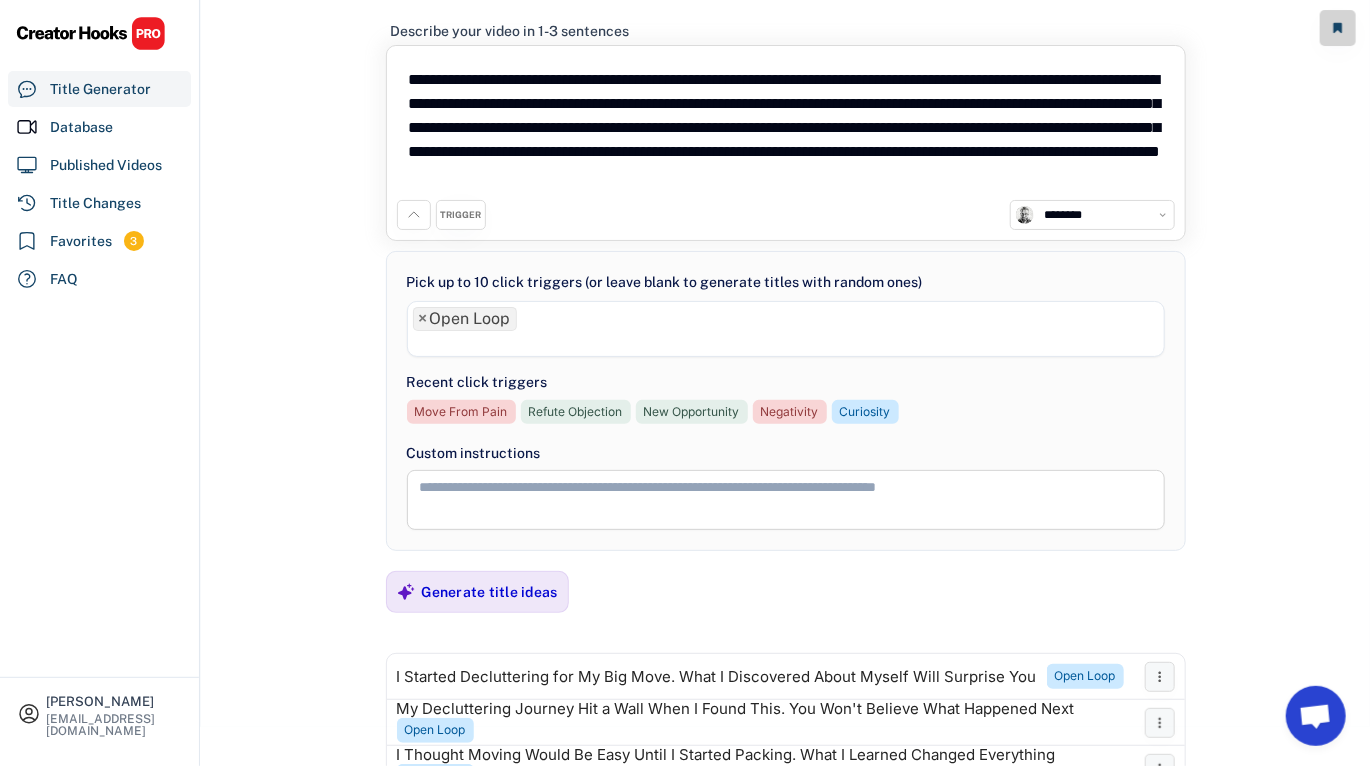 scroll, scrollTop: 0, scrollLeft: 0, axis: both 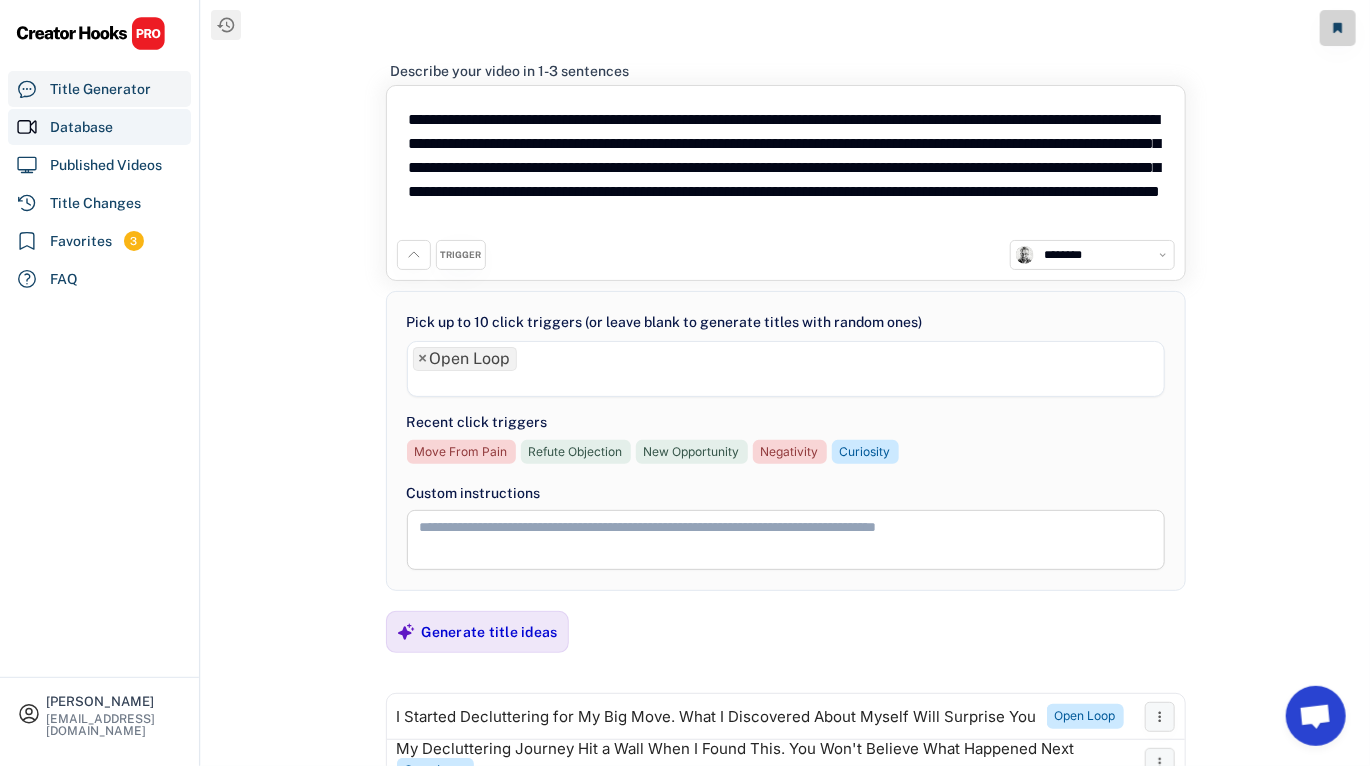 click on "Database" at bounding box center [81, 127] 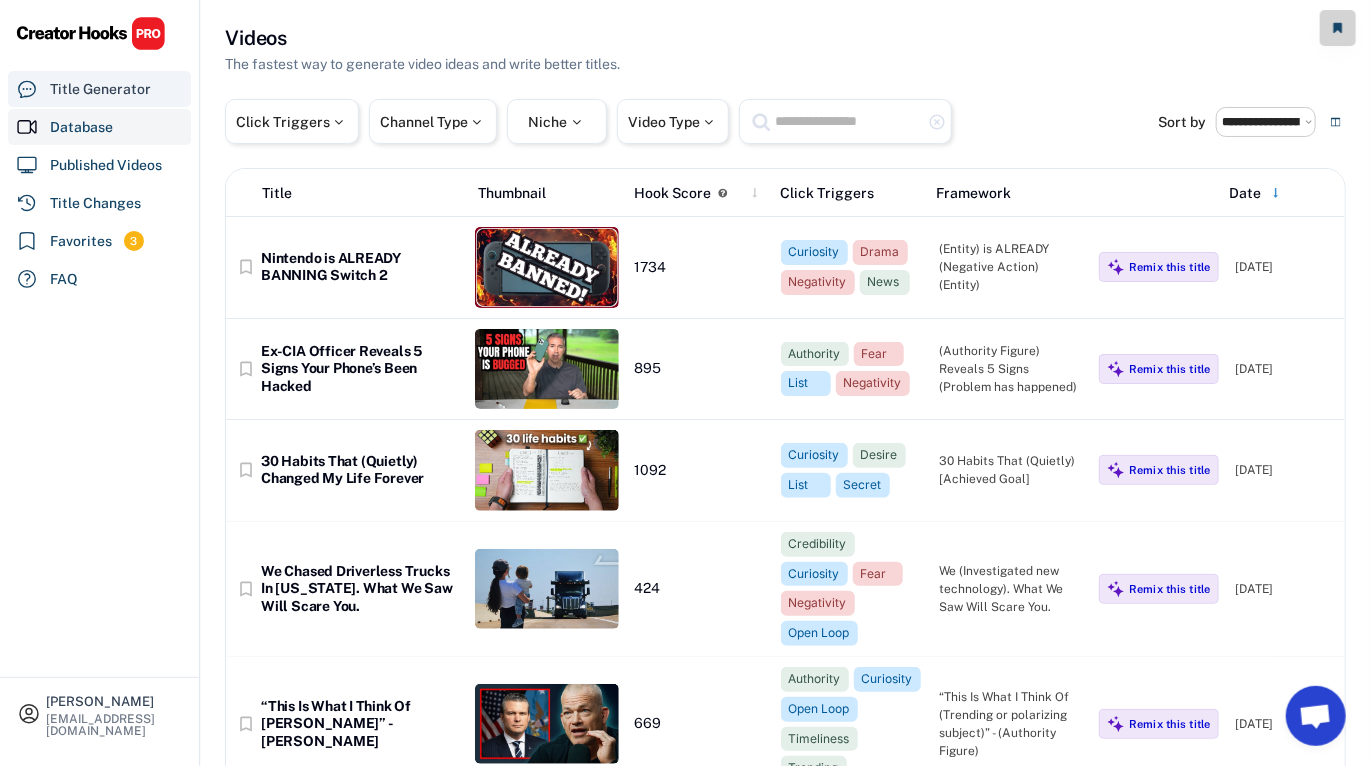 click on "Title Generator" at bounding box center [100, 89] 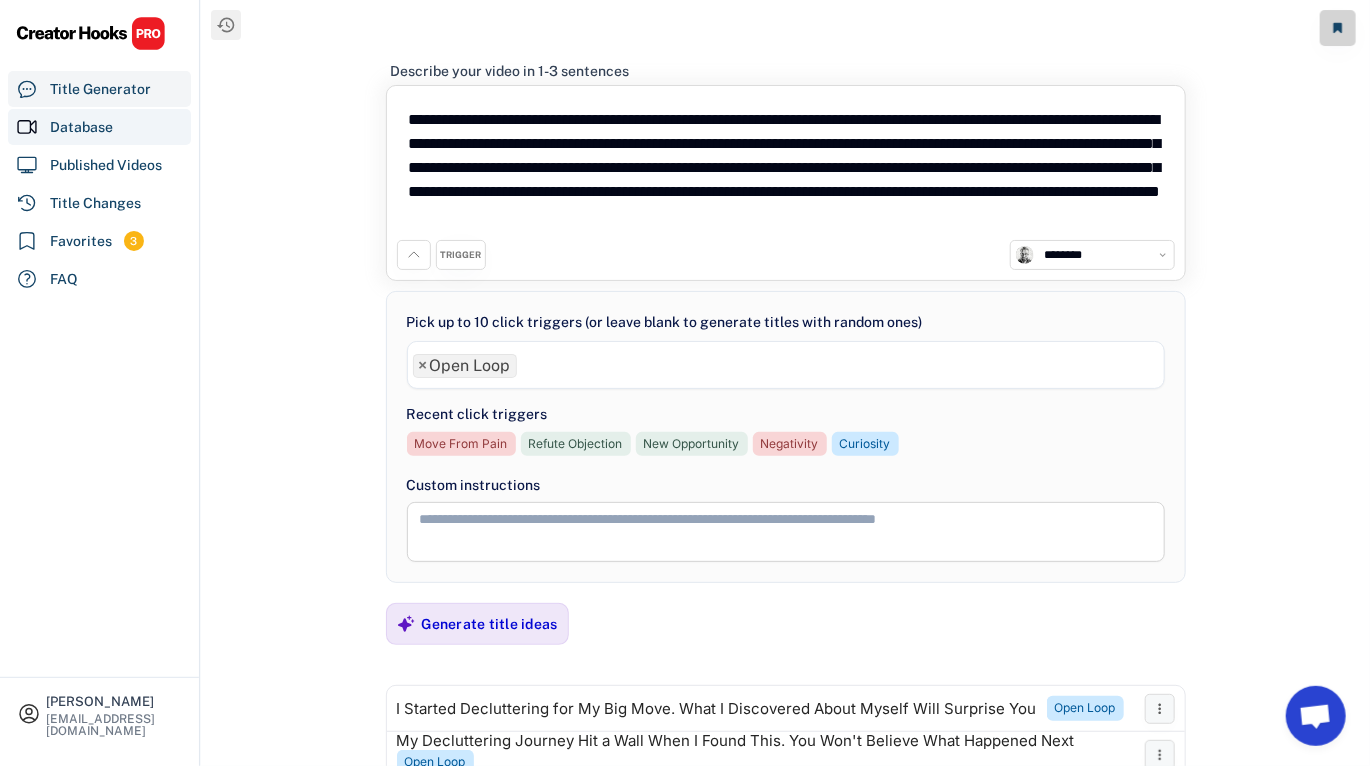click on "Database" at bounding box center (99, 127) 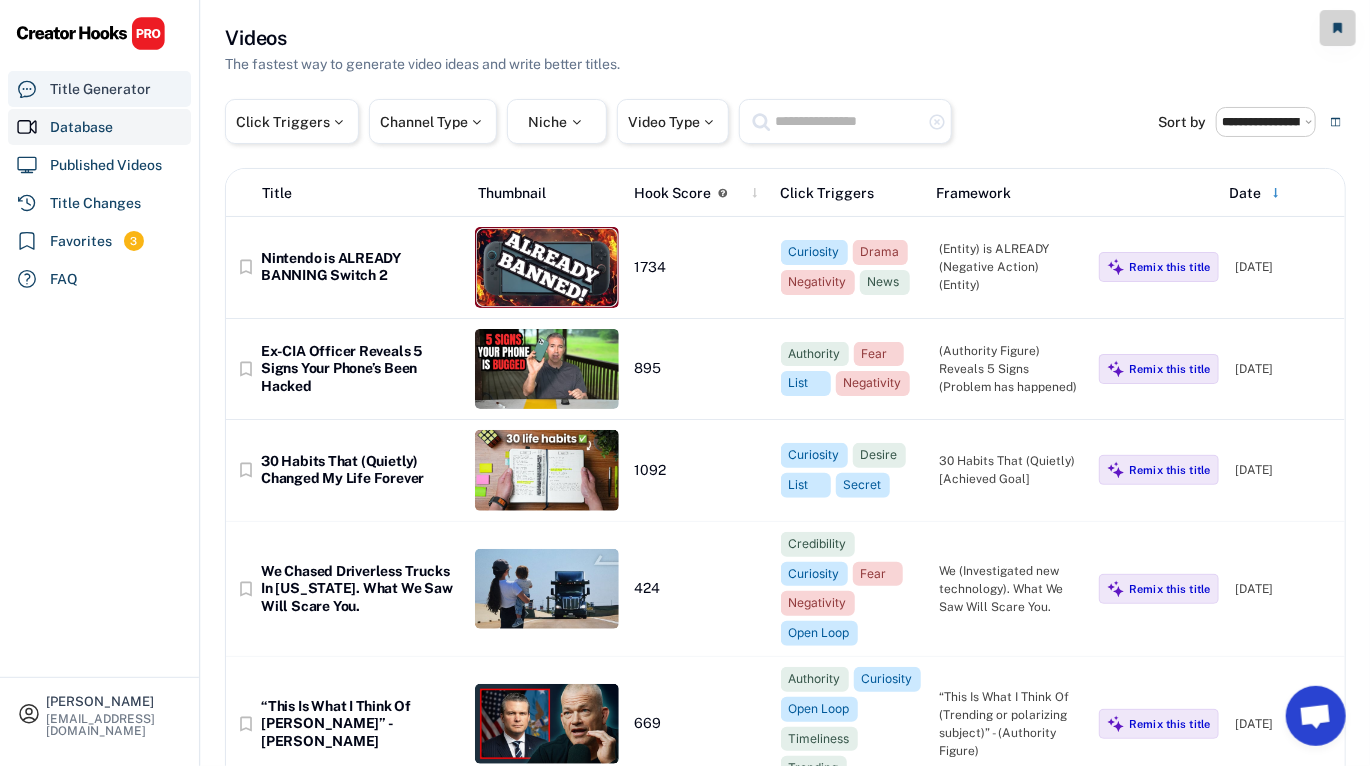 click on "Title Generator" at bounding box center (100, 89) 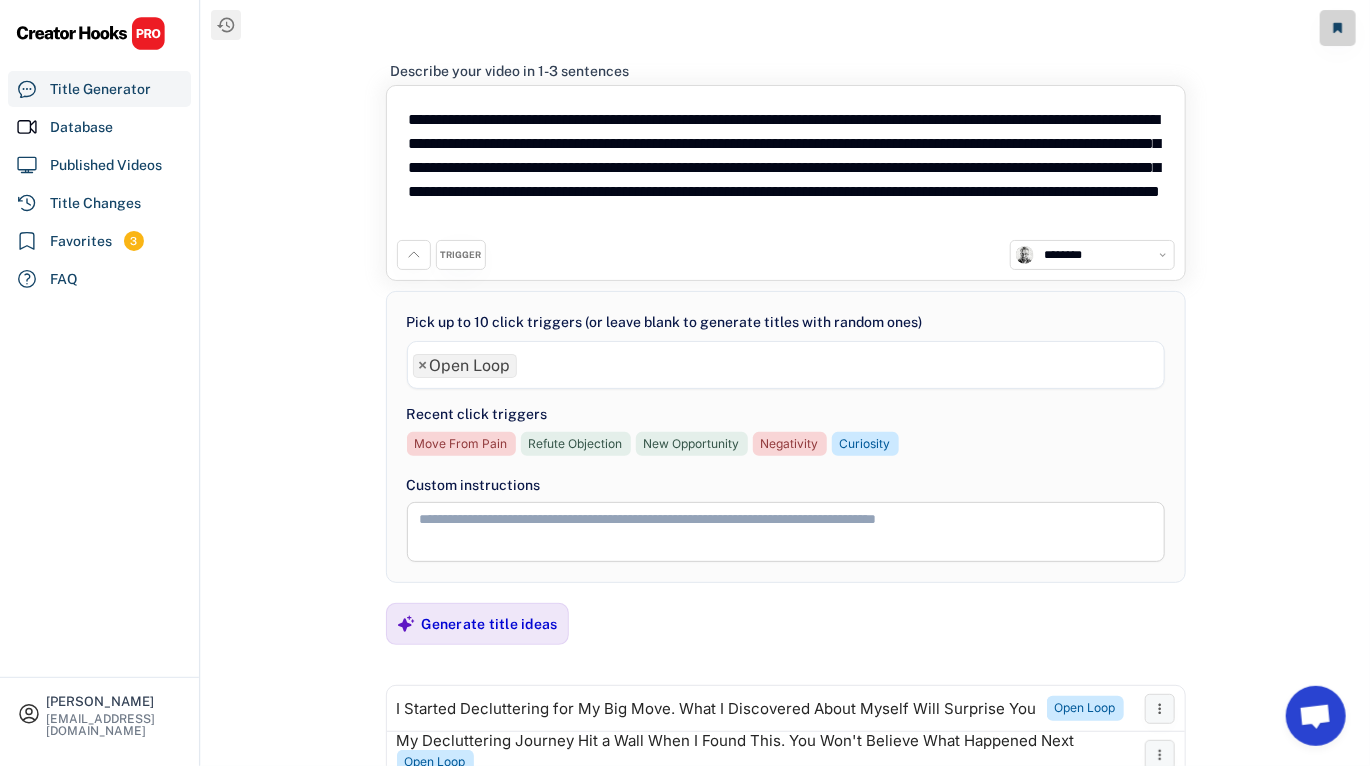 click on "**********" at bounding box center (786, 168) 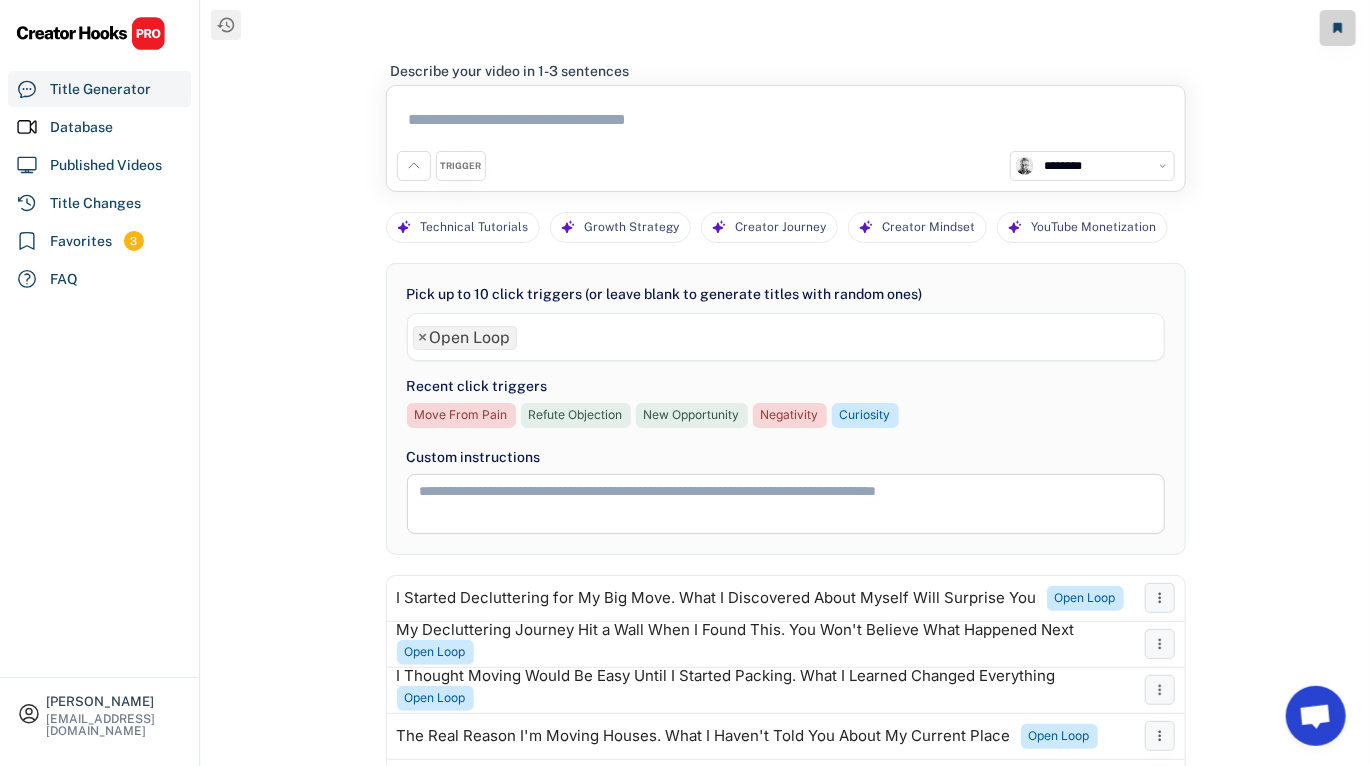 type 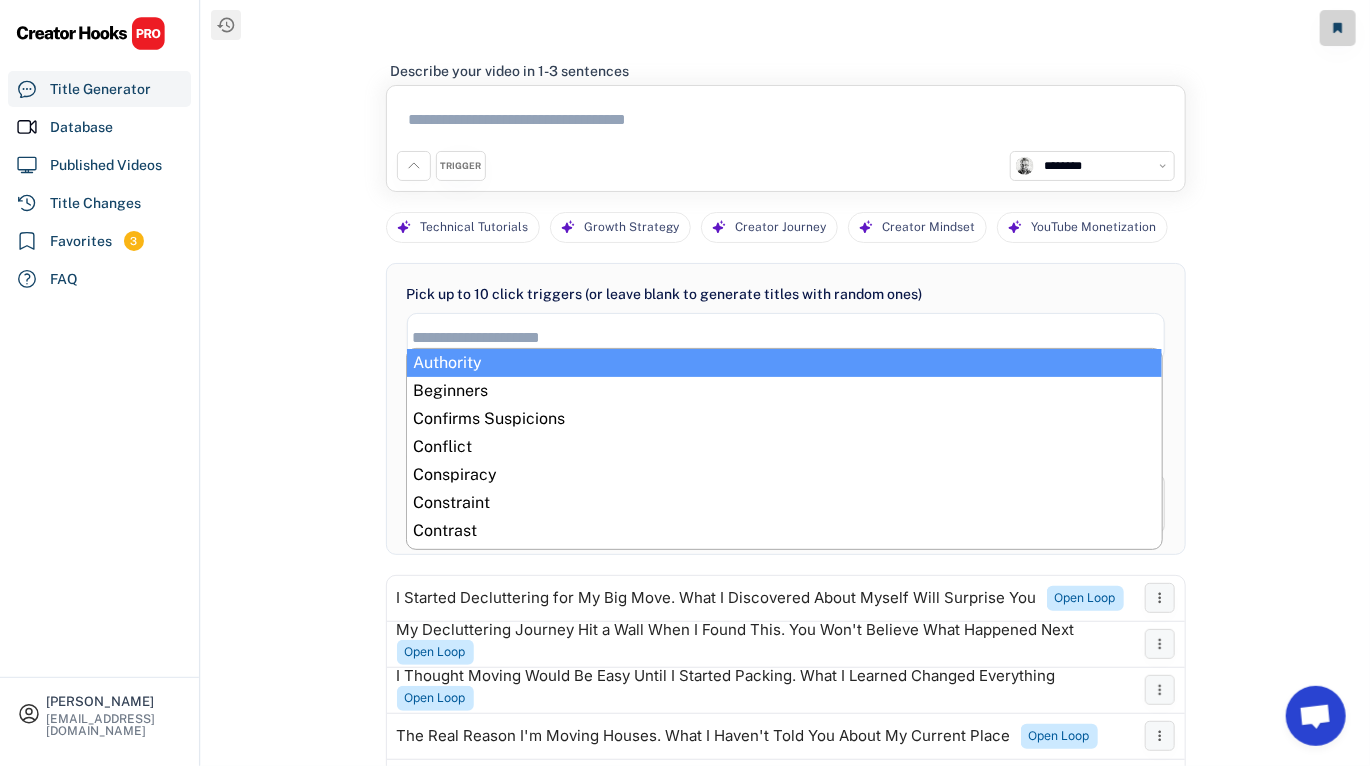click on "**********" at bounding box center [785, 383] 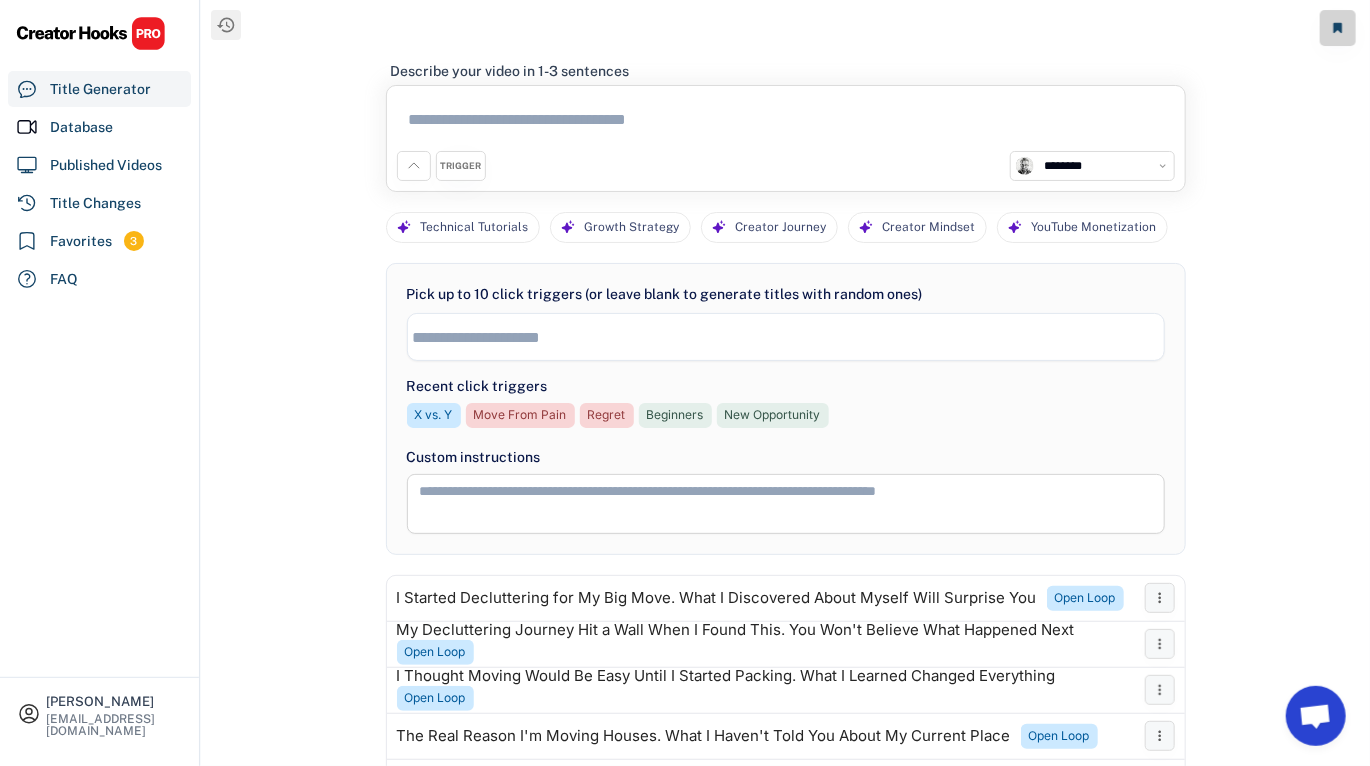 click at bounding box center (786, 123) 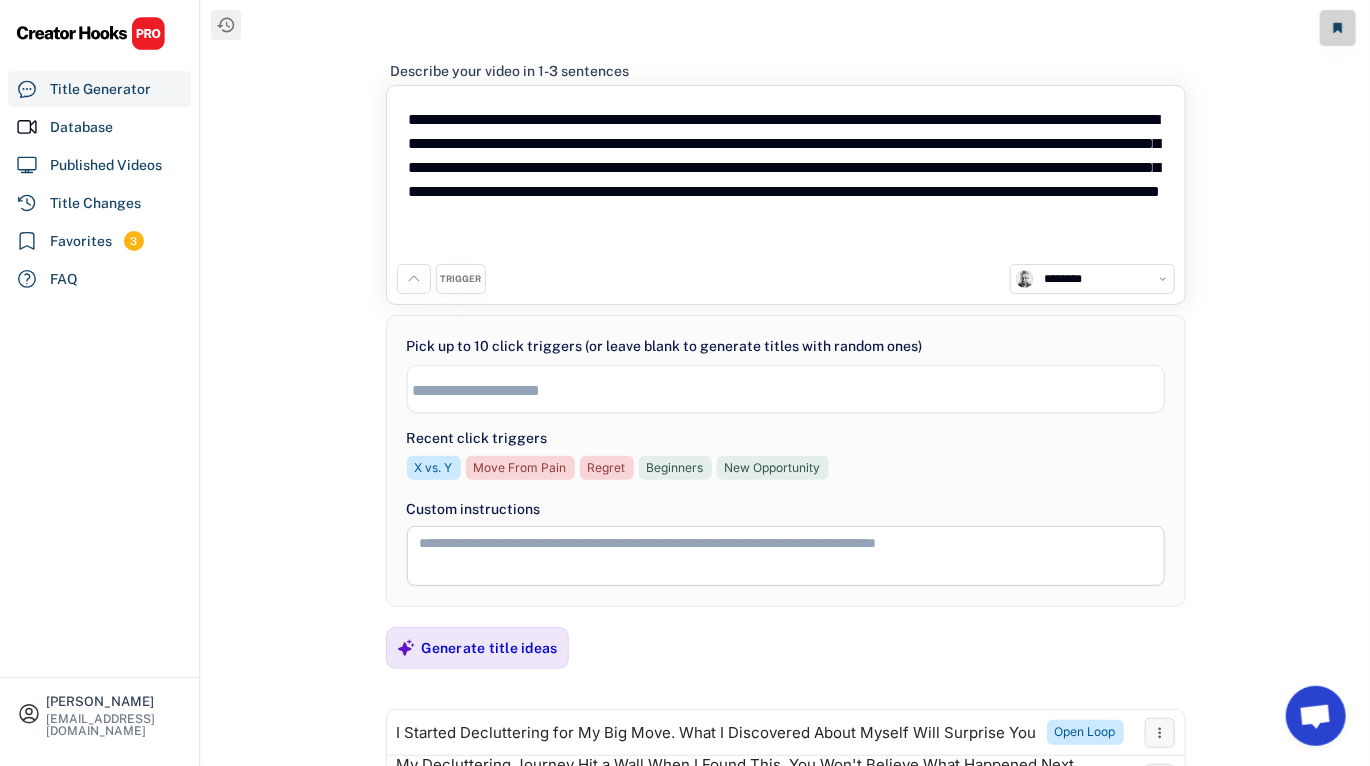 click on "**********" at bounding box center (786, 180) 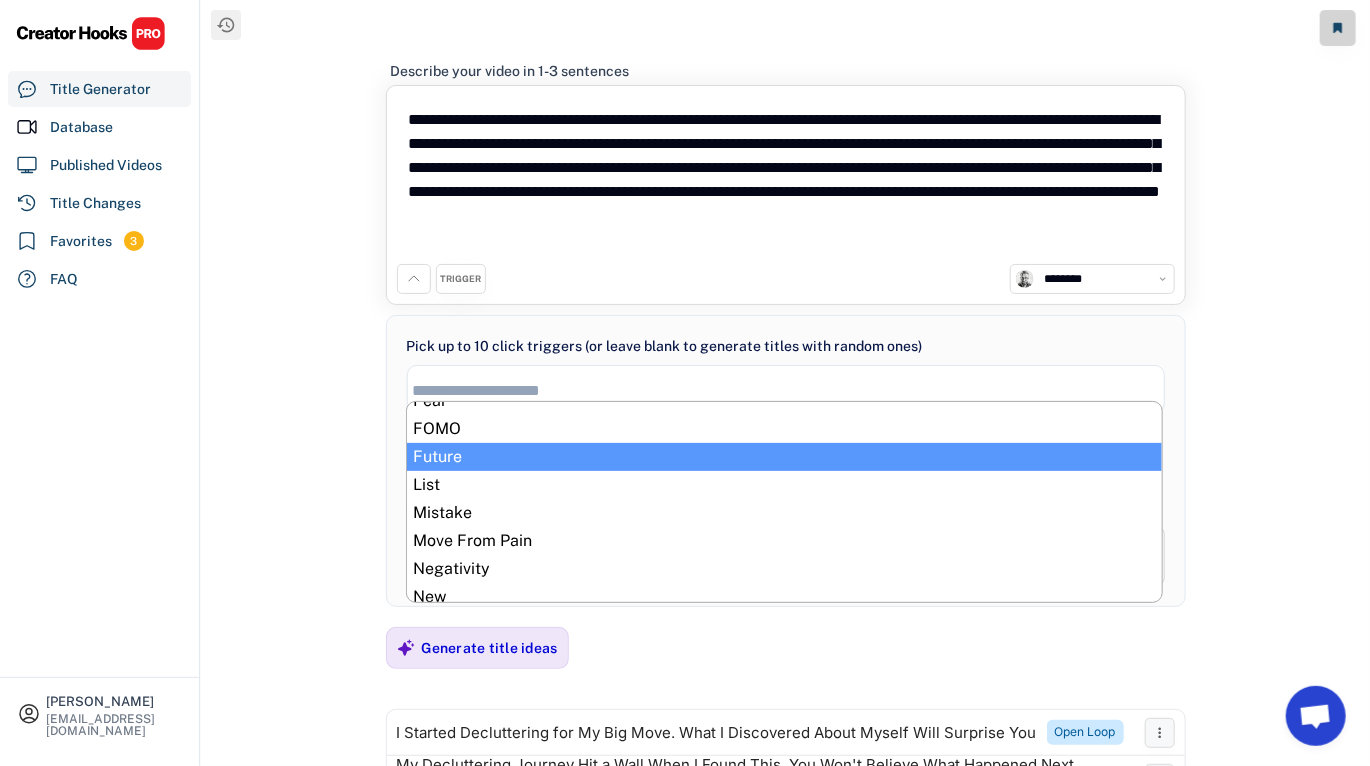 scroll, scrollTop: 484, scrollLeft: 0, axis: vertical 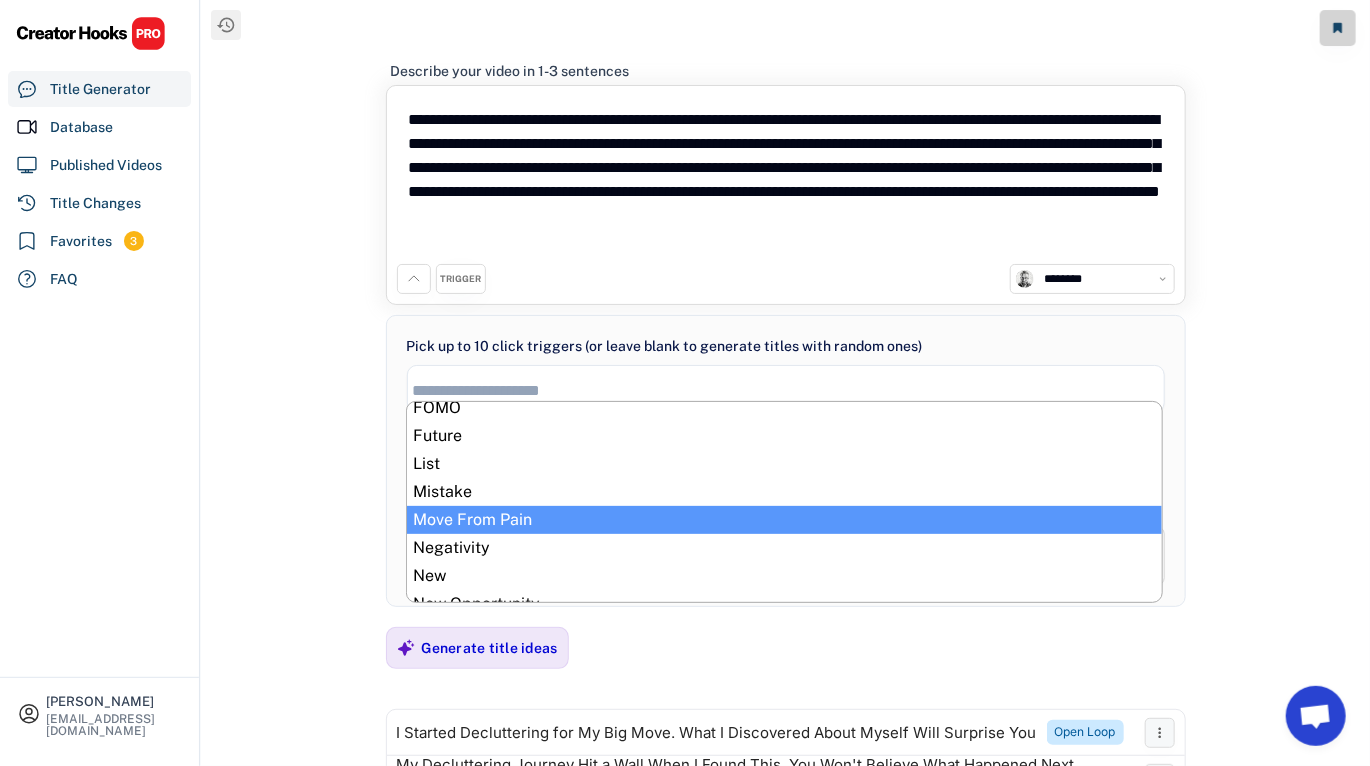select on "**********" 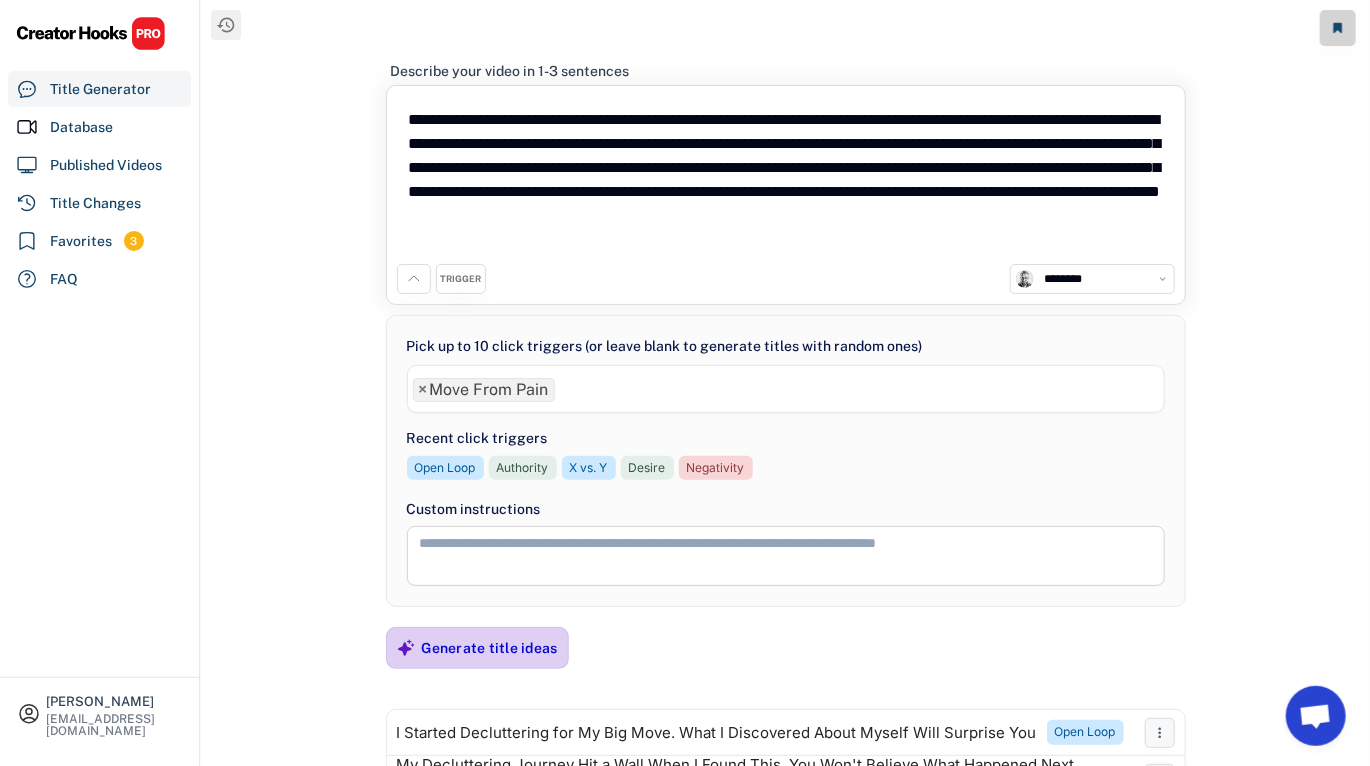 click on "Generate title ideas" at bounding box center (490, 648) 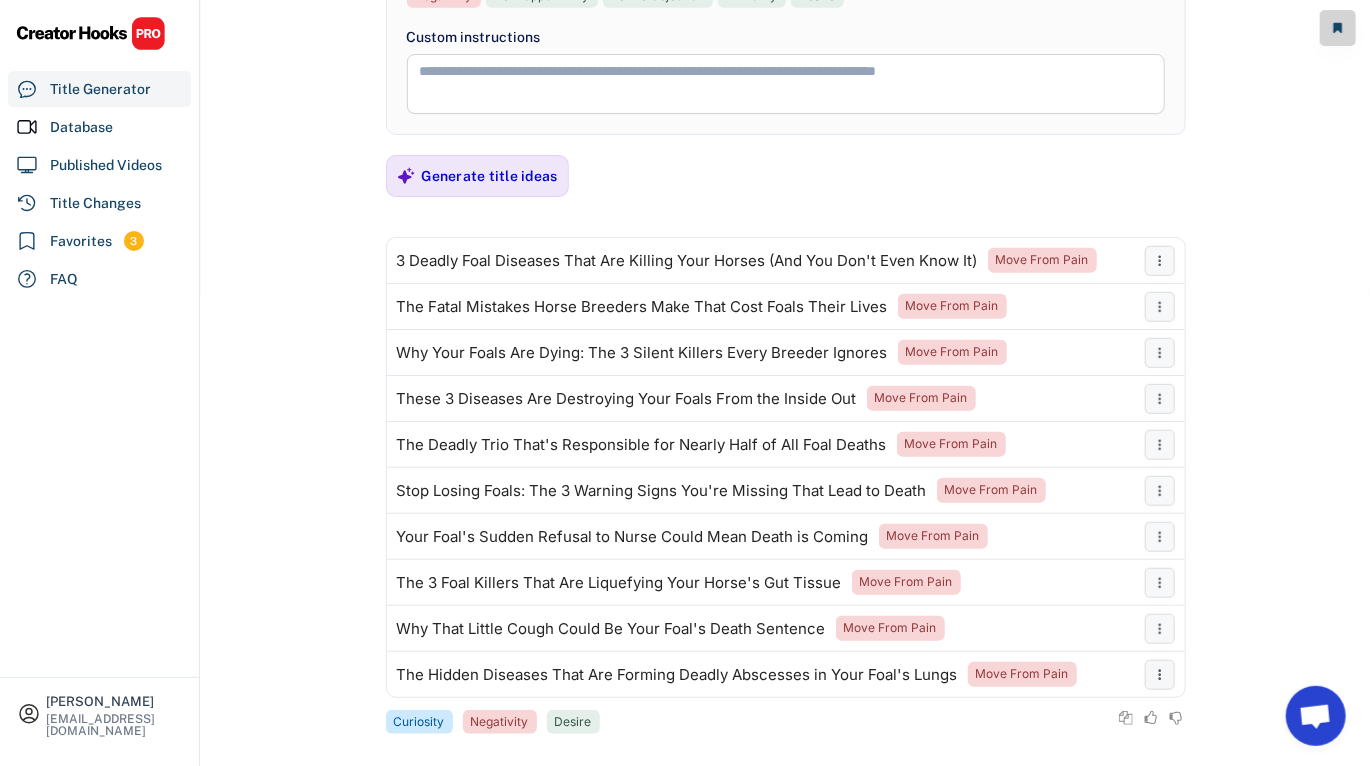 scroll, scrollTop: 490, scrollLeft: 0, axis: vertical 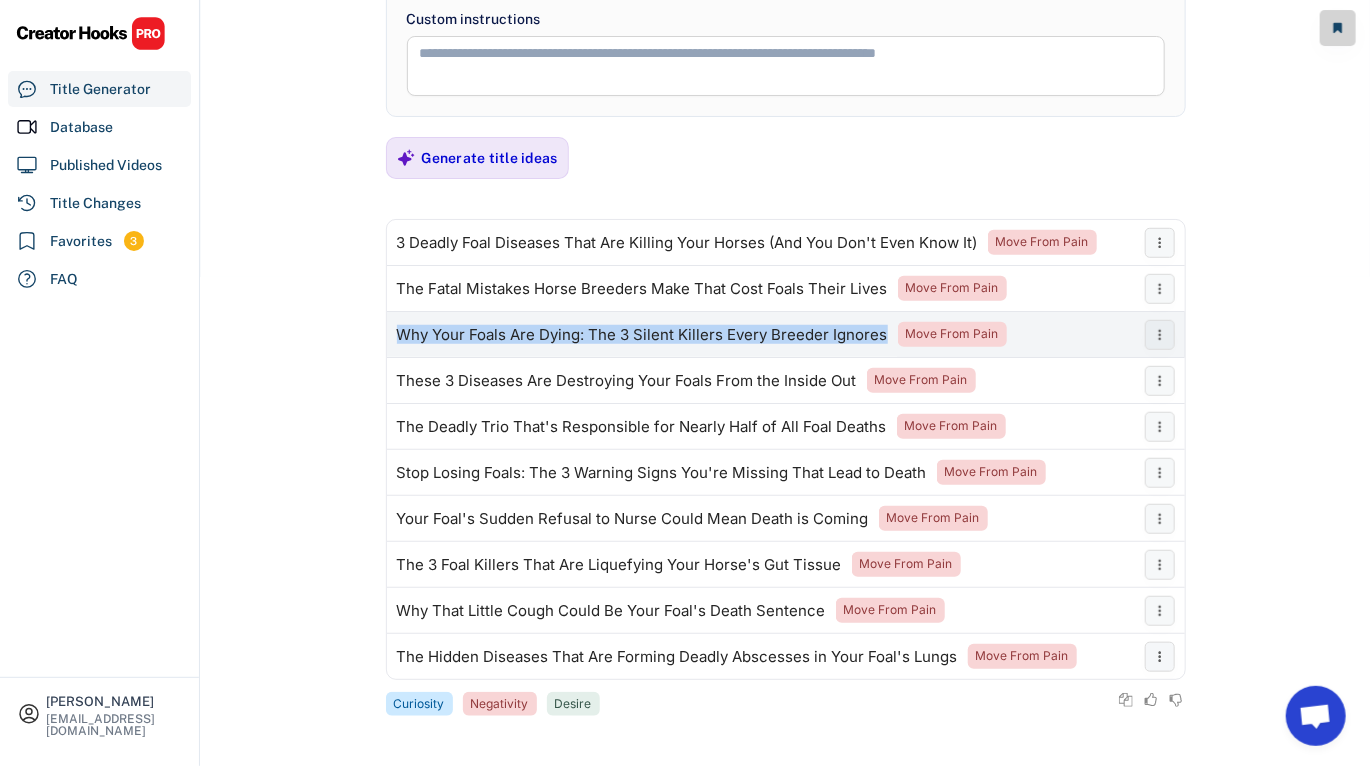 drag, startPoint x: 394, startPoint y: 331, endPoint x: 885, endPoint y: 337, distance: 491.03665 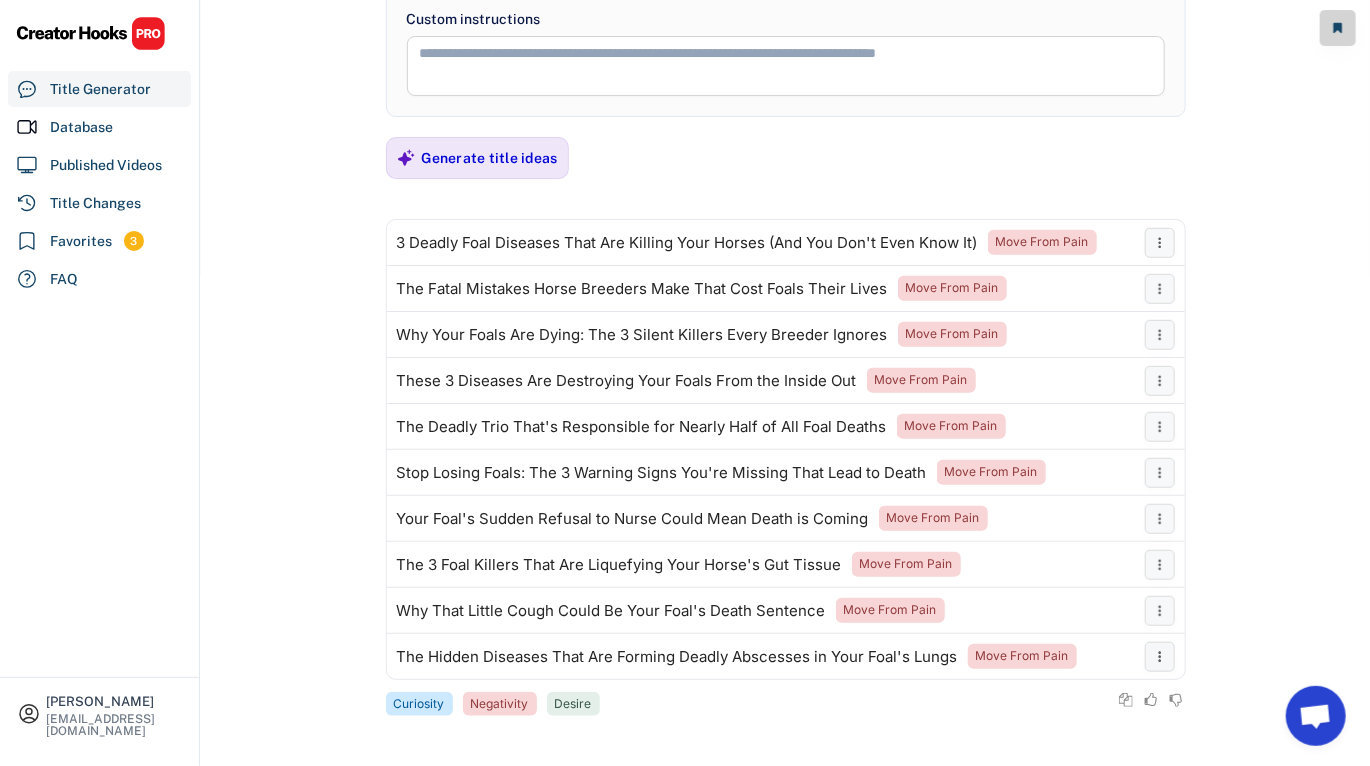 click on "**********" at bounding box center [685, -107] 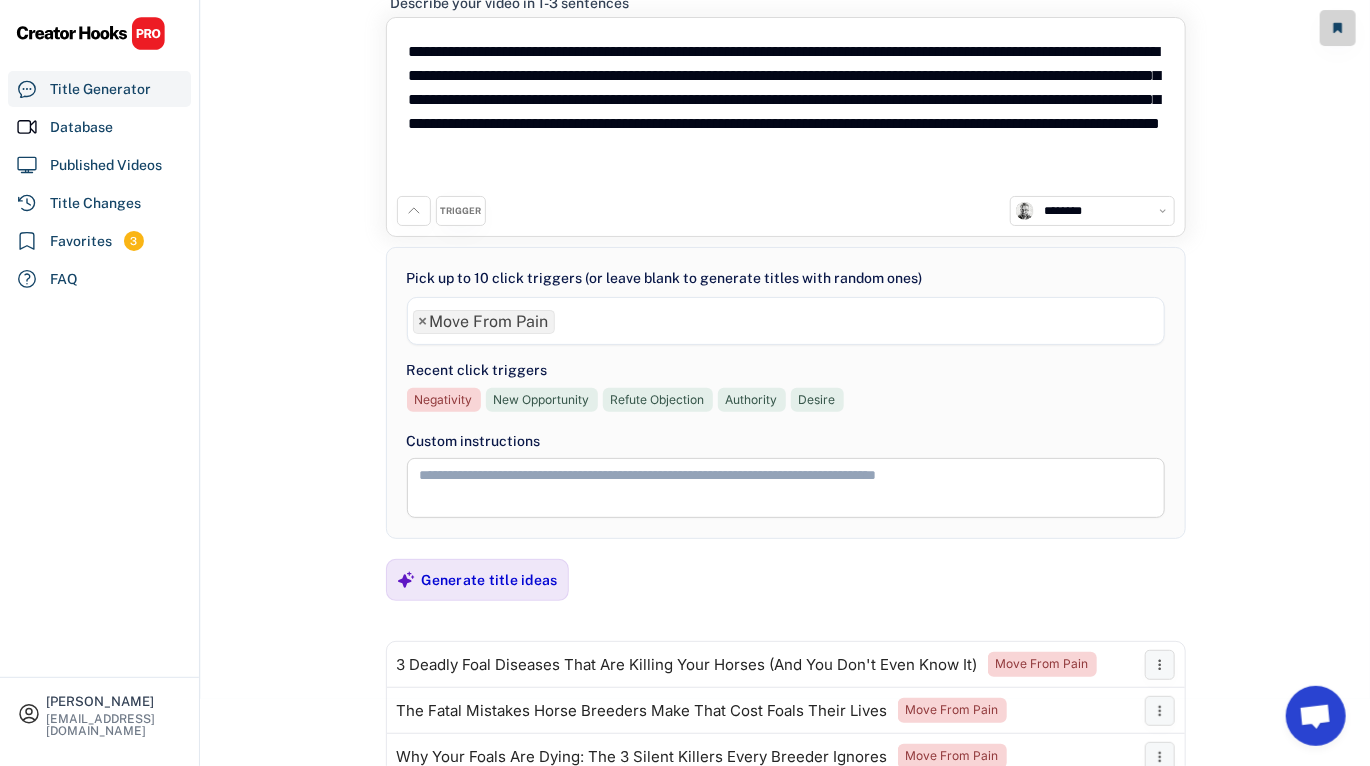click on "×" at bounding box center [423, 322] 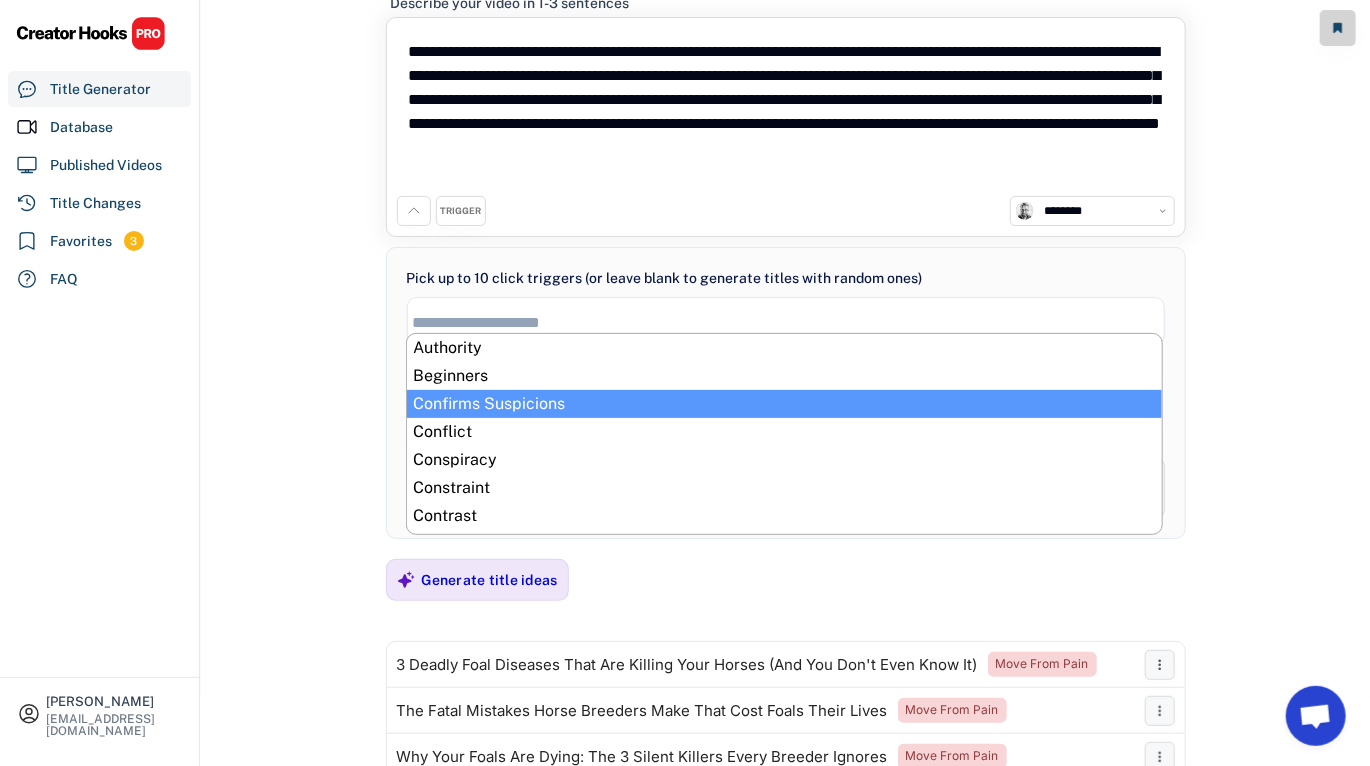 select on "**********" 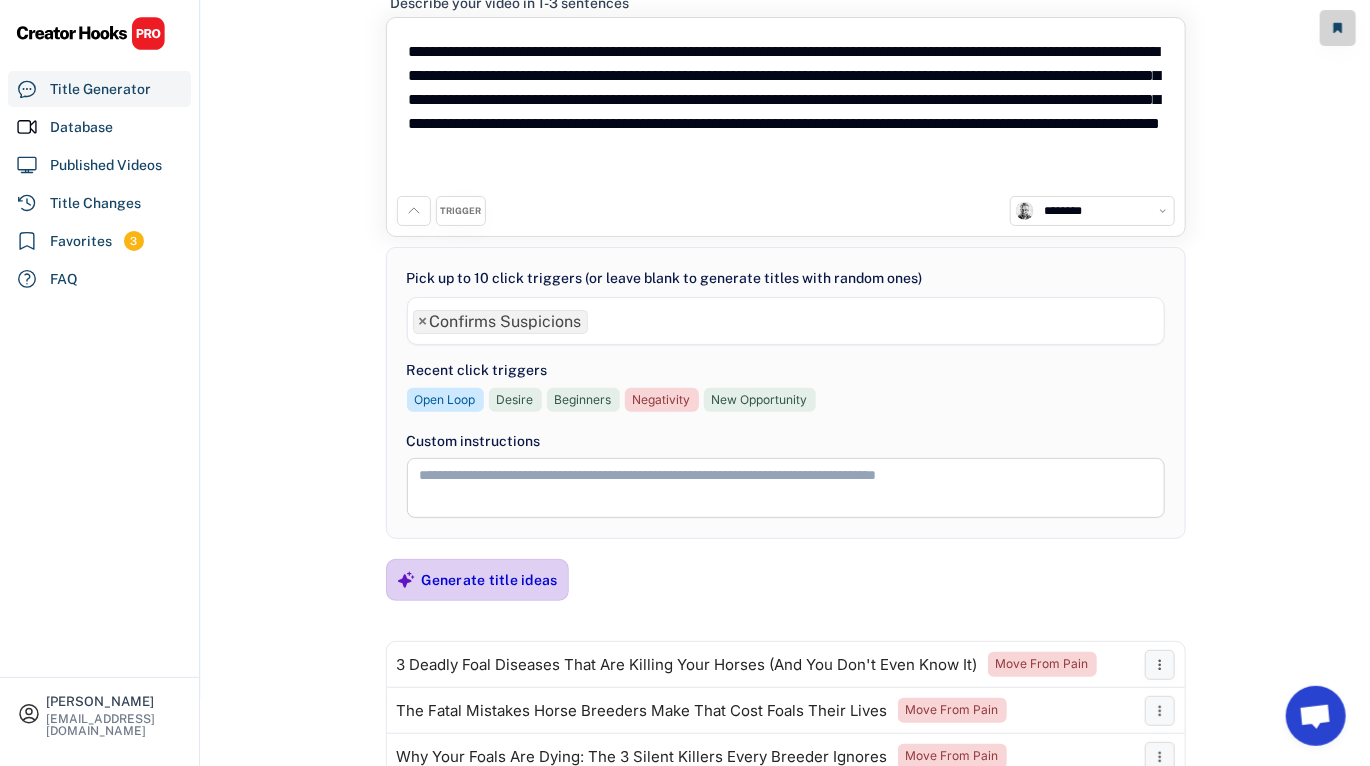 click on "Generate title ideas" at bounding box center (490, 580) 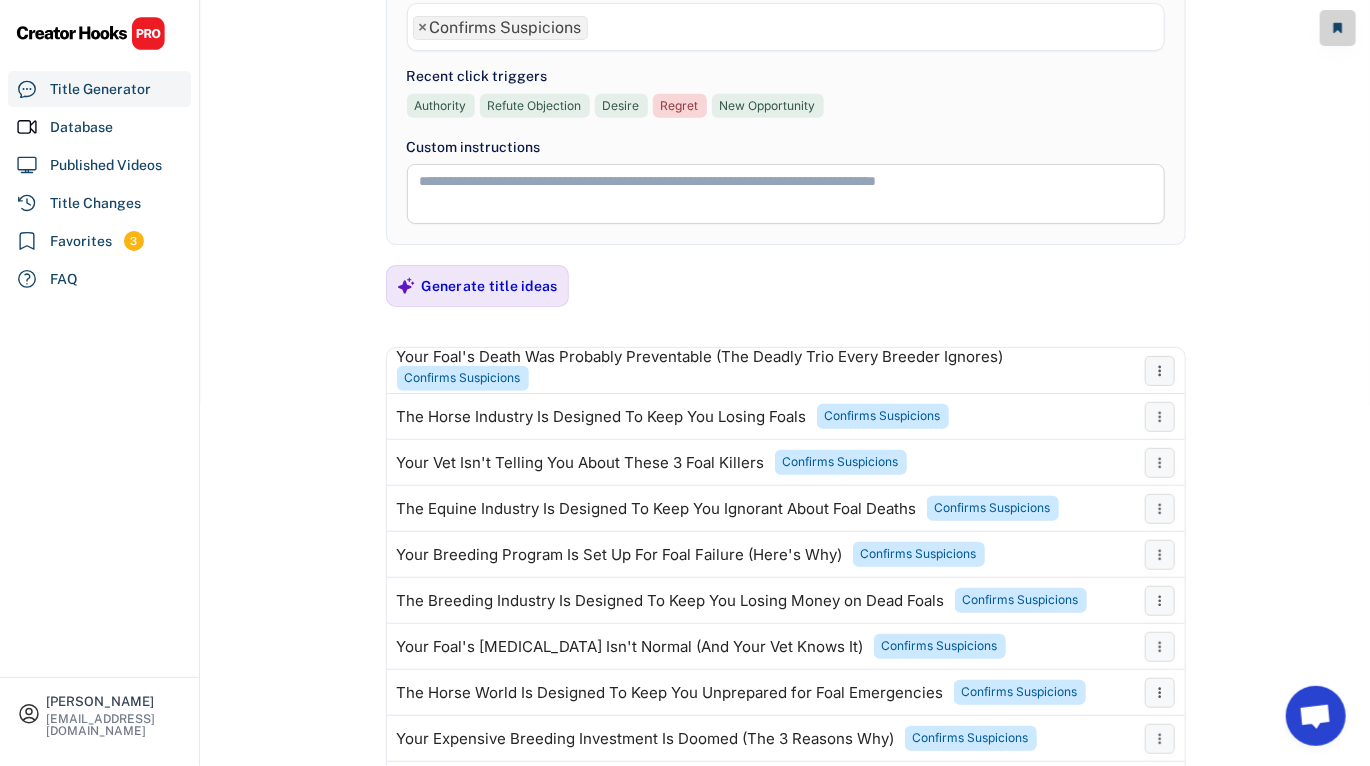 scroll, scrollTop: 130, scrollLeft: 0, axis: vertical 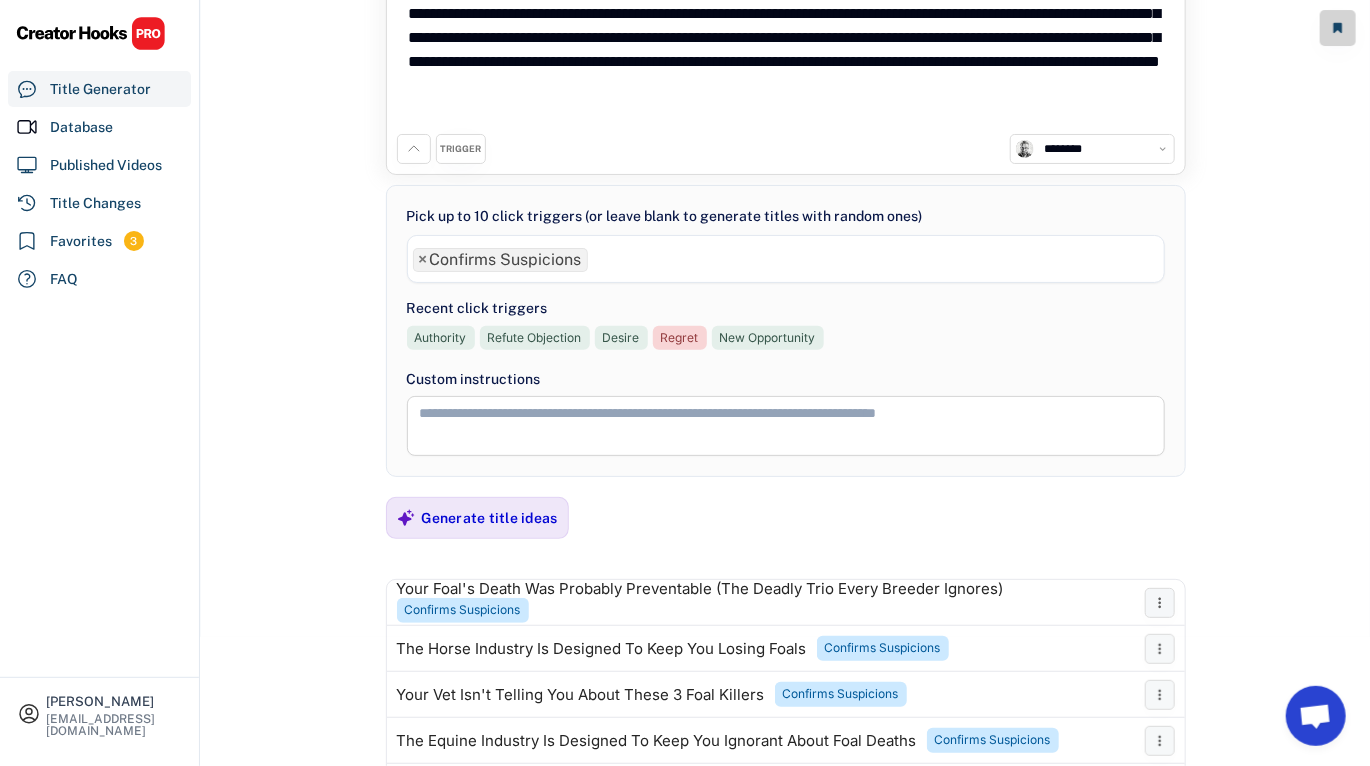 click on "×" at bounding box center (423, 260) 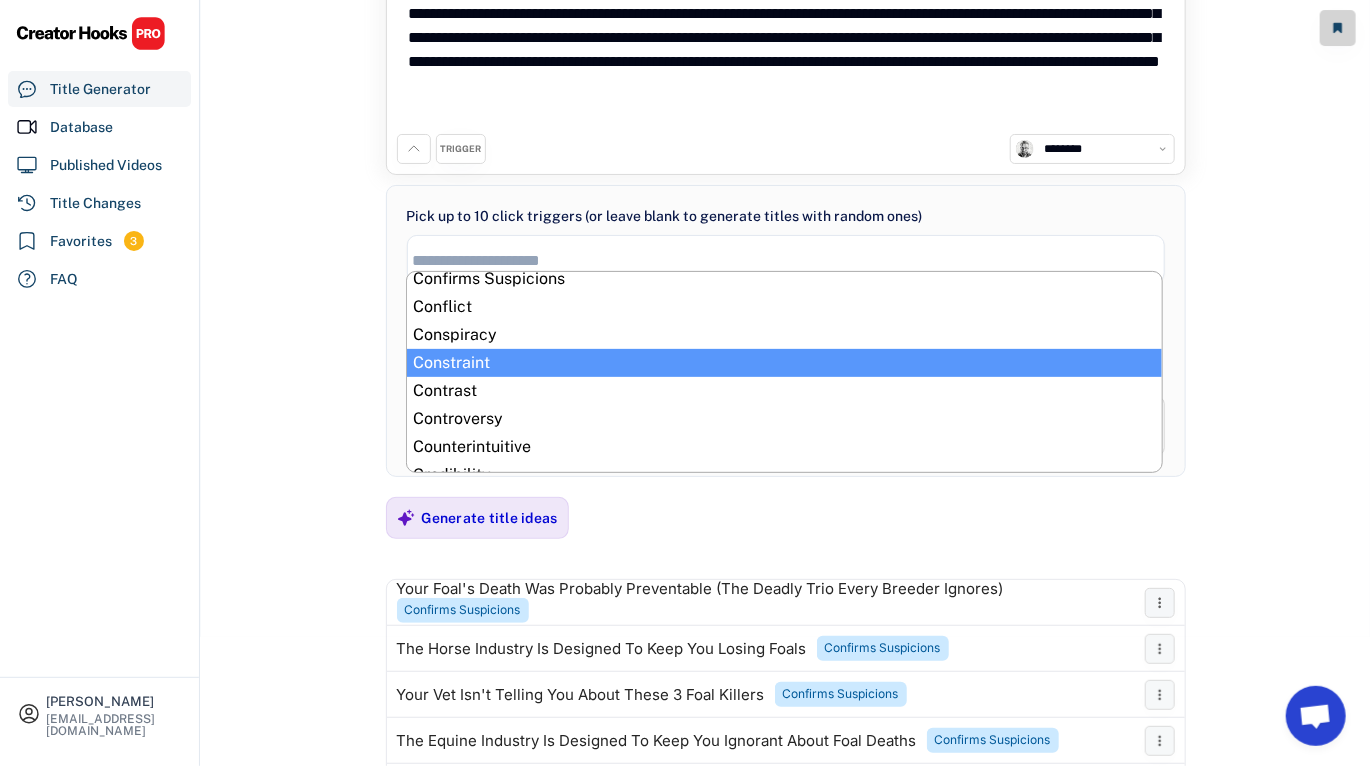 scroll, scrollTop: 1032, scrollLeft: 0, axis: vertical 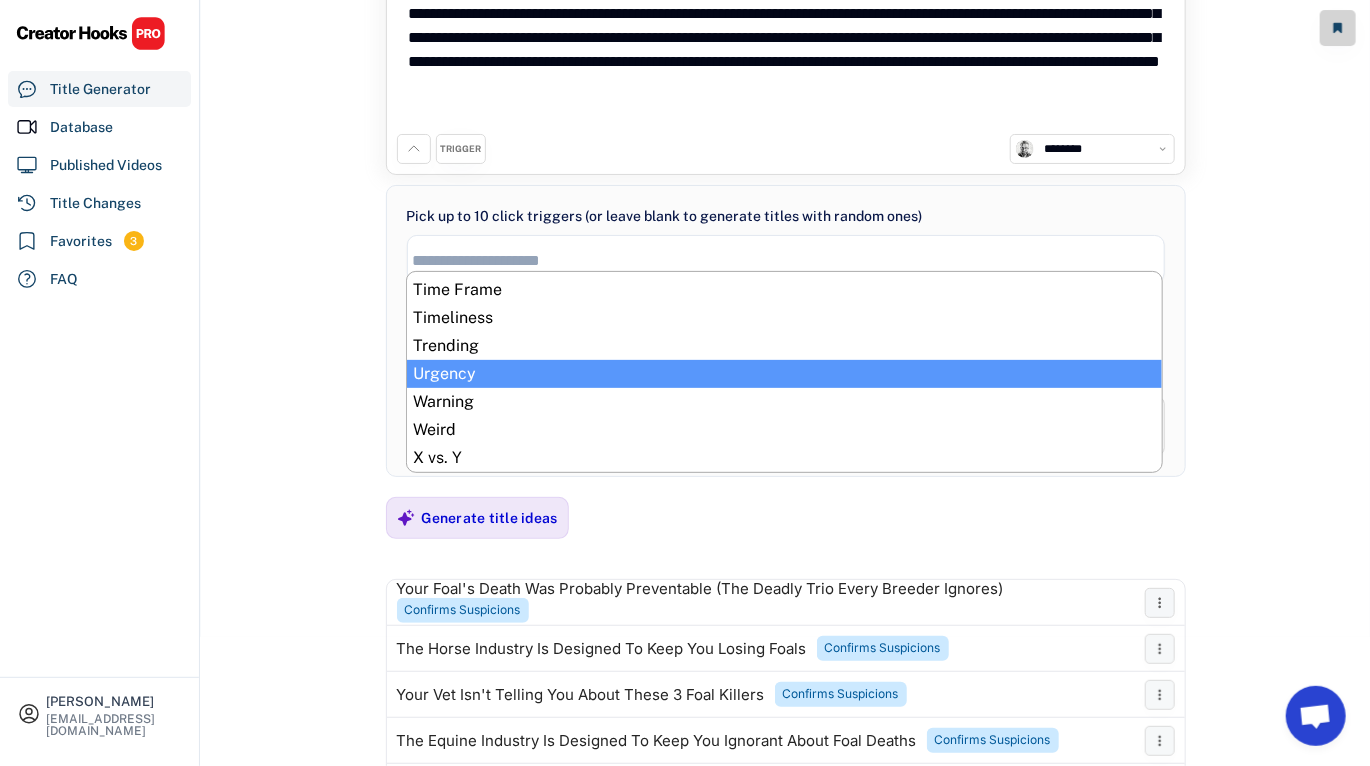 select on "**********" 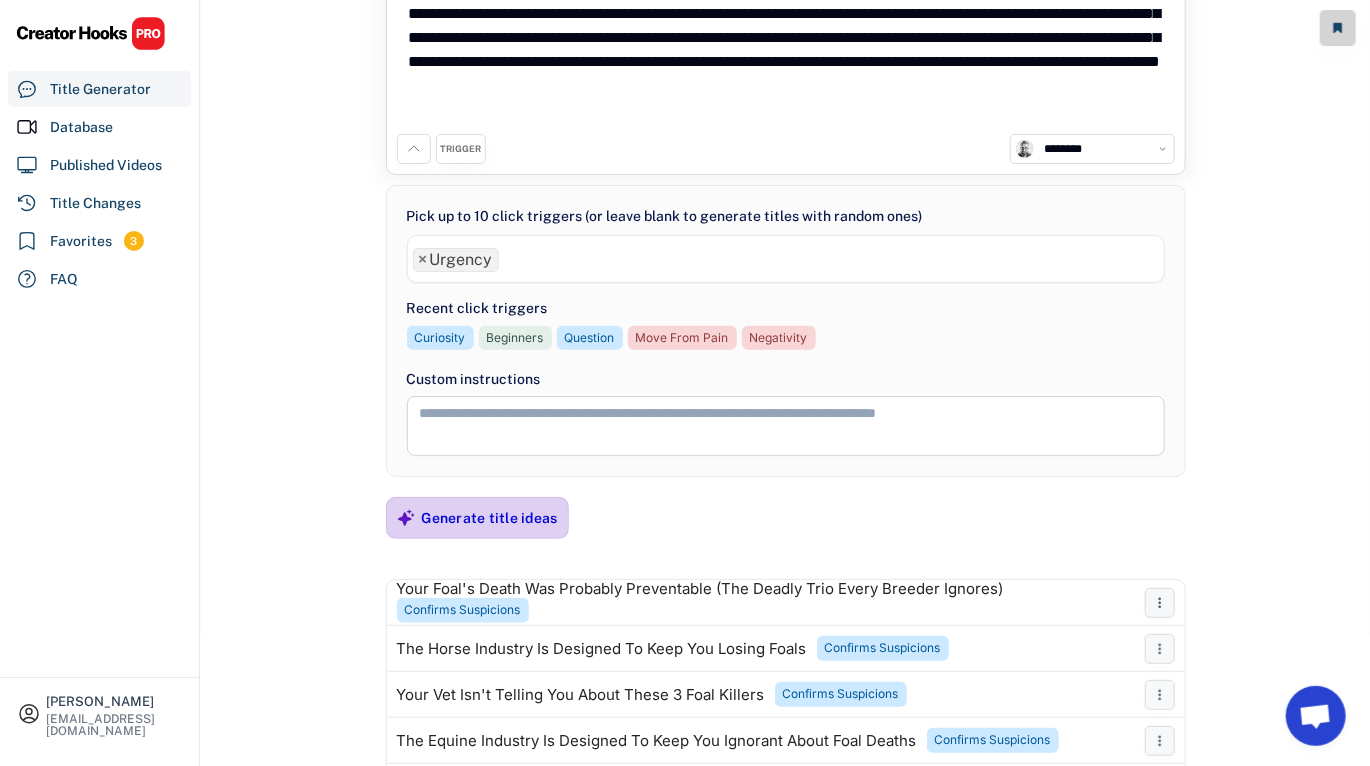 click on "Generate title ideas" at bounding box center [490, 518] 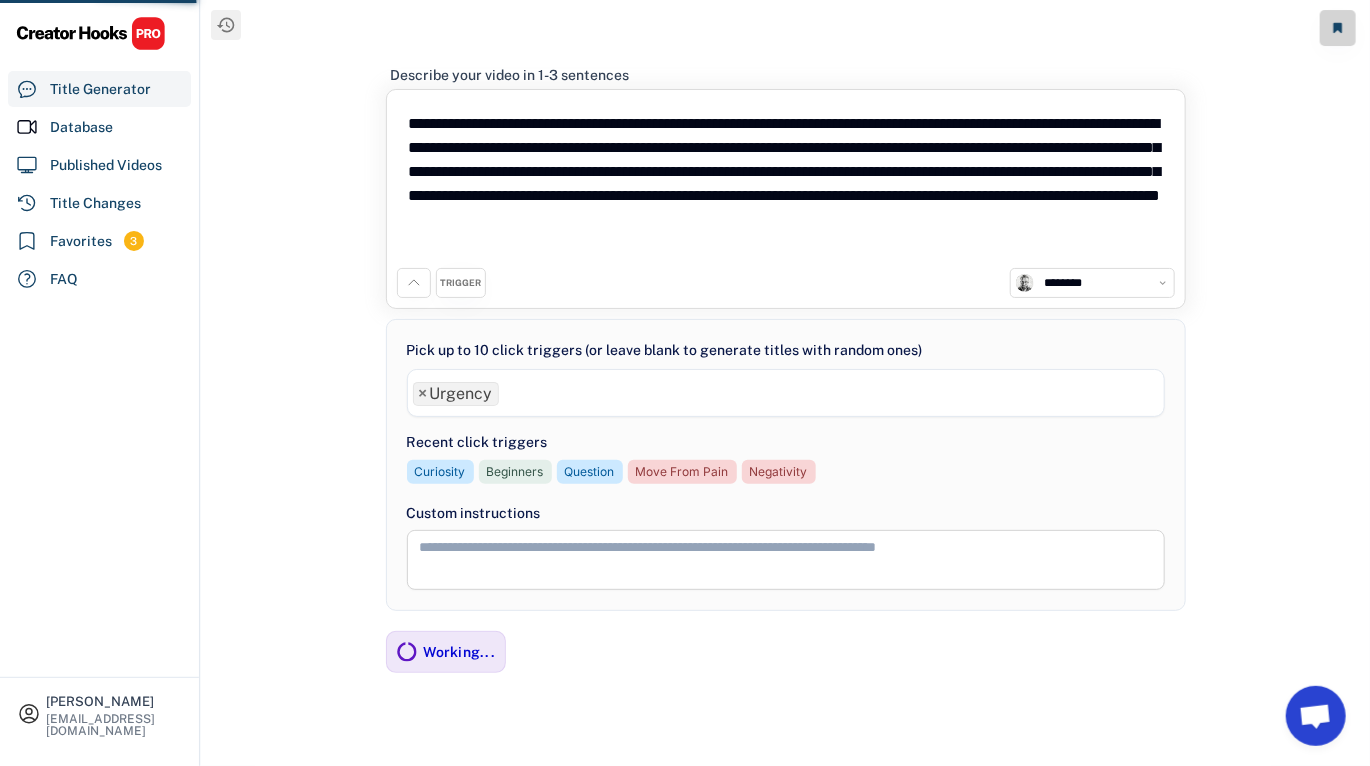 click on "×" at bounding box center (423, 394) 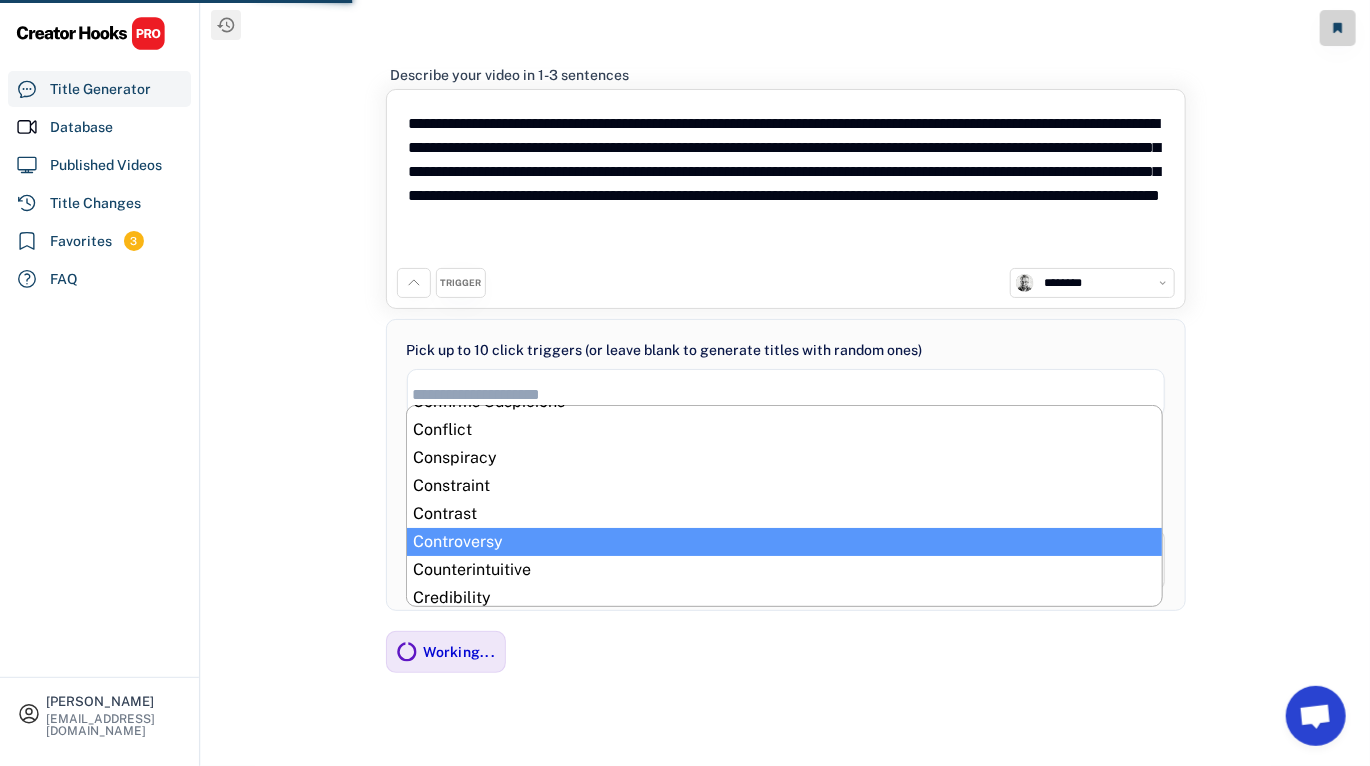 scroll, scrollTop: 1032, scrollLeft: 0, axis: vertical 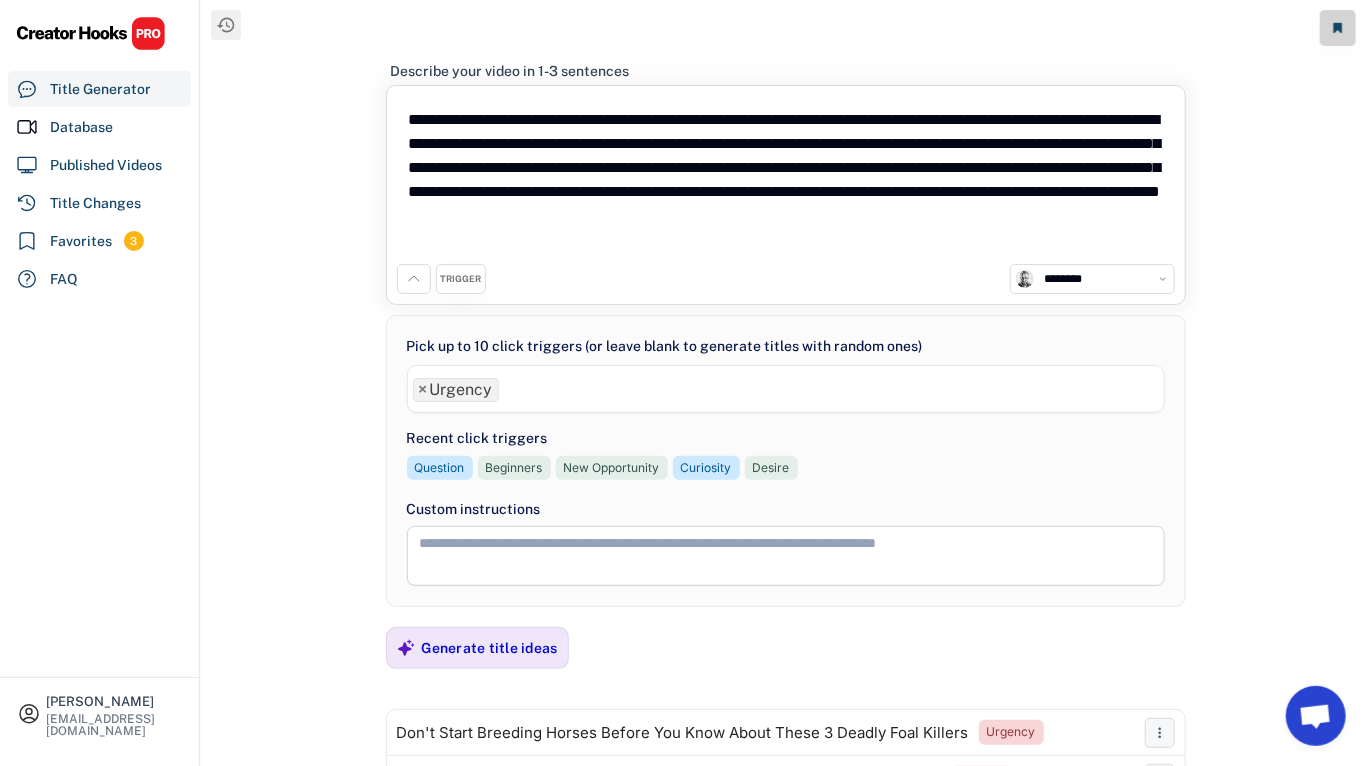select on "**********" 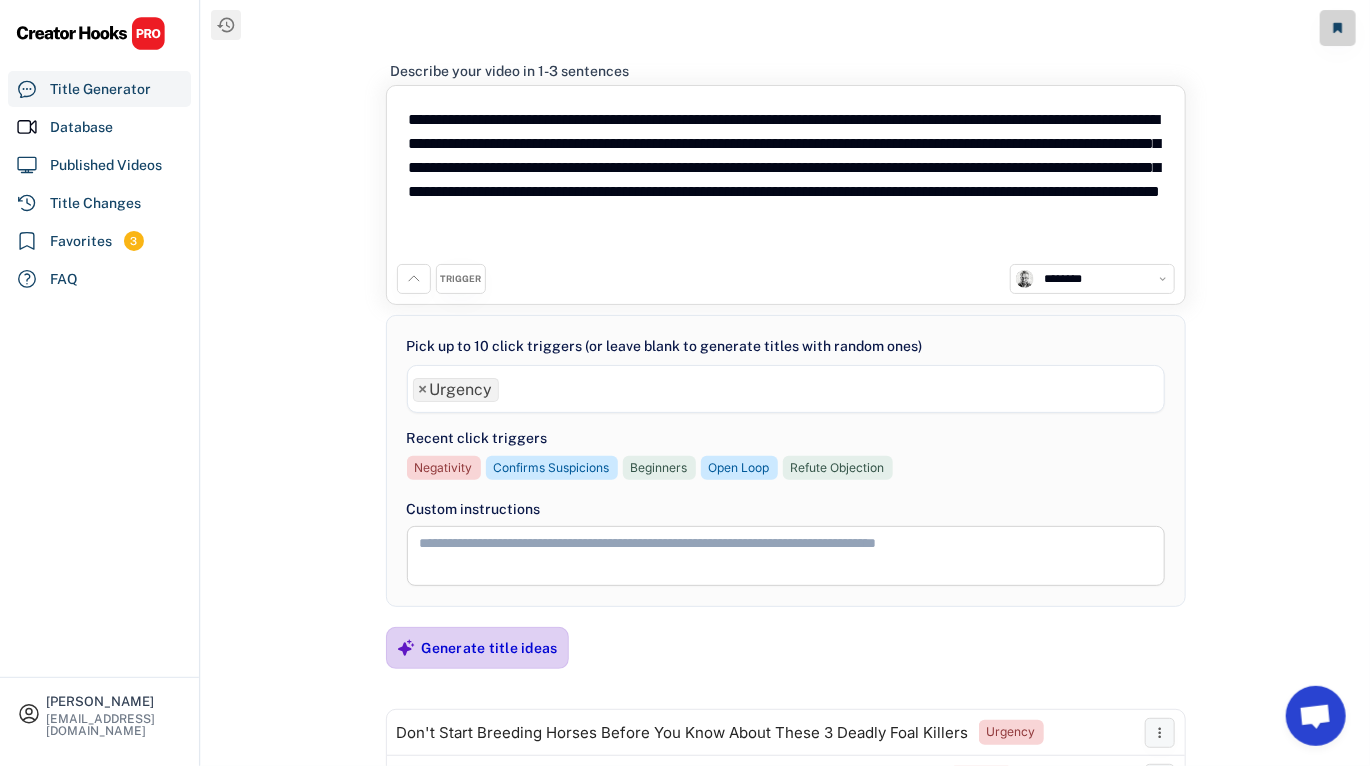 click on "Generate title ideas" at bounding box center (490, 648) 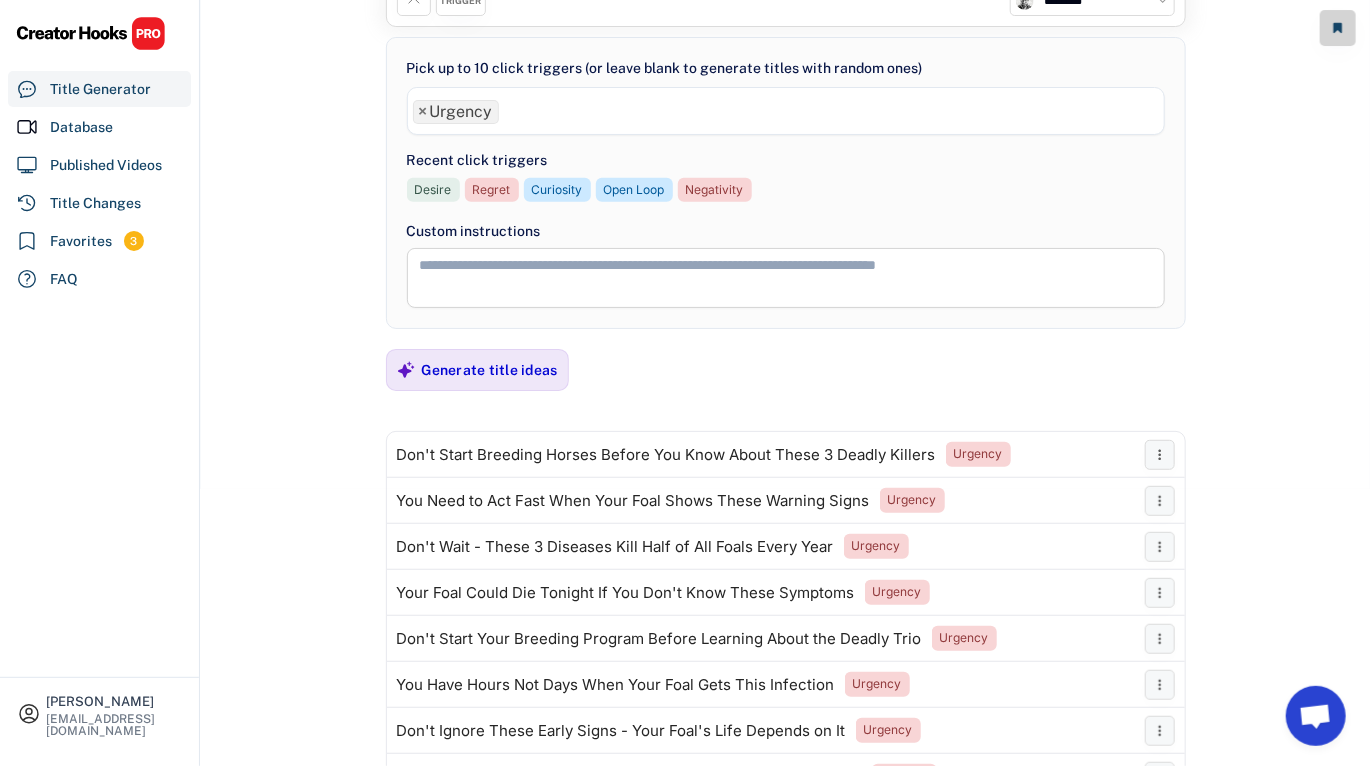 scroll, scrollTop: 490, scrollLeft: 0, axis: vertical 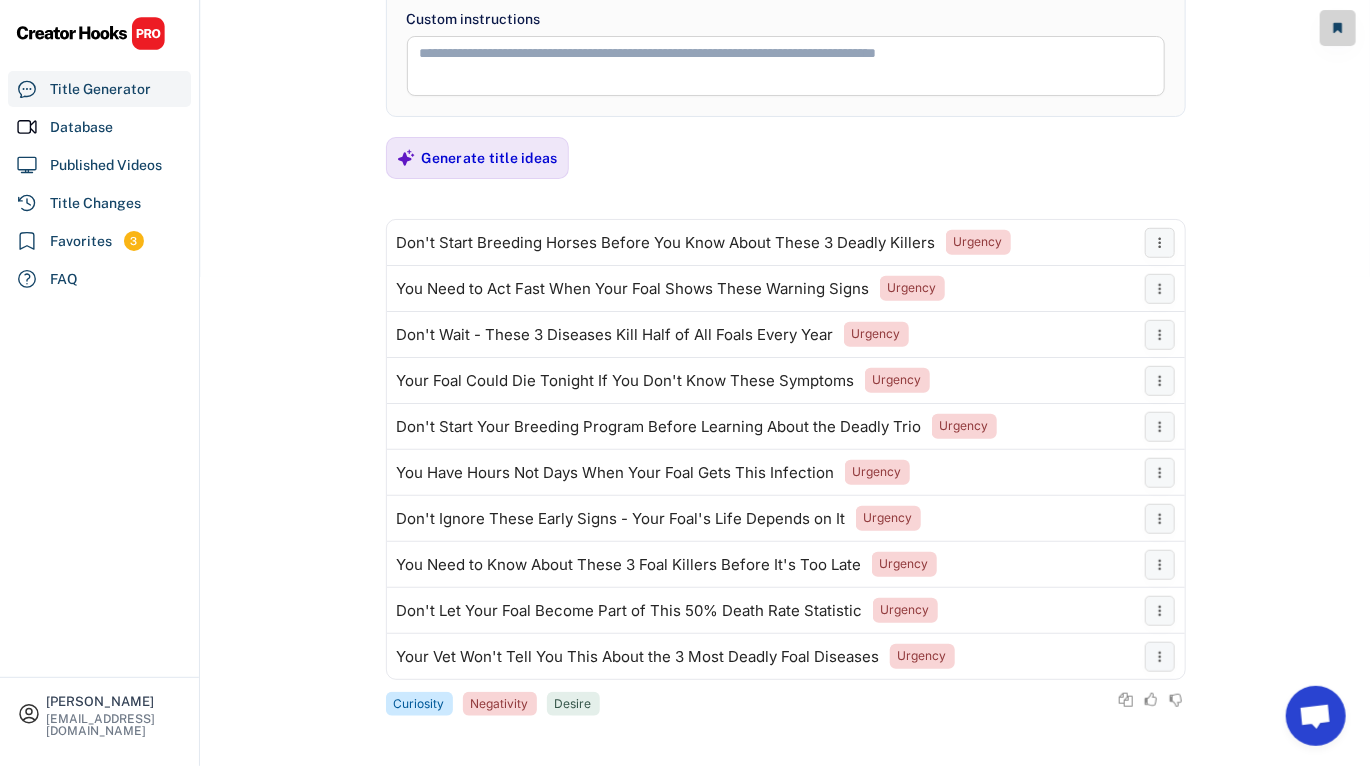 click on "**********" at bounding box center (685, -107) 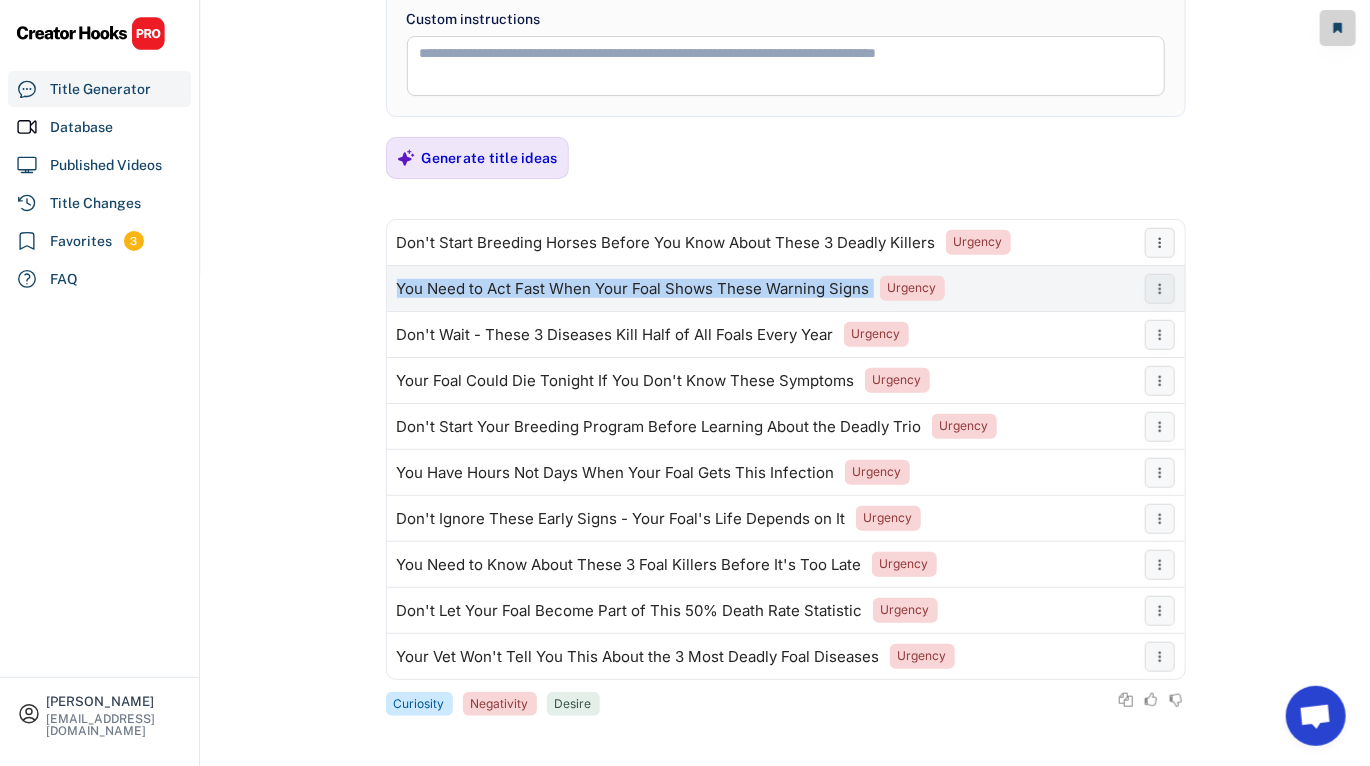 drag, startPoint x: 394, startPoint y: 286, endPoint x: 873, endPoint y: 290, distance: 479.0167 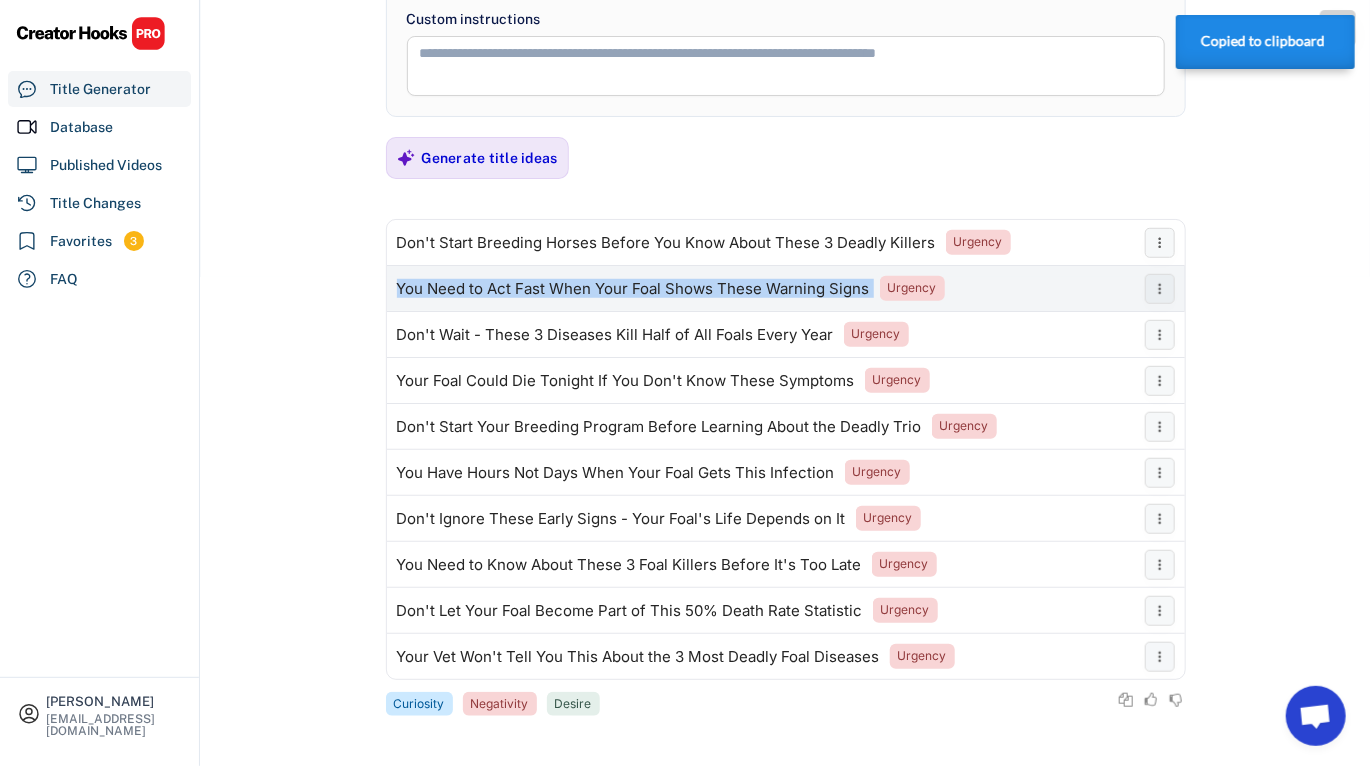 copy on "You Need to Act Fast When Your Foal Shows These Warning Signs" 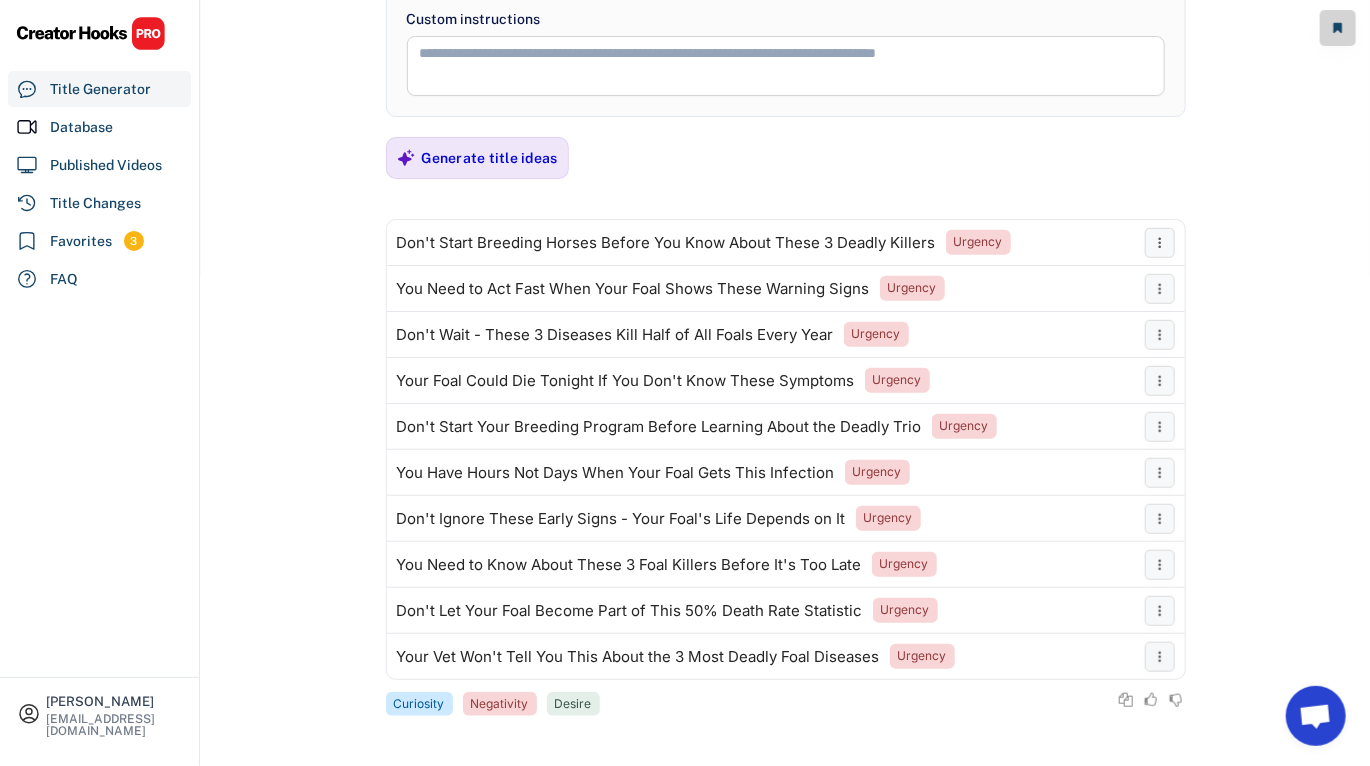 click on "**********" at bounding box center [685, -107] 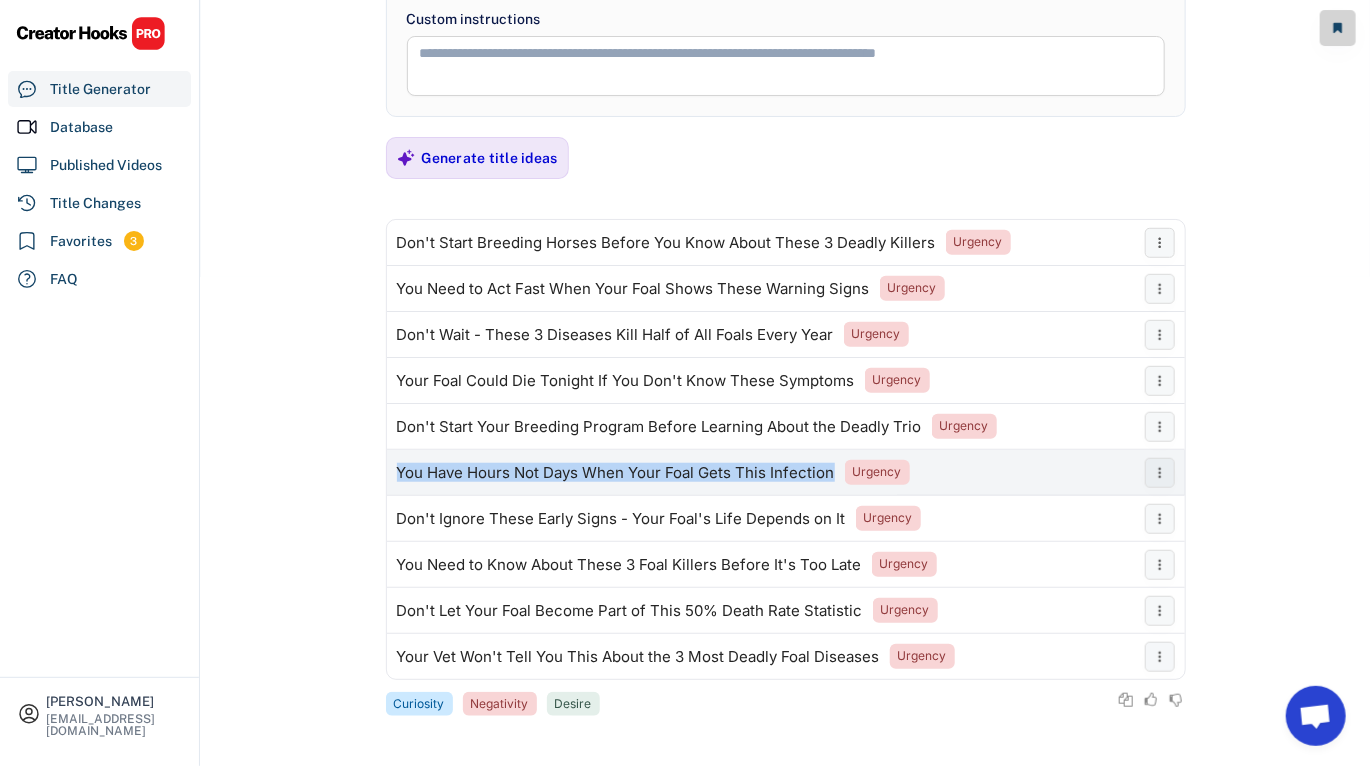 drag, startPoint x: 397, startPoint y: 471, endPoint x: 834, endPoint y: 482, distance: 437.13843 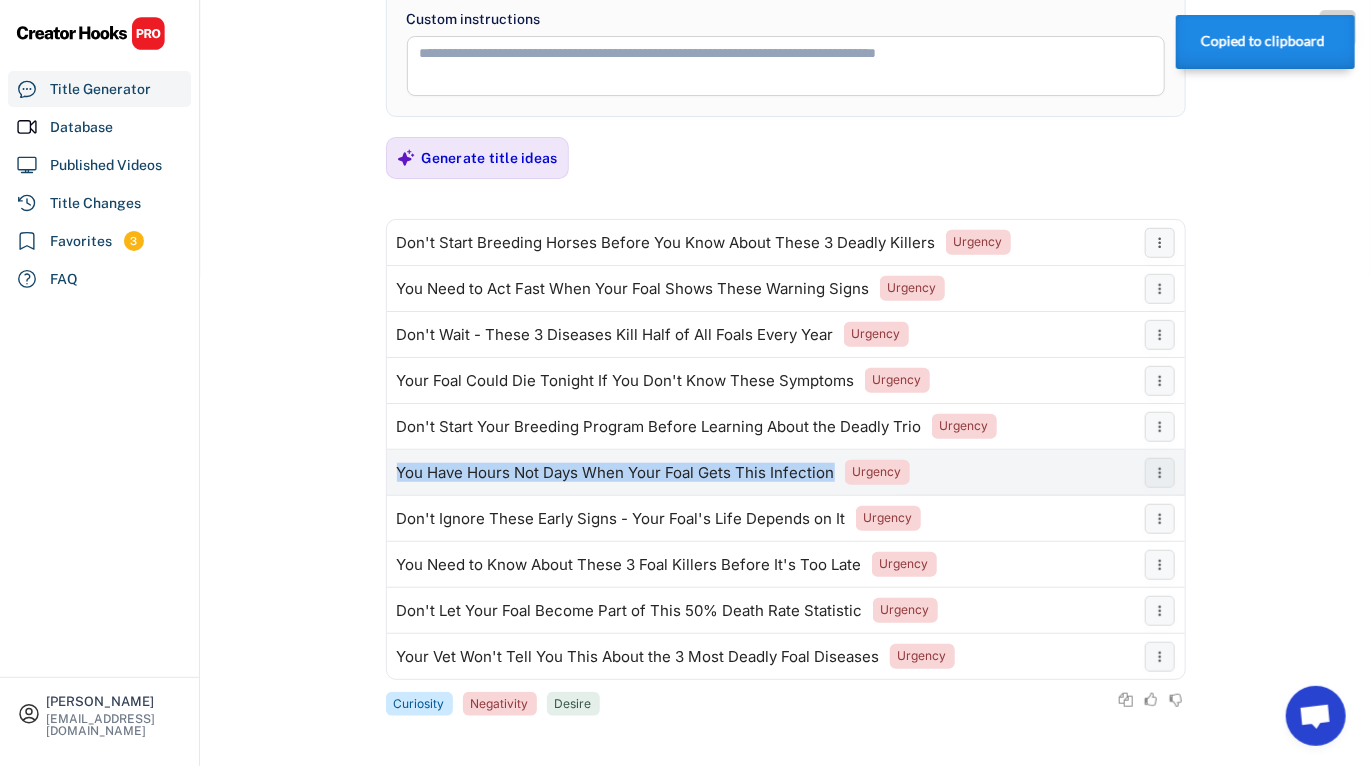 copy on "You Have Hours Not Days When Your Foal Gets This Infection" 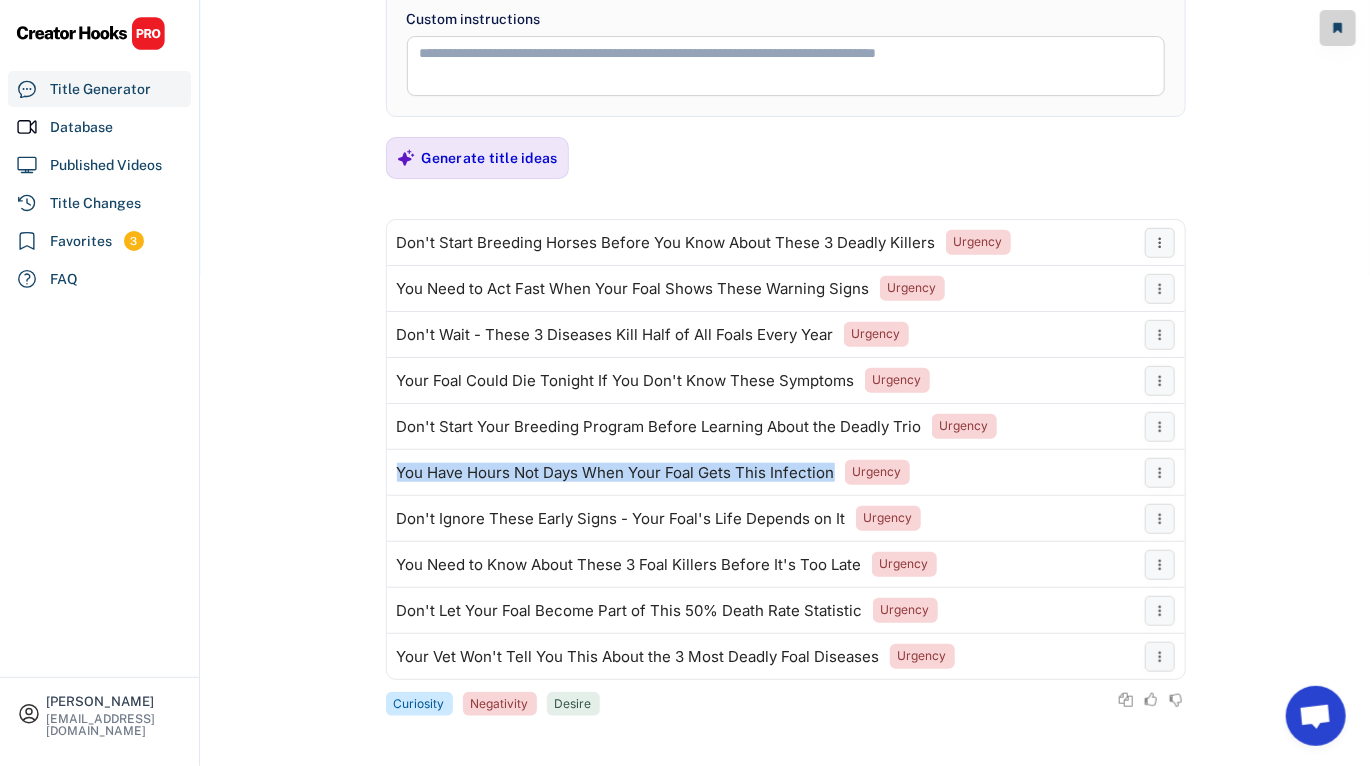 scroll, scrollTop: 0, scrollLeft: 0, axis: both 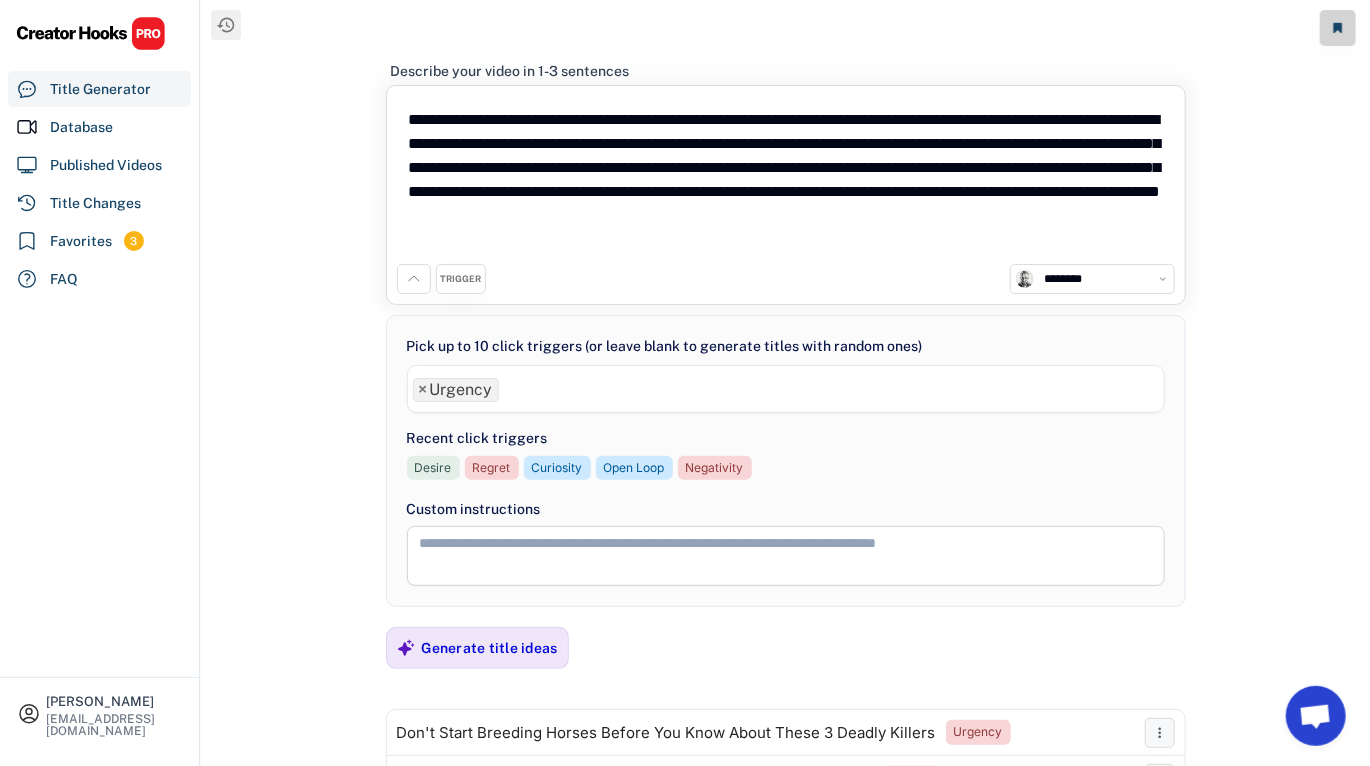 click on "**********" at bounding box center [786, 180] 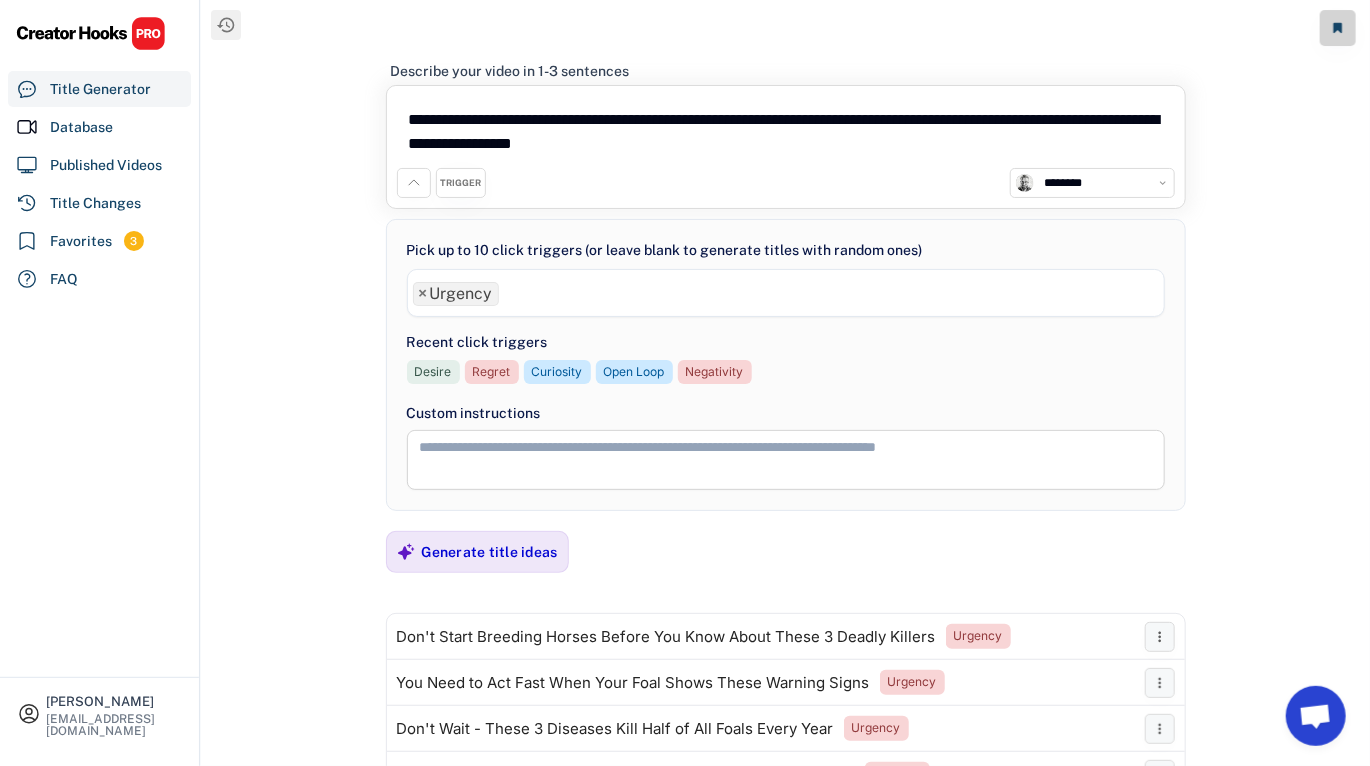 click on "**********" at bounding box center [786, 132] 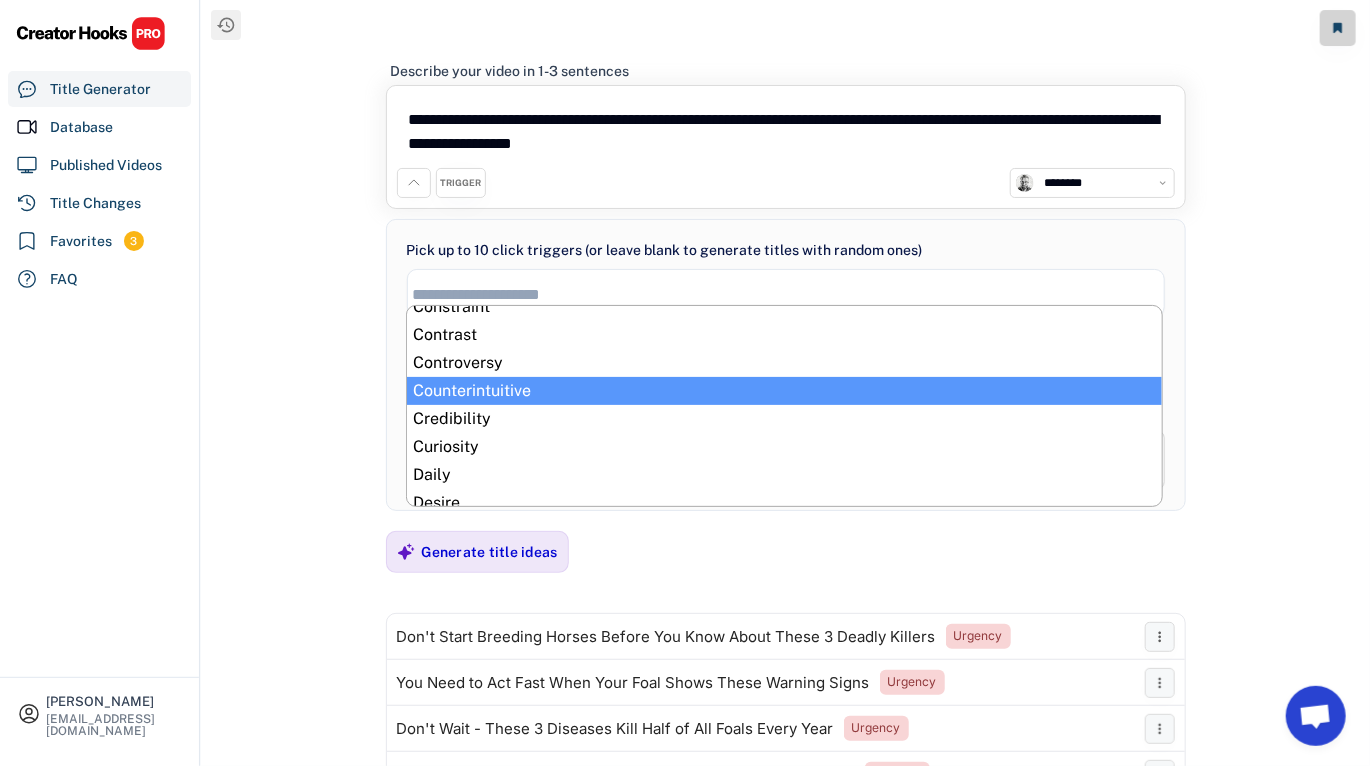 scroll, scrollTop: 184, scrollLeft: 0, axis: vertical 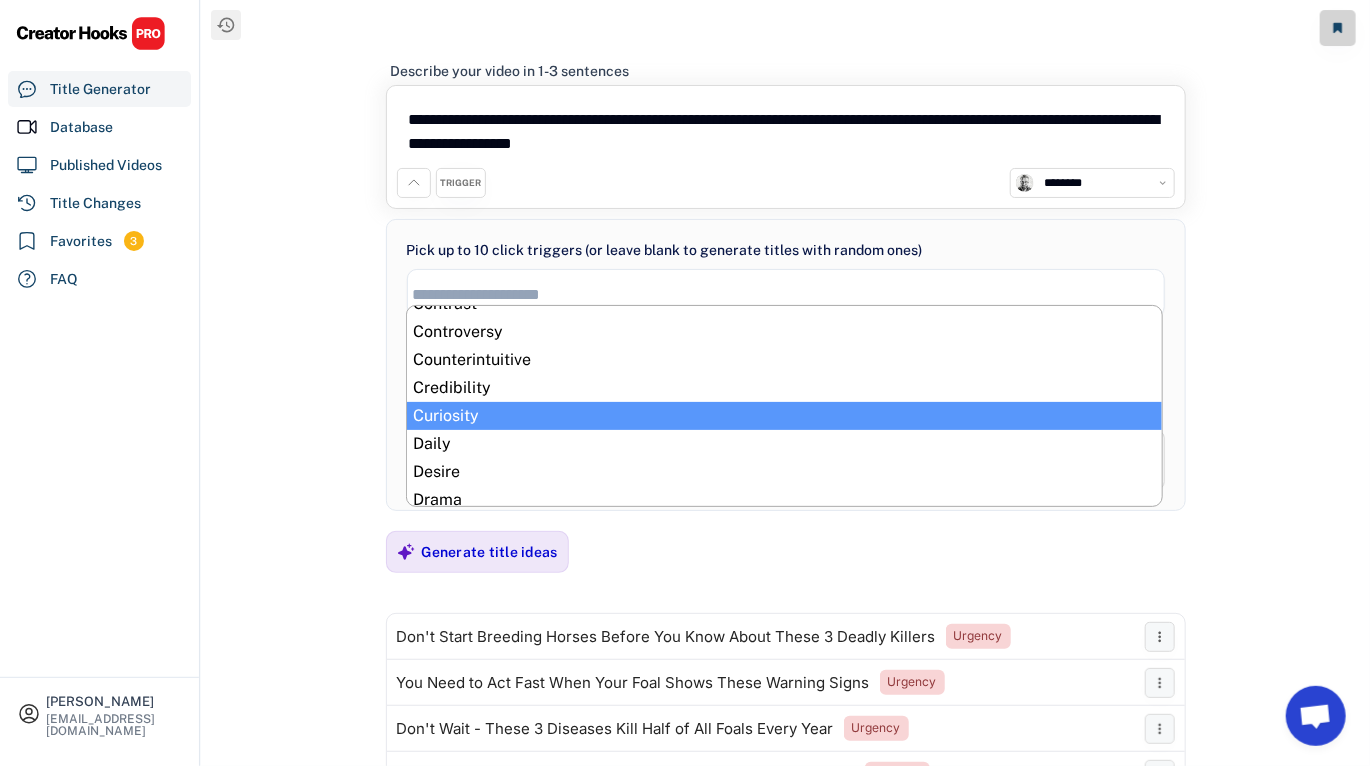 select on "**********" 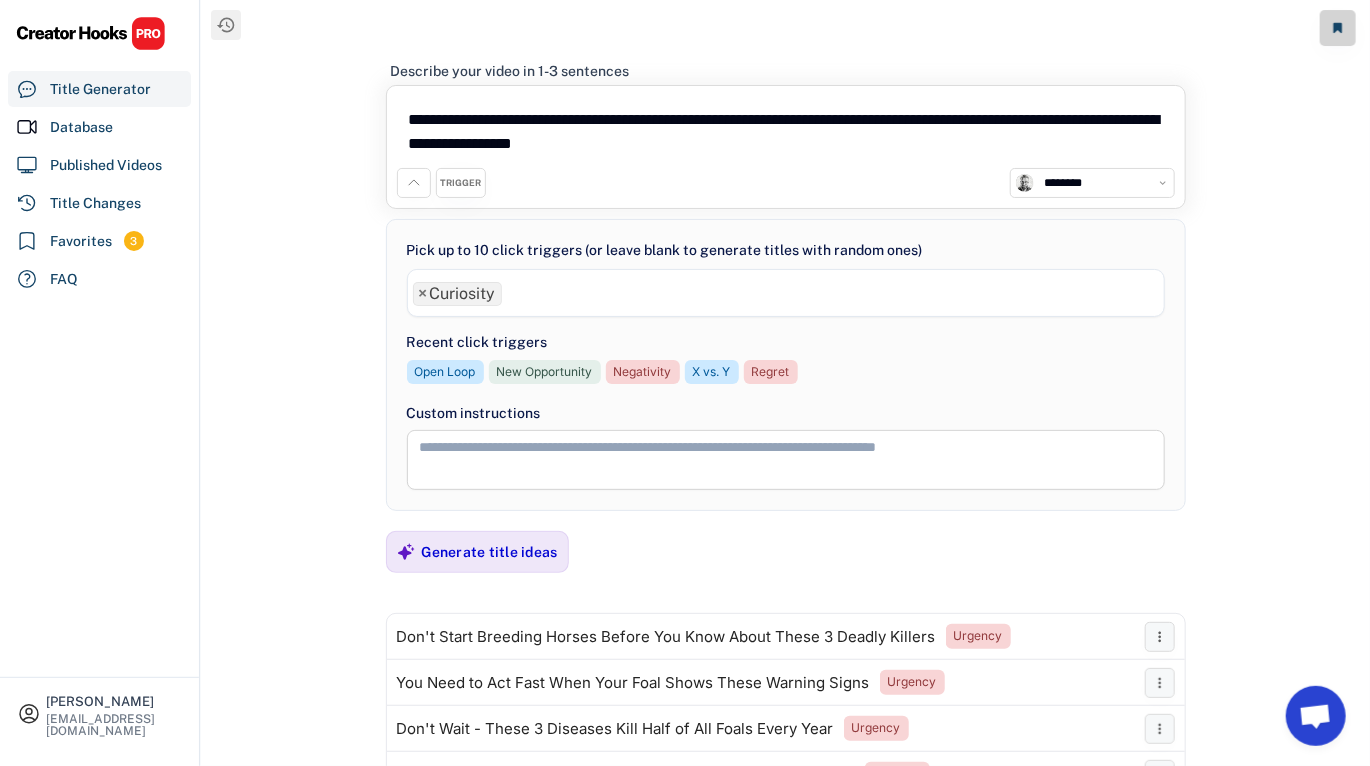 click on "×" at bounding box center (423, 294) 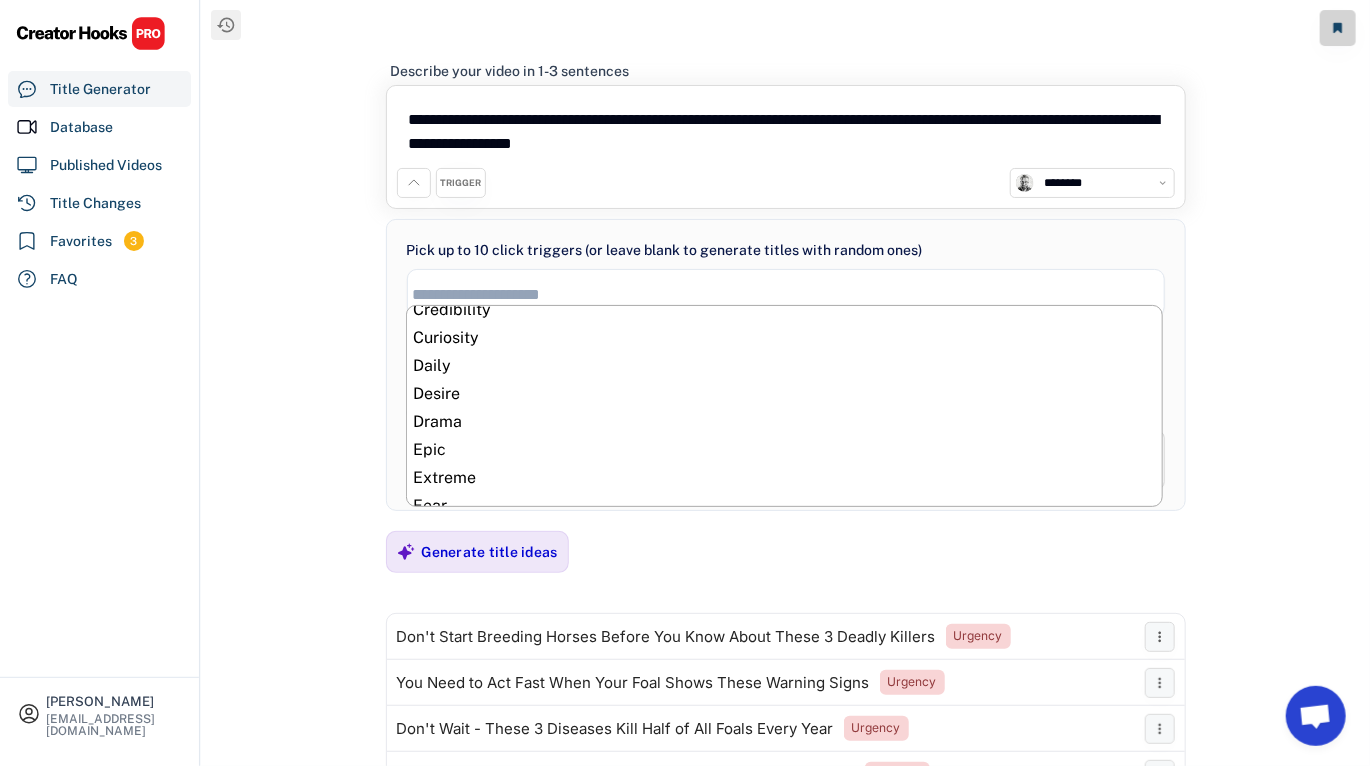 scroll, scrollTop: 364, scrollLeft: 0, axis: vertical 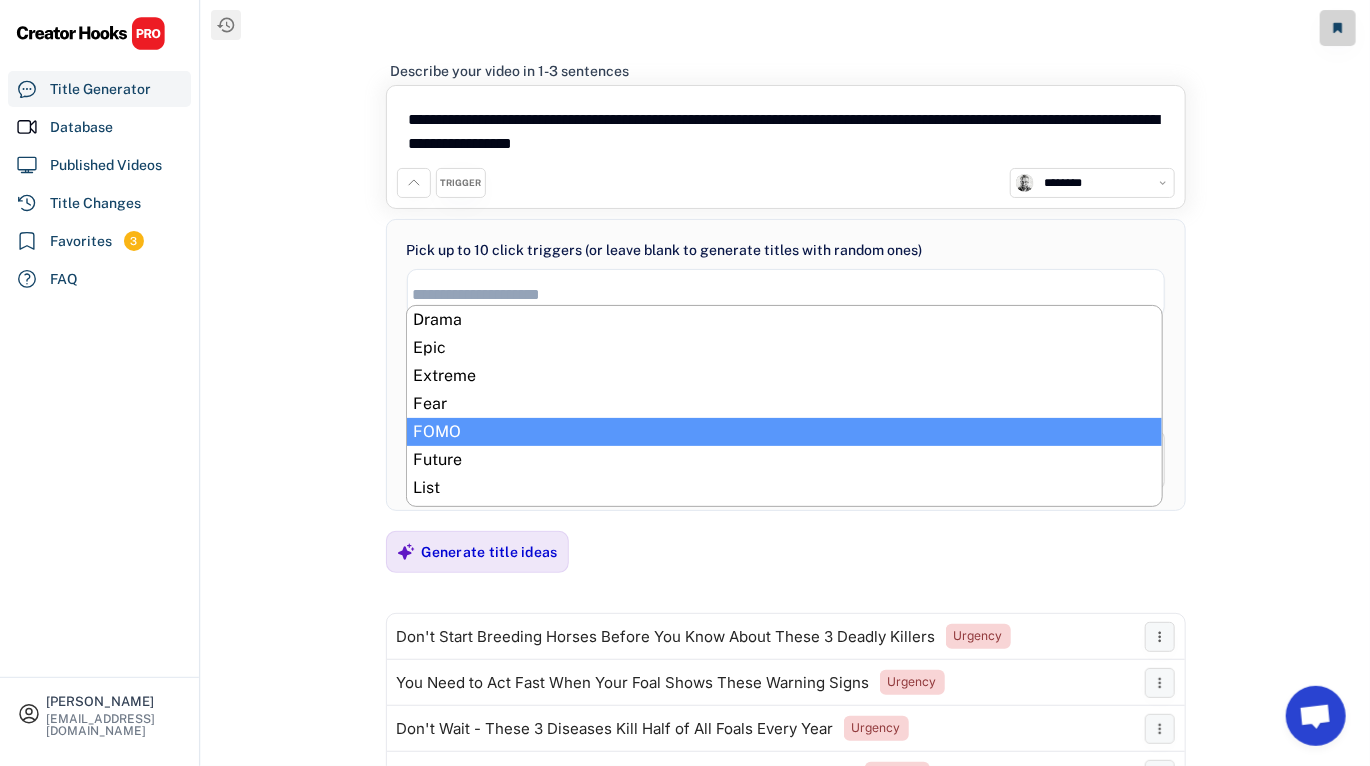 select on "**********" 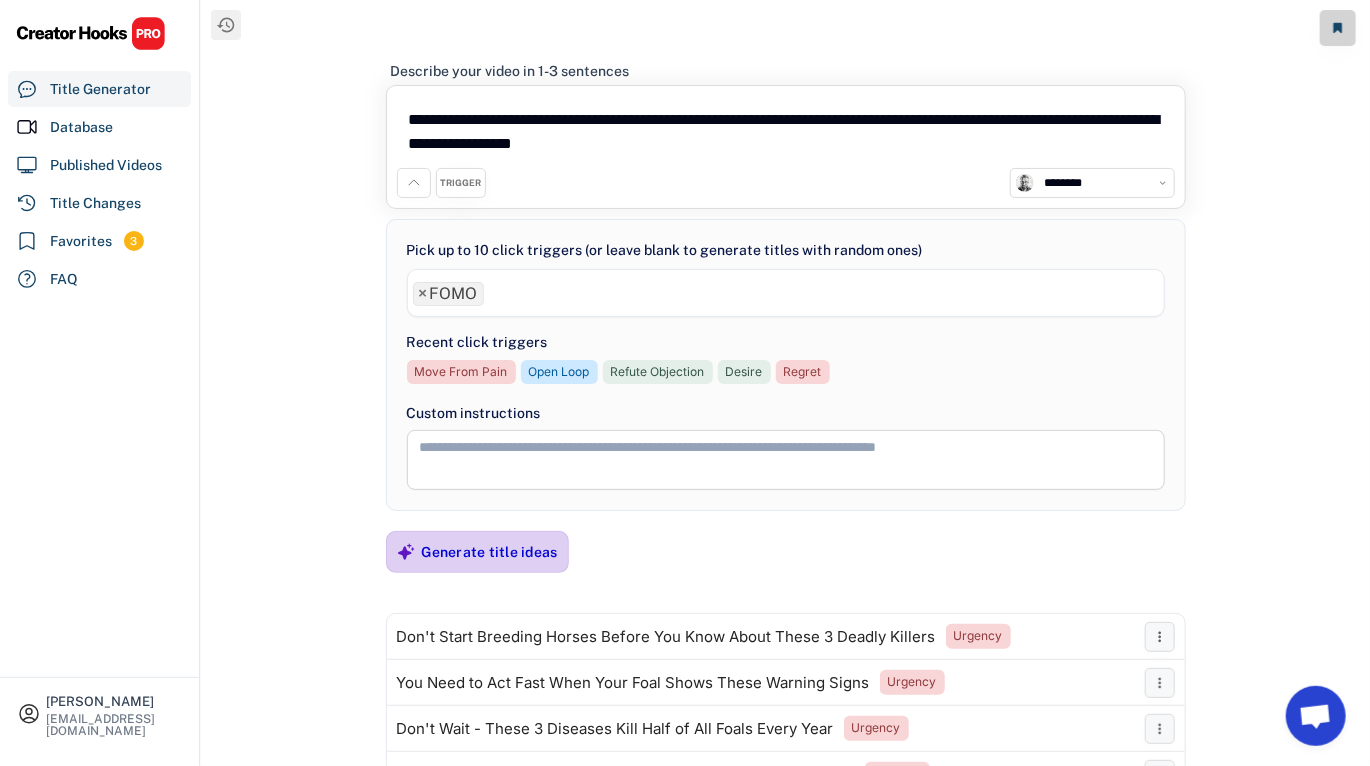 click on "Generate title ideas" at bounding box center [490, 552] 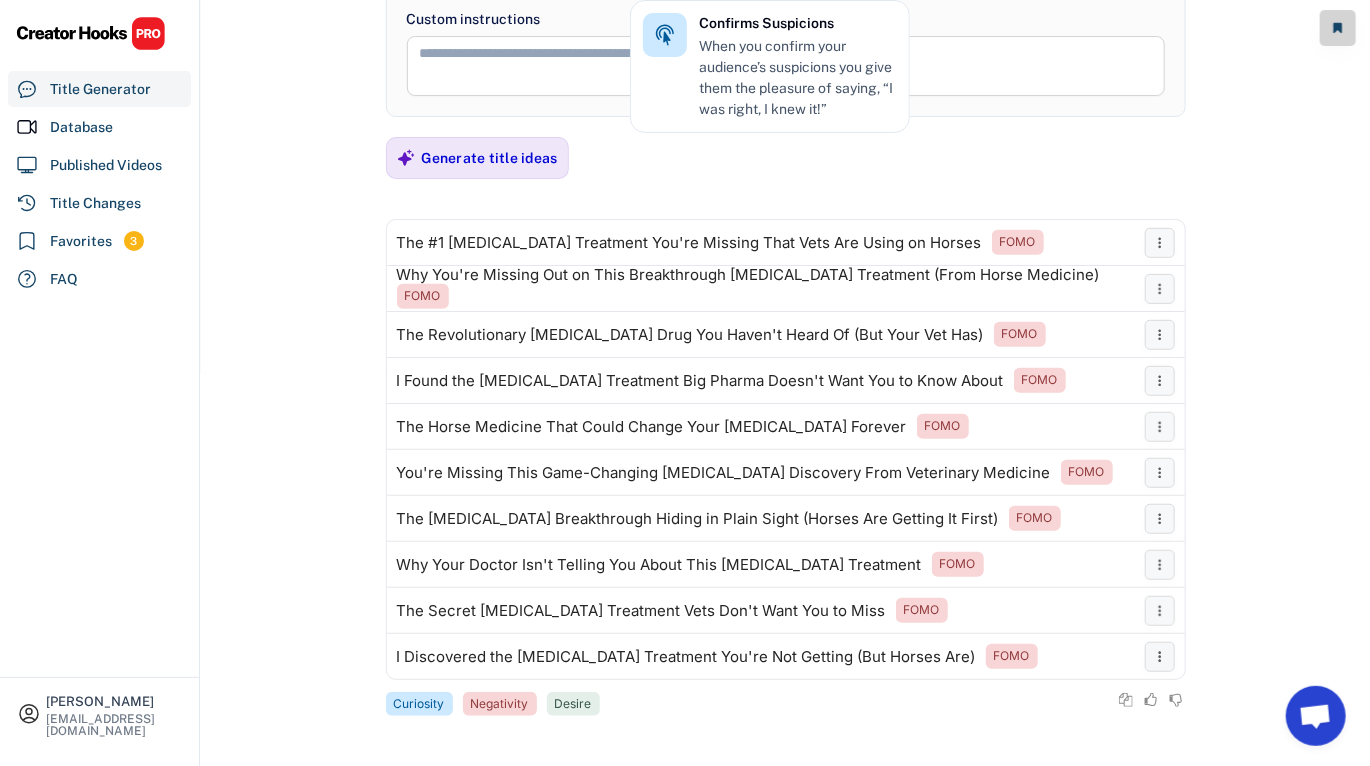 scroll, scrollTop: 0, scrollLeft: 0, axis: both 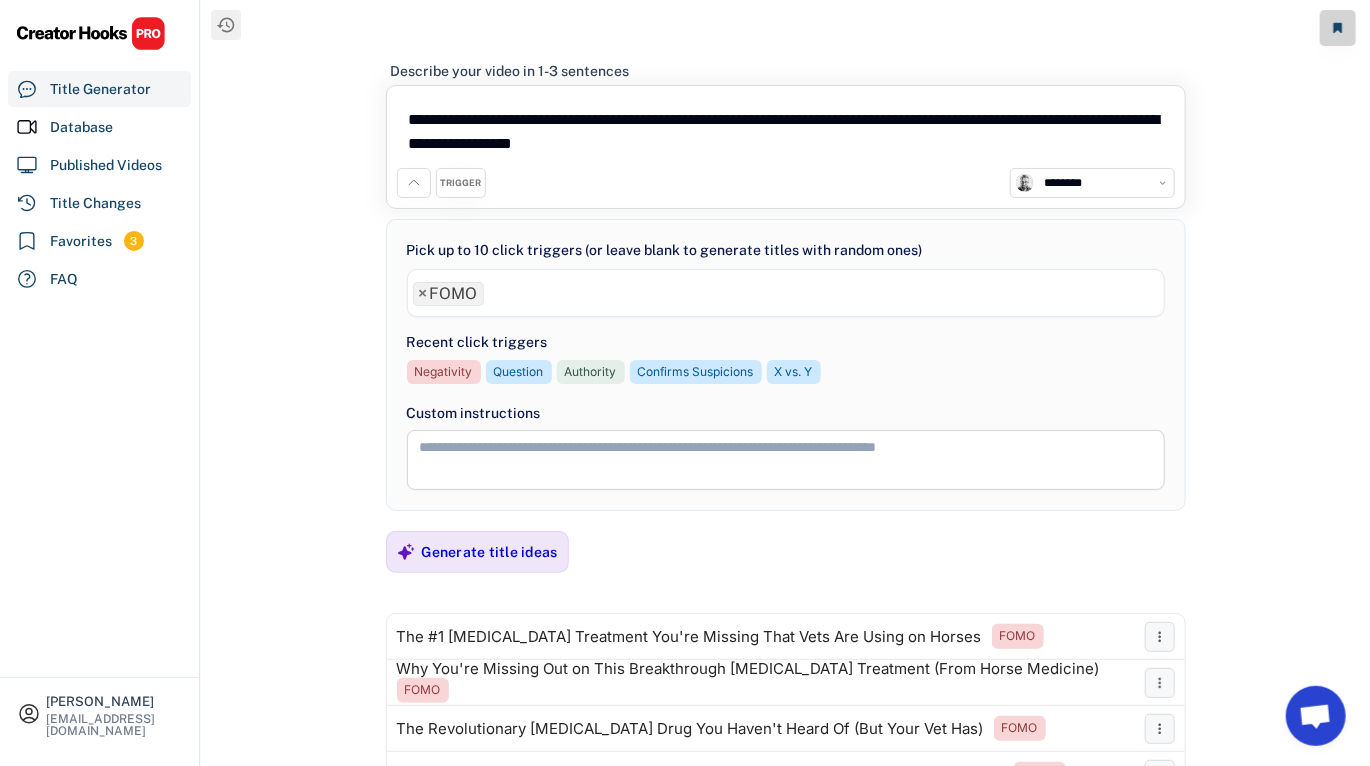 click on "**********" at bounding box center [786, 132] 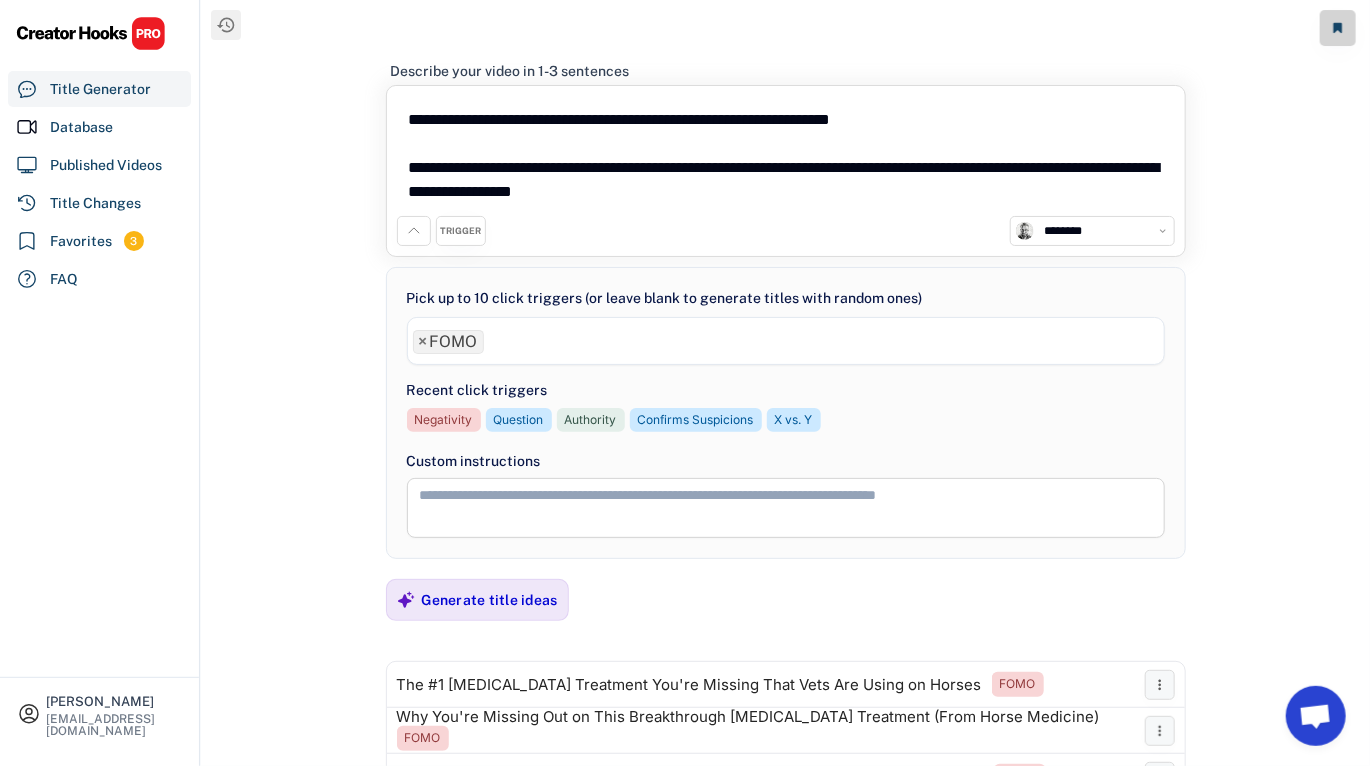 click on "**********" at bounding box center (786, 156) 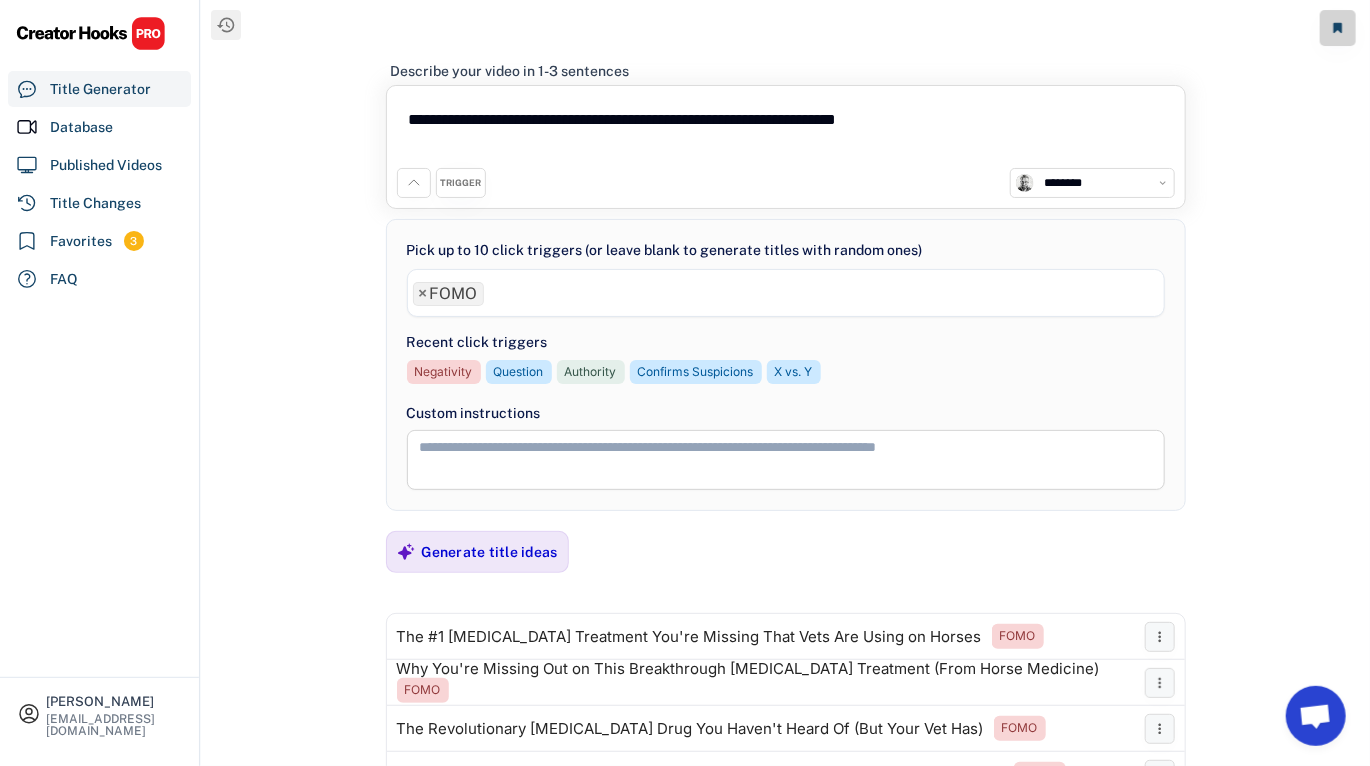 click on "**********" at bounding box center [786, 132] 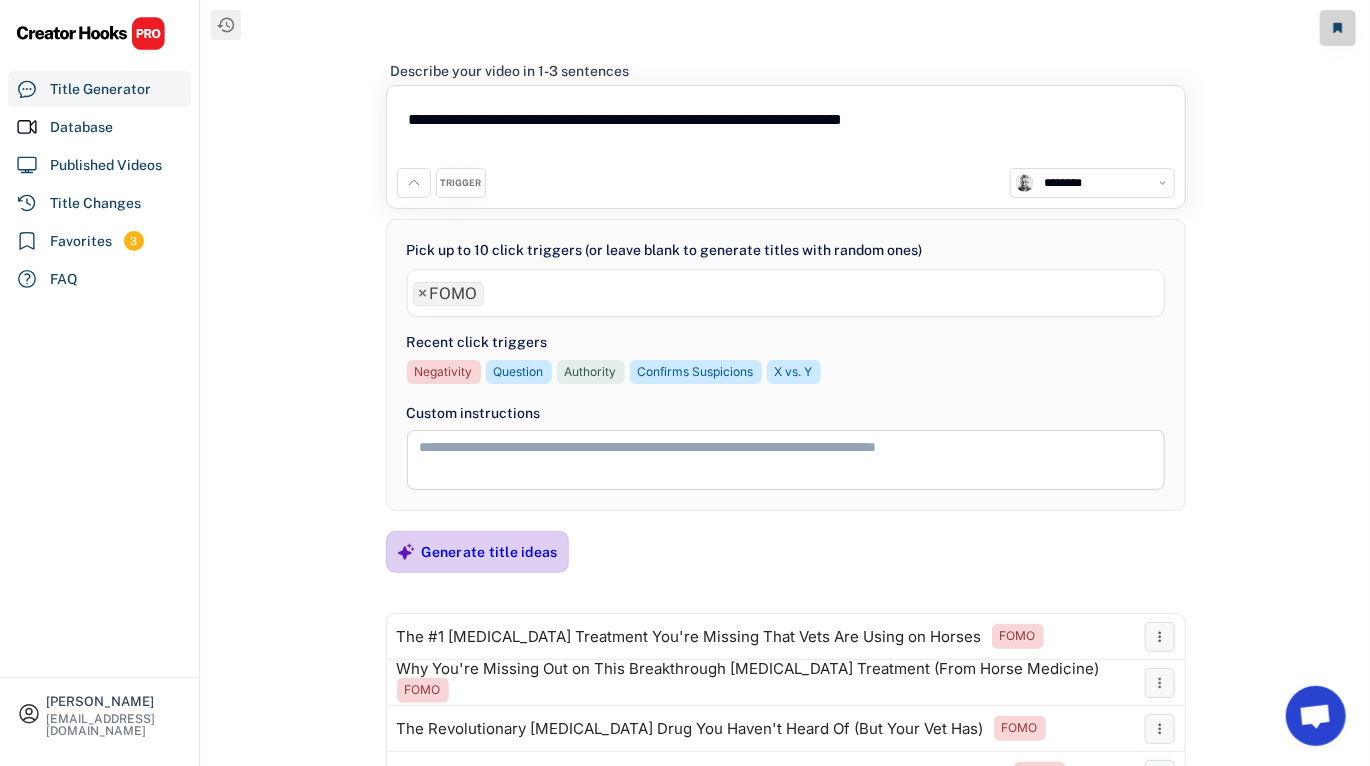 type on "**********" 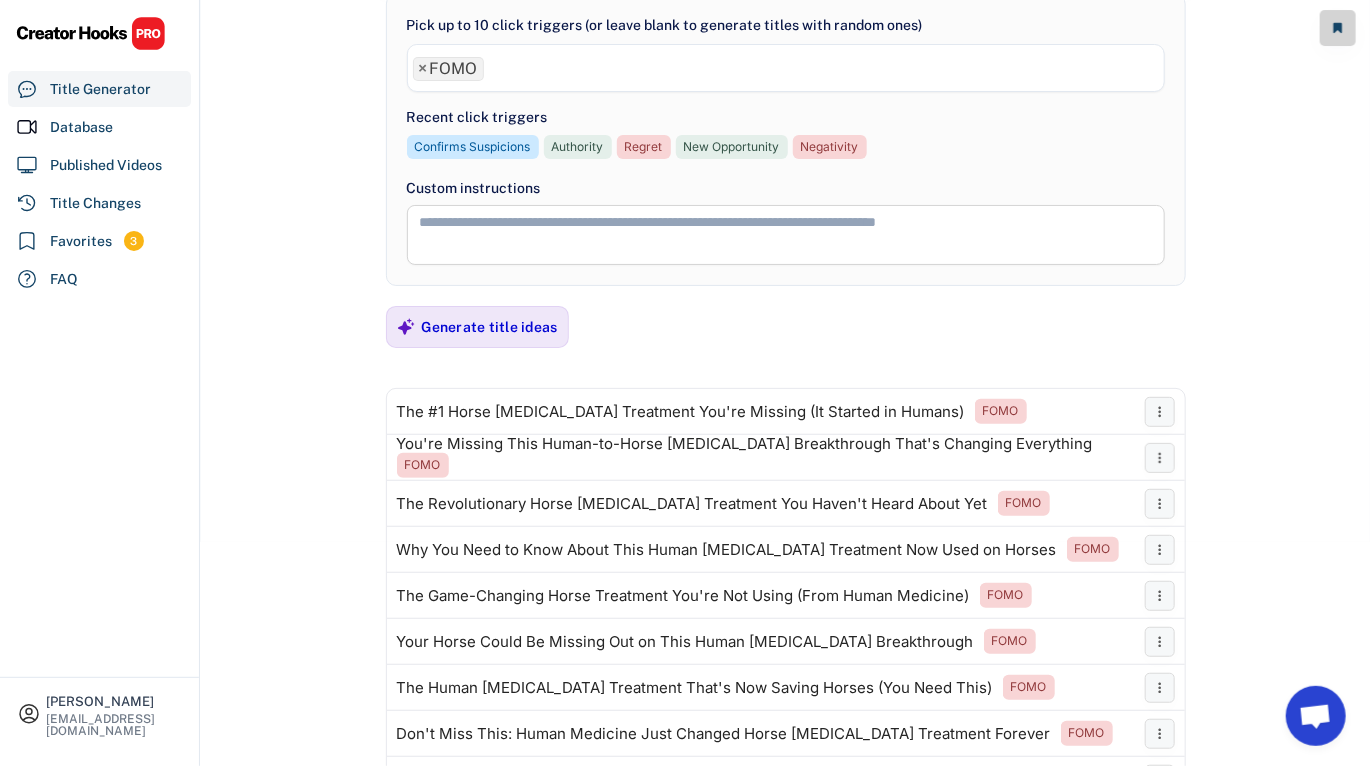 scroll, scrollTop: 394, scrollLeft: 0, axis: vertical 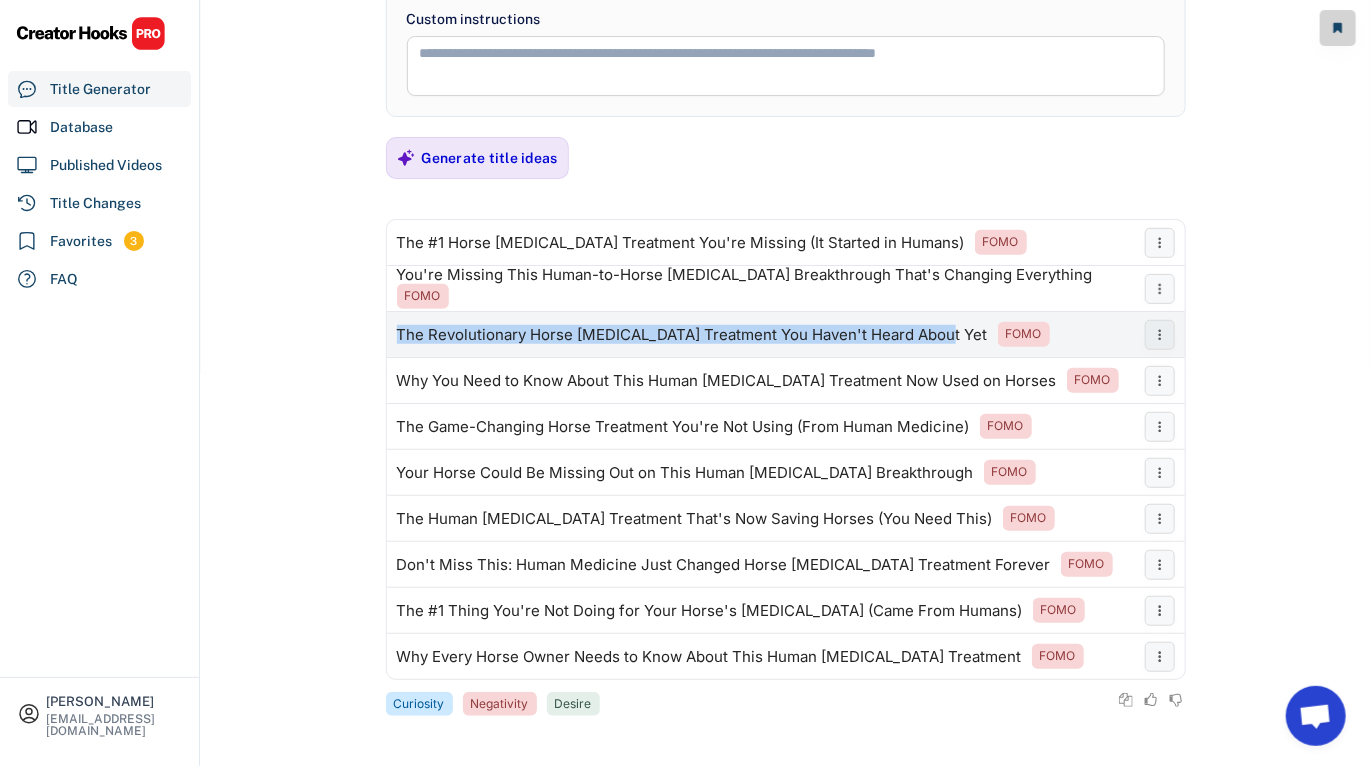 drag, startPoint x: 391, startPoint y: 329, endPoint x: 921, endPoint y: 338, distance: 530.0764 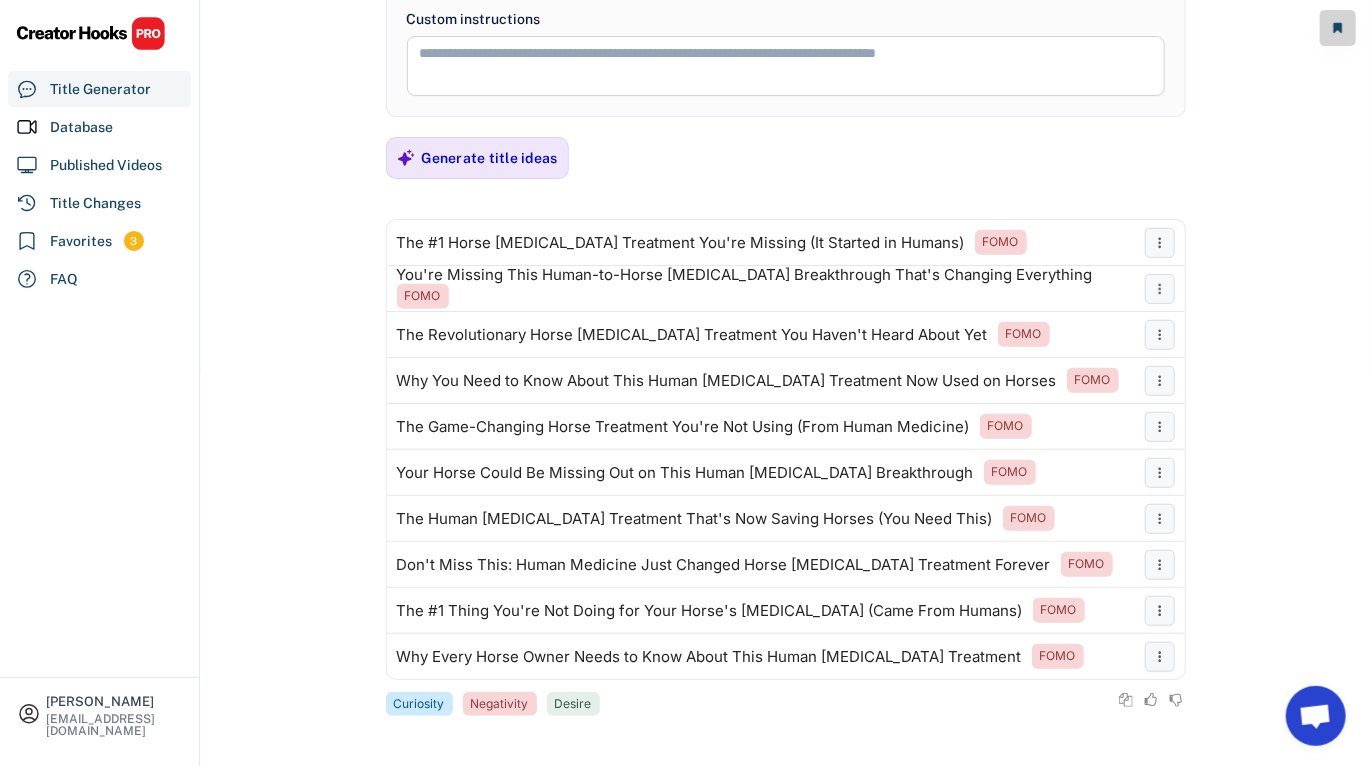 click on "**********" at bounding box center (785, -11) 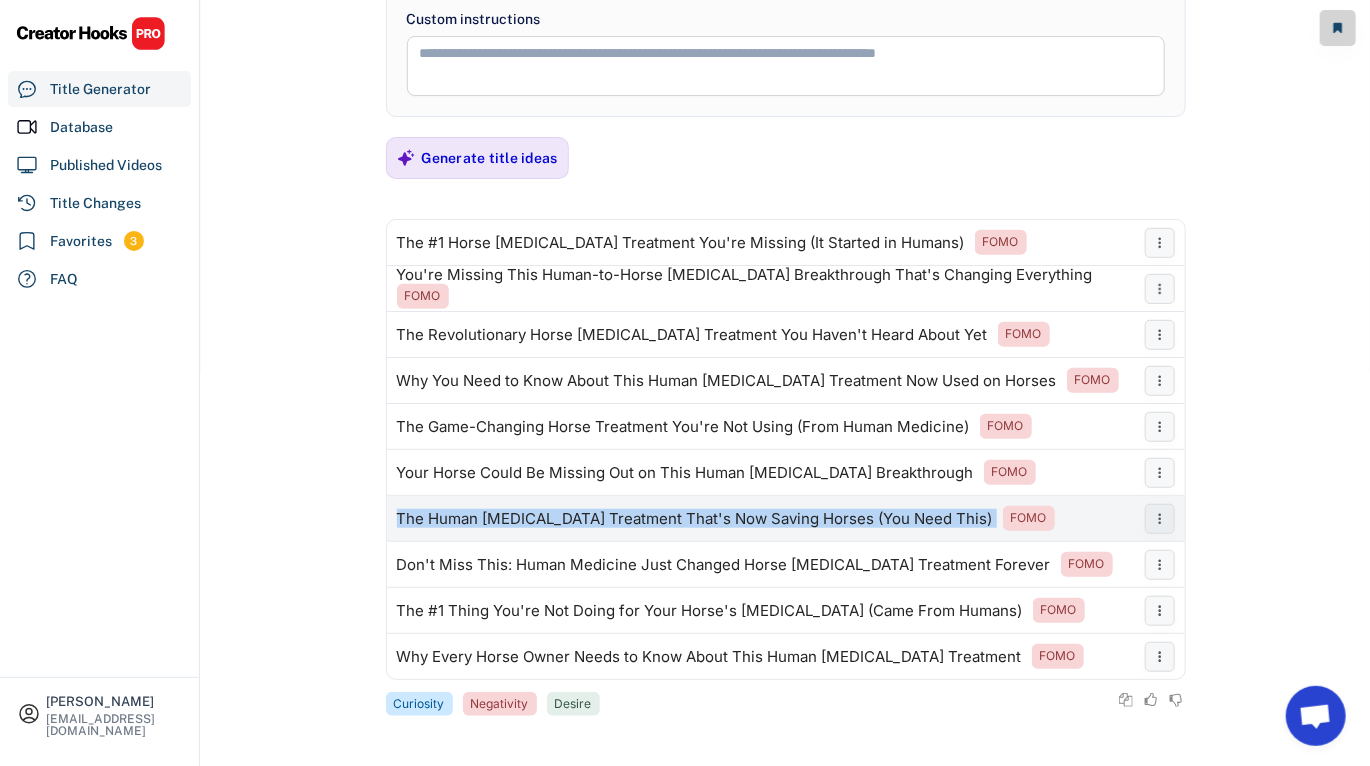 drag, startPoint x: 931, startPoint y: 517, endPoint x: 392, endPoint y: 514, distance: 539.00836 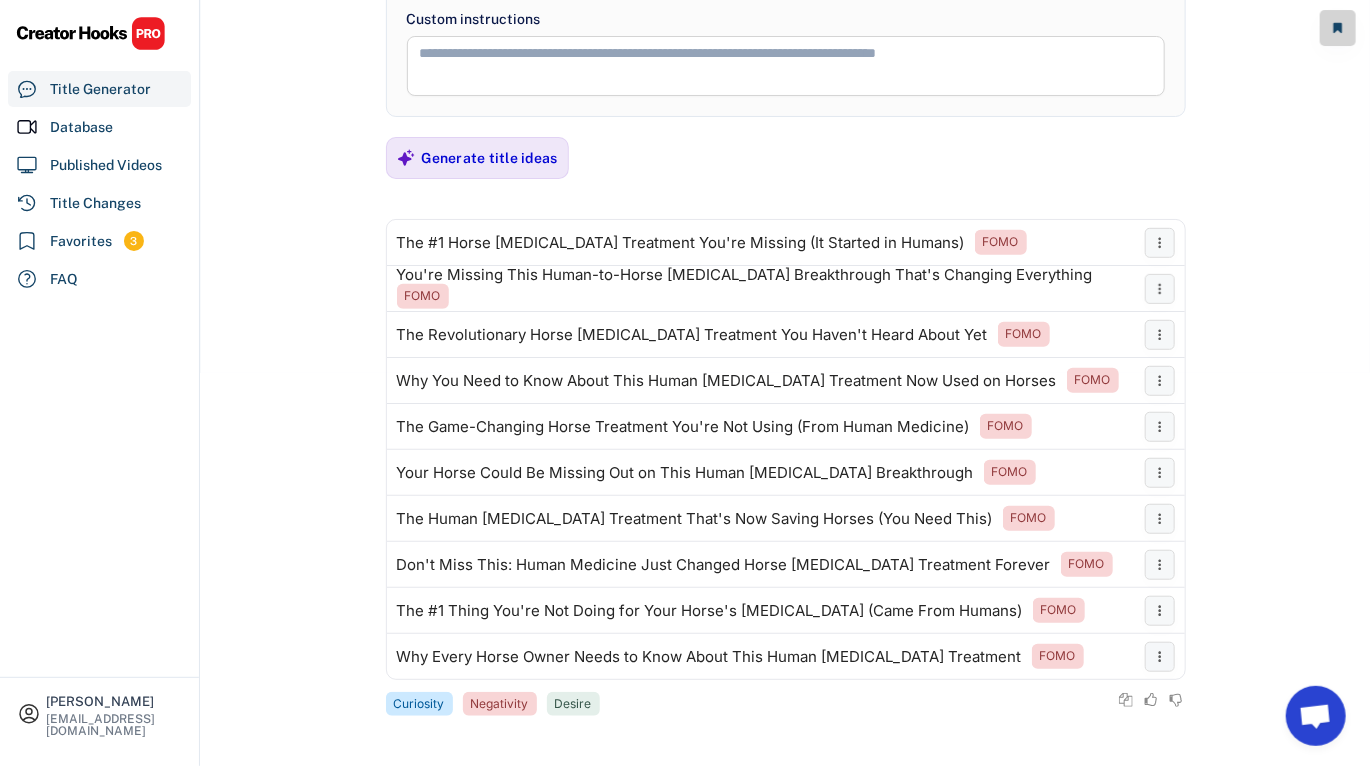 click on "**********" at bounding box center [685, -11] 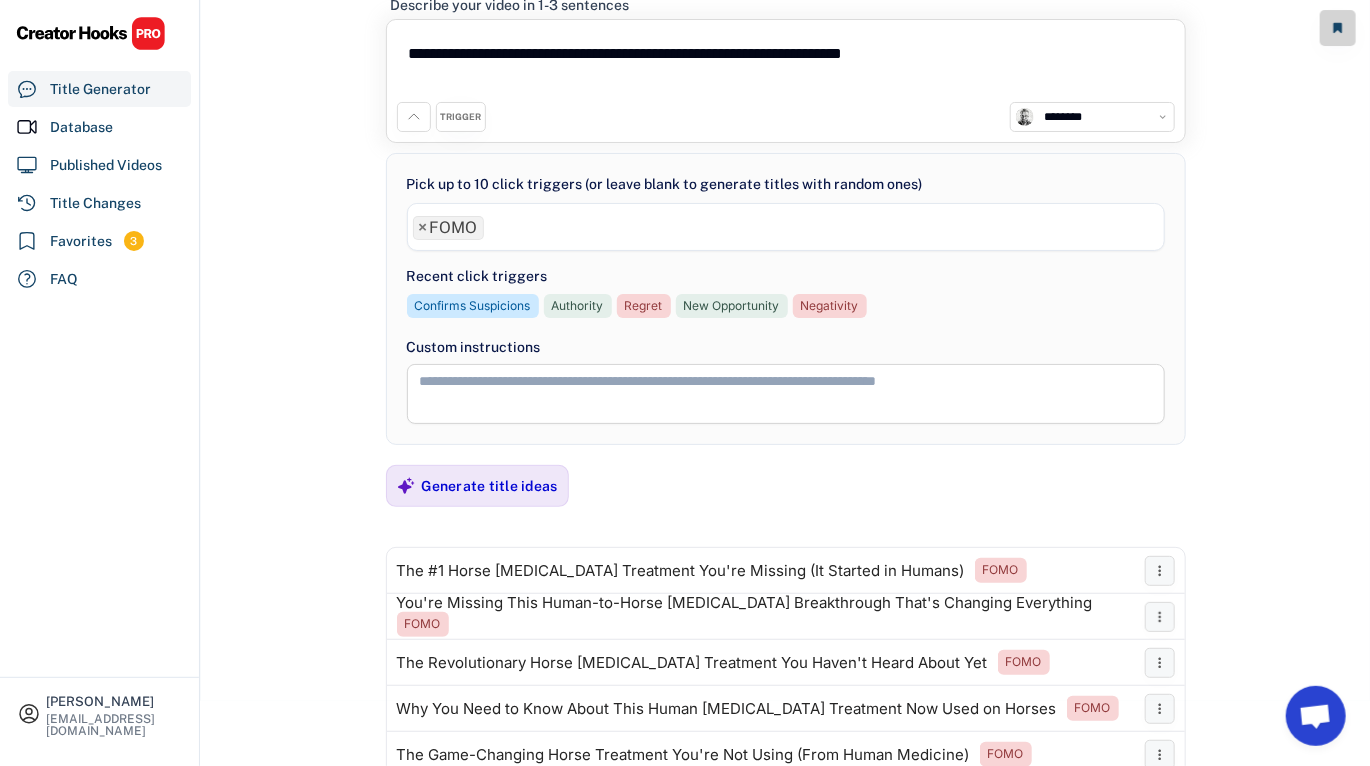 scroll, scrollTop: 0, scrollLeft: 0, axis: both 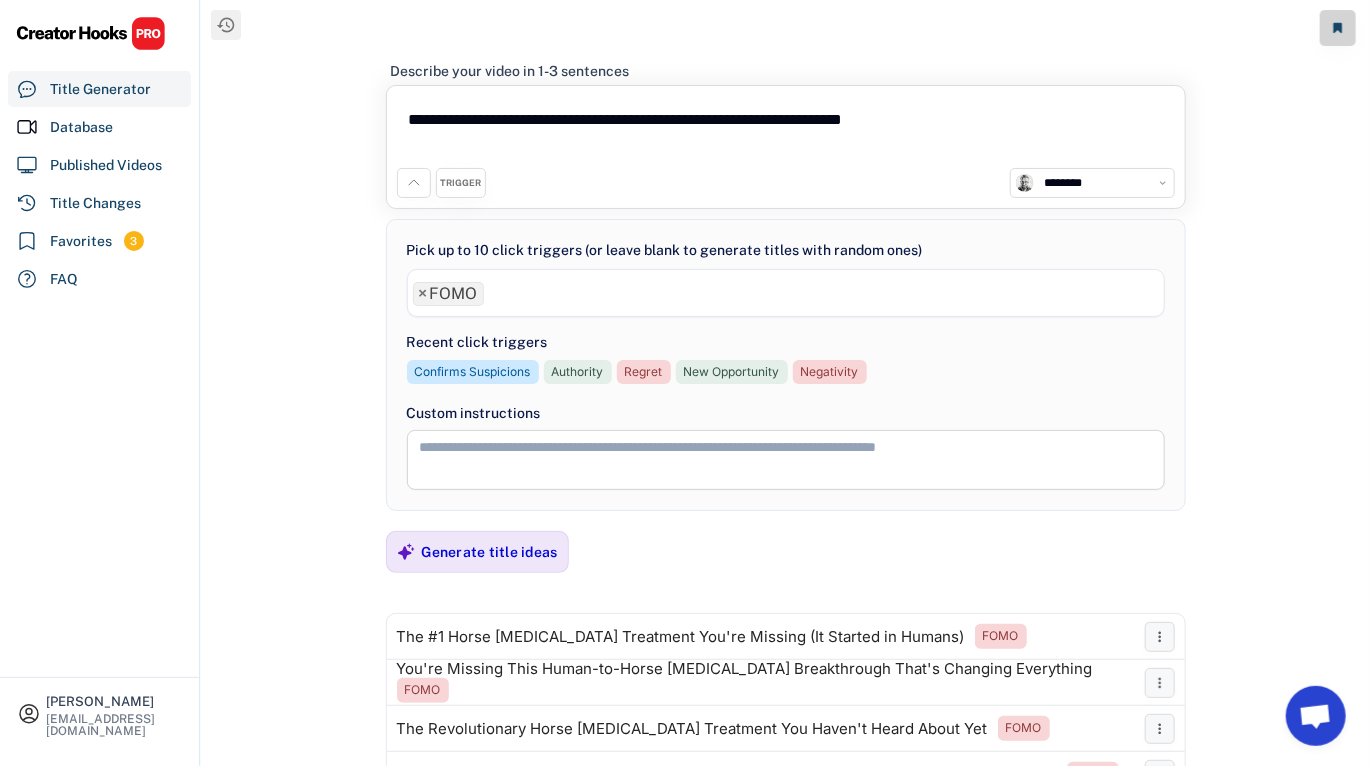 click on "×" at bounding box center (423, 294) 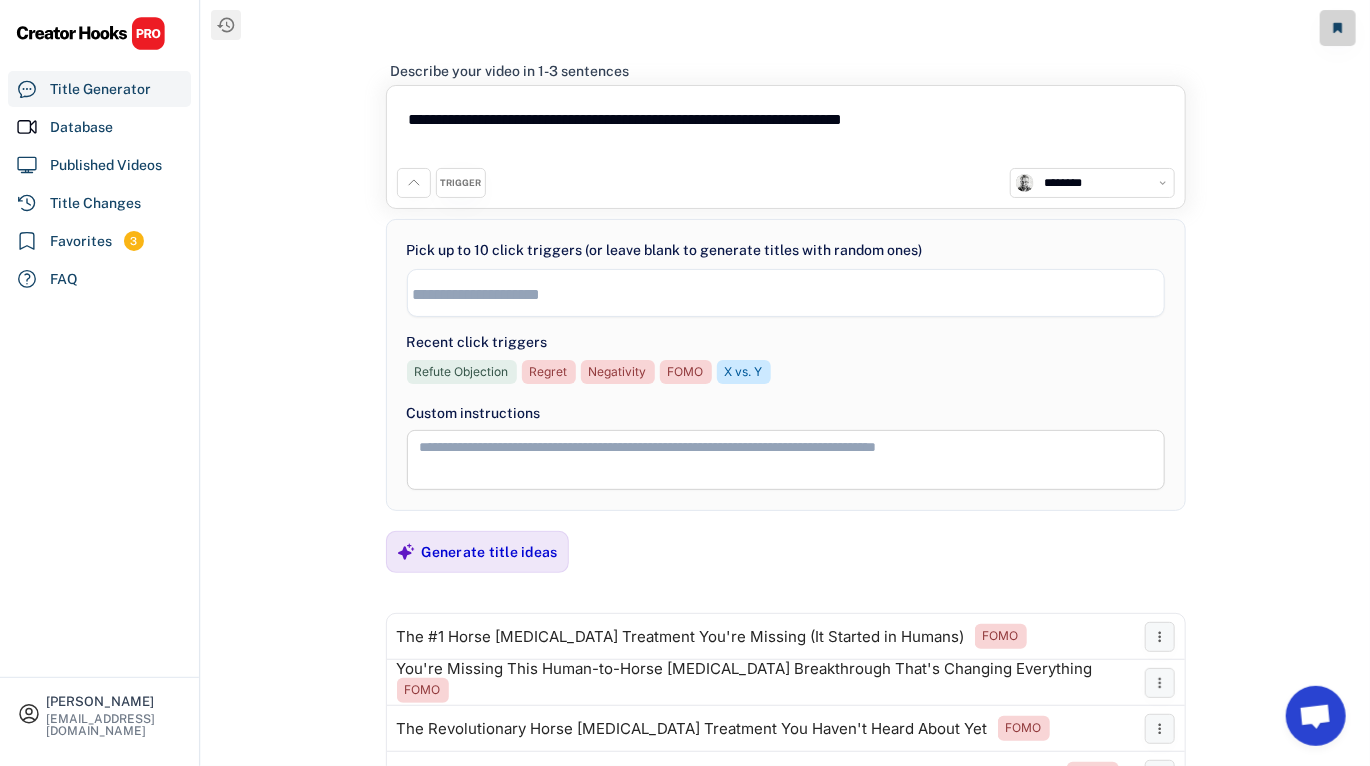 click on "**********" at bounding box center (785, 383) 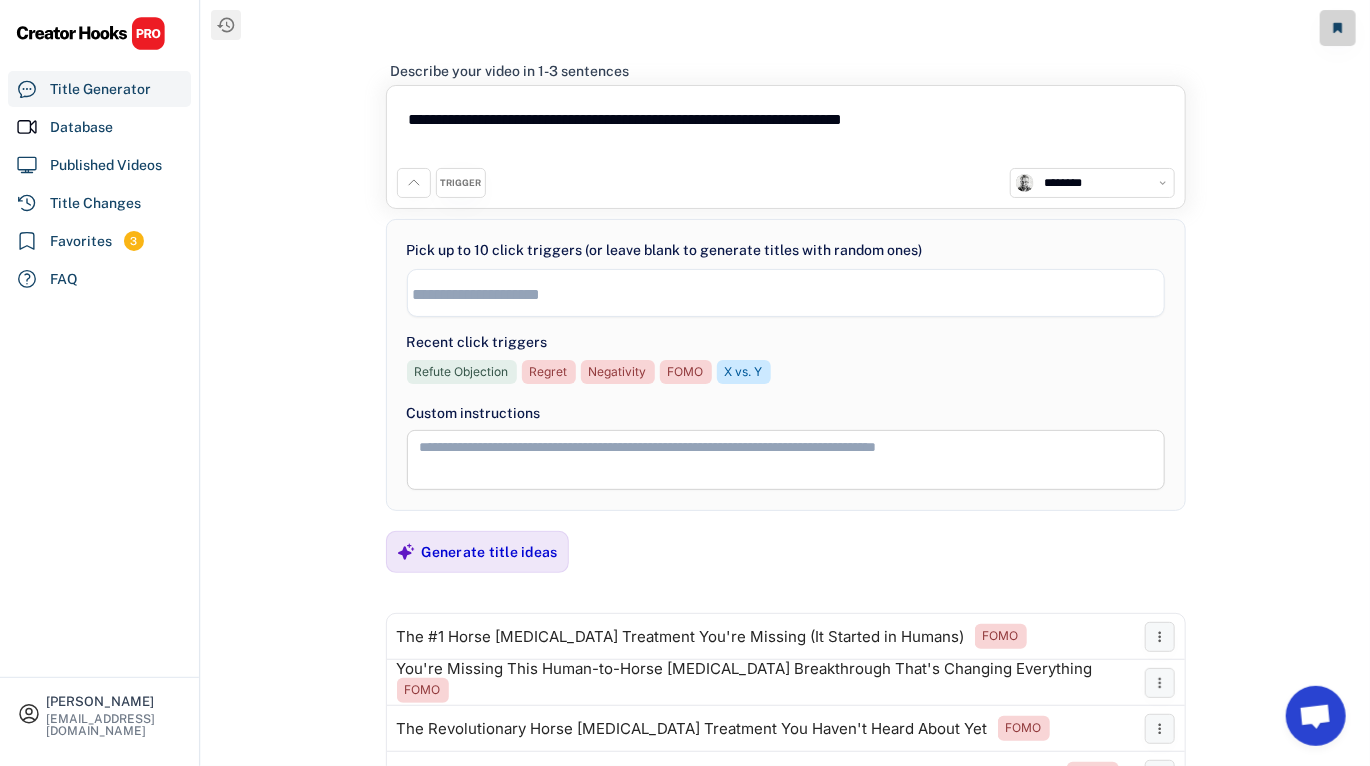 click at bounding box center (791, 294) 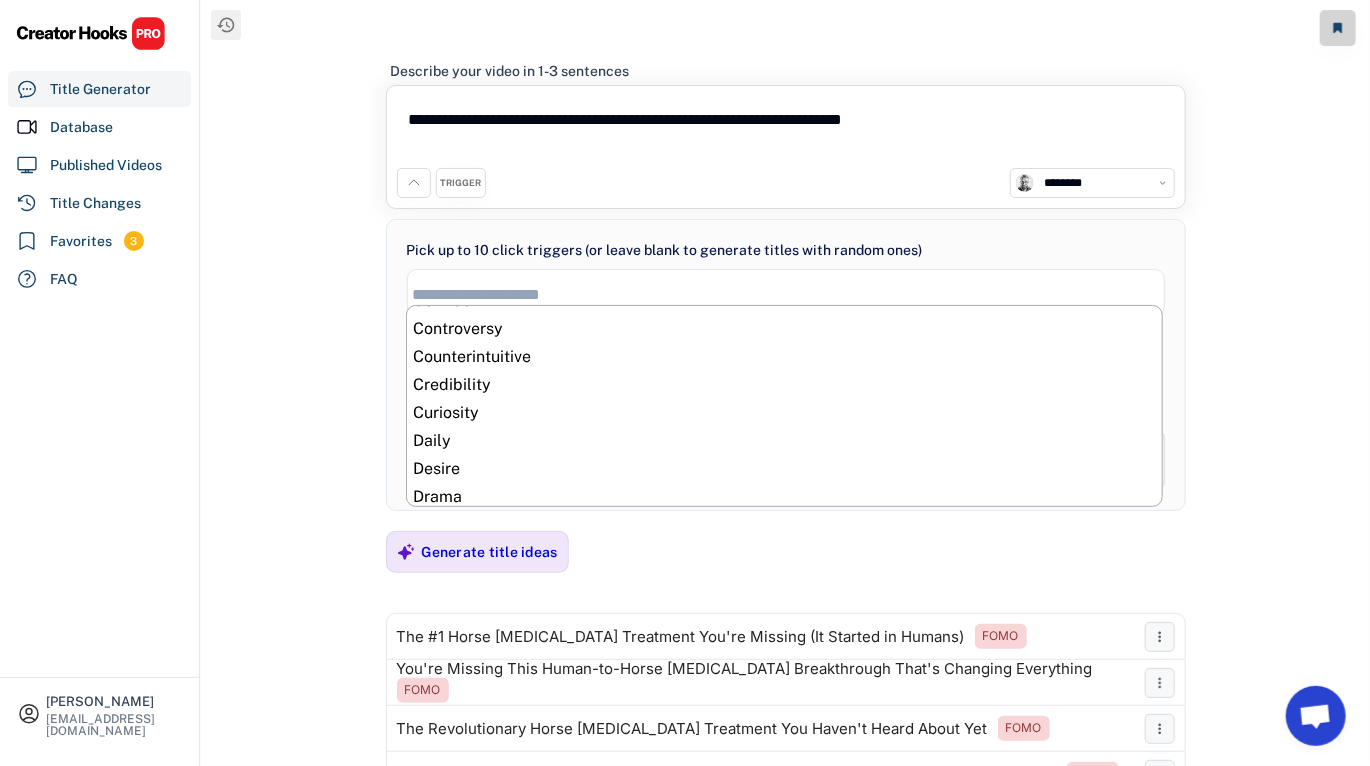 scroll, scrollTop: 382, scrollLeft: 0, axis: vertical 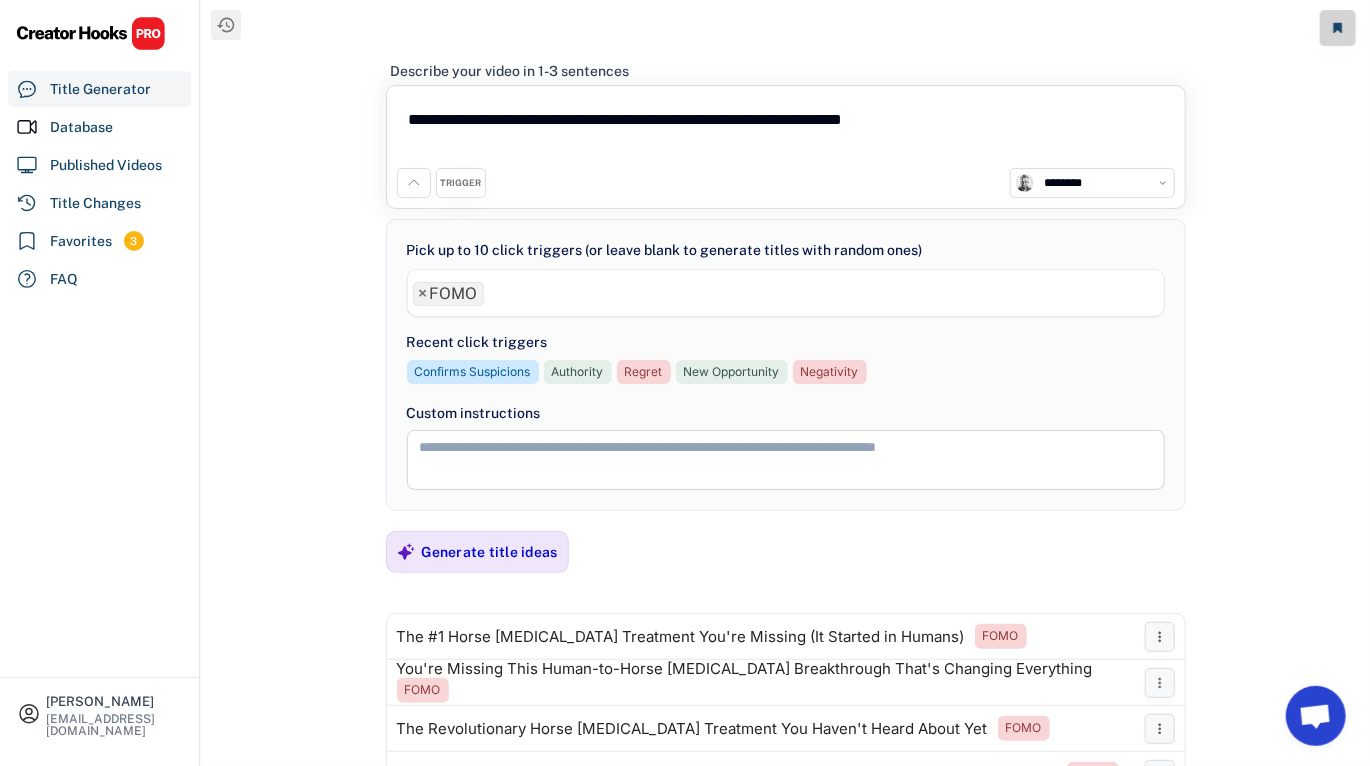 click on "× FOMO" at bounding box center (786, 291) 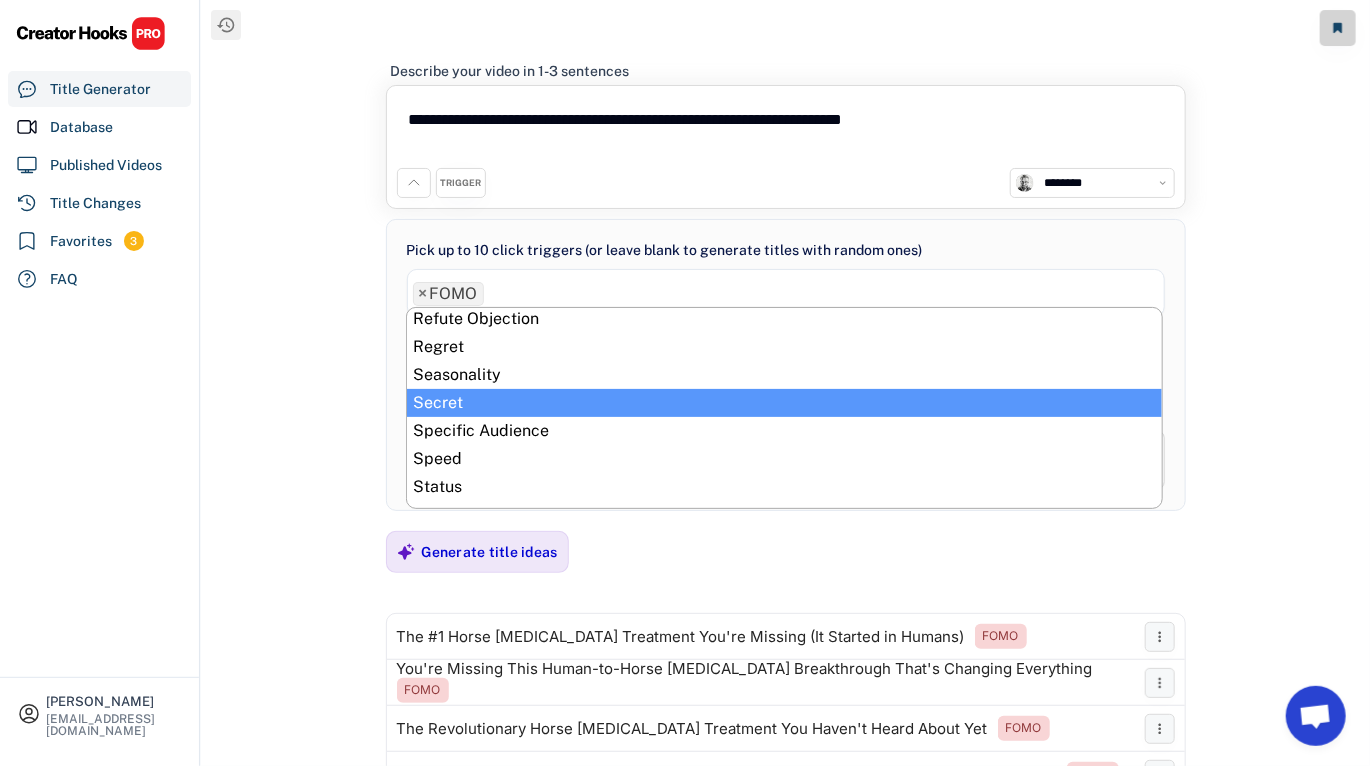 scroll, scrollTop: 804, scrollLeft: 0, axis: vertical 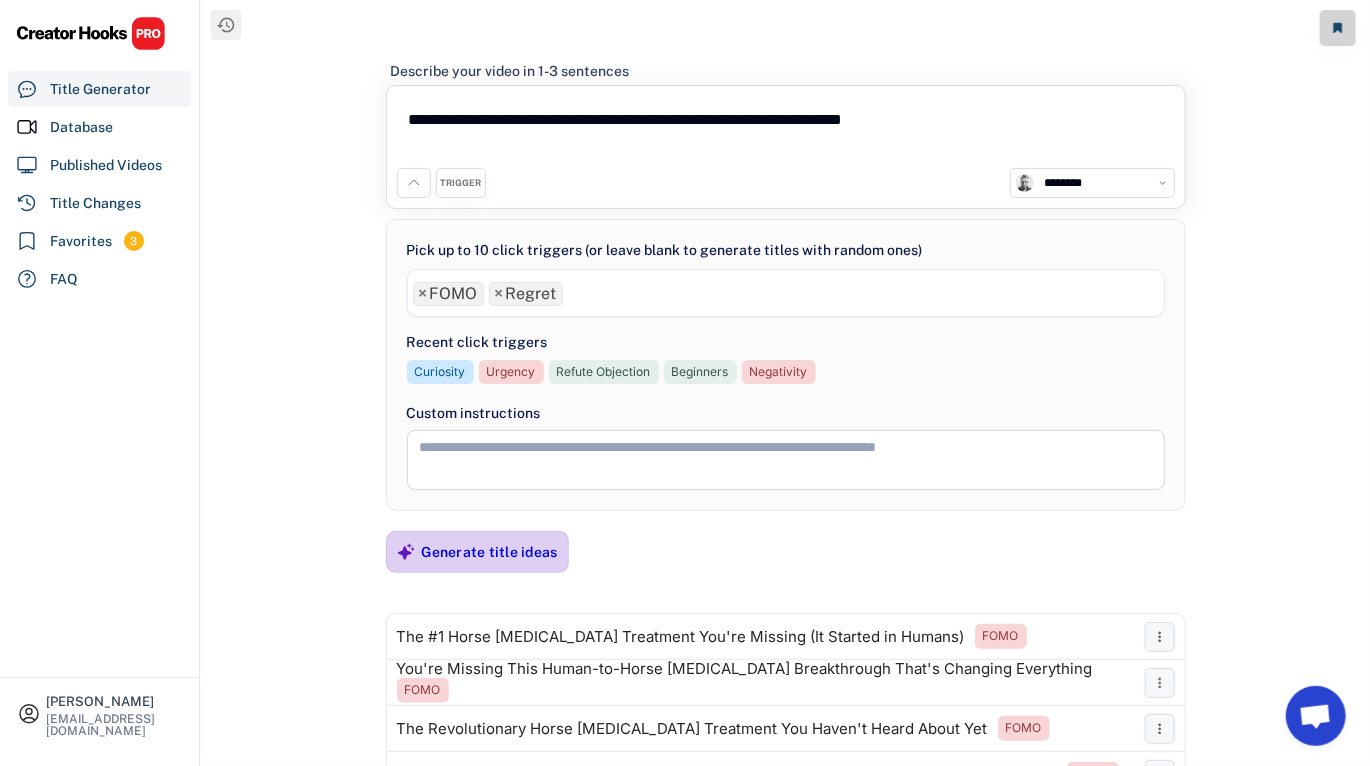 click on "Generate title ideas" at bounding box center [490, 552] 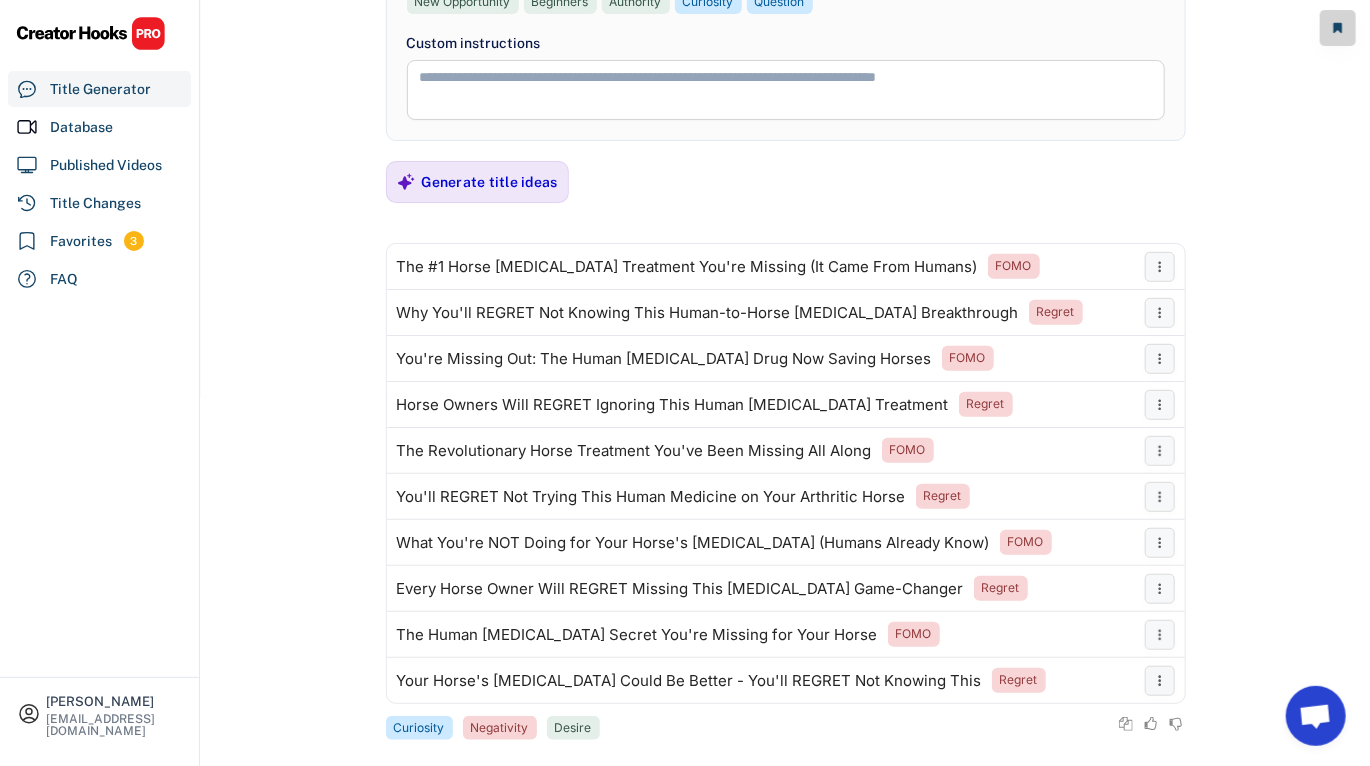 scroll, scrollTop: 92, scrollLeft: 0, axis: vertical 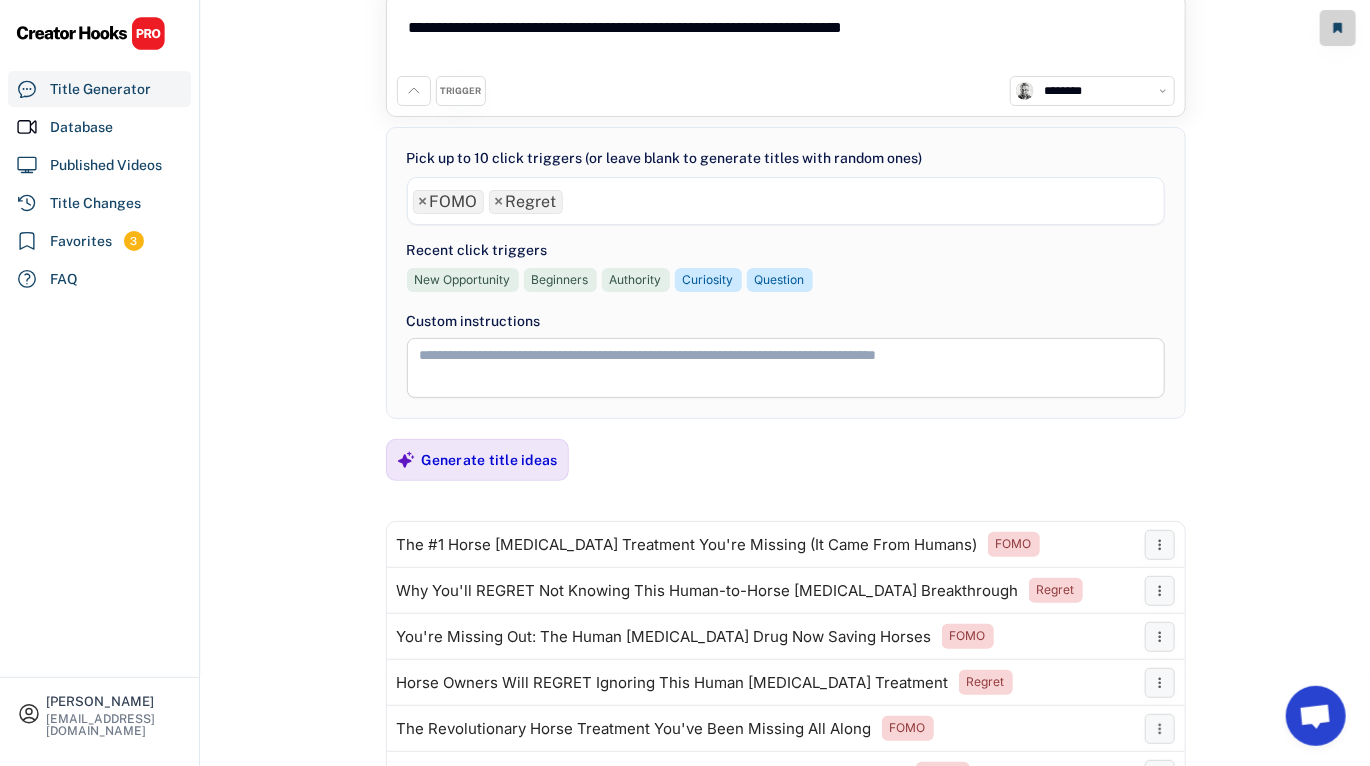 click on "×" at bounding box center [423, 202] 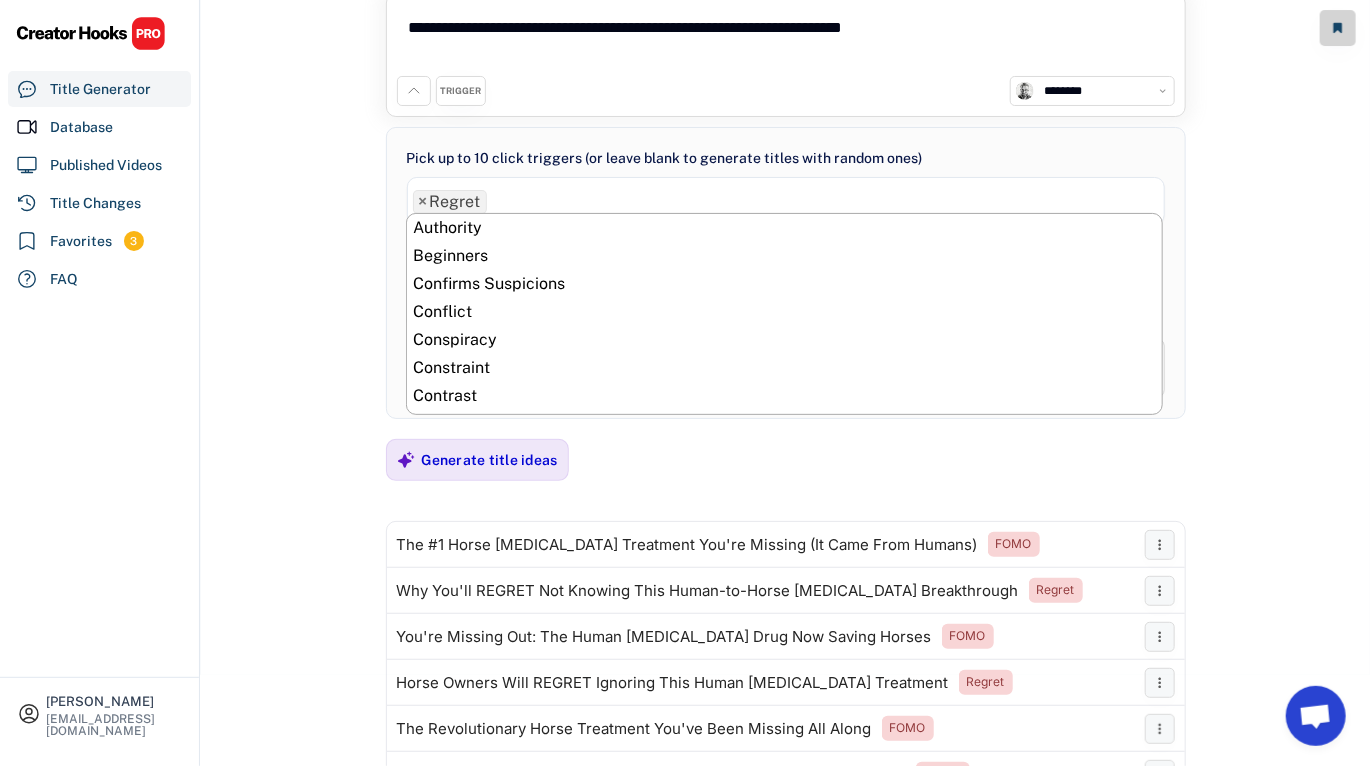 scroll, scrollTop: 812, scrollLeft: 0, axis: vertical 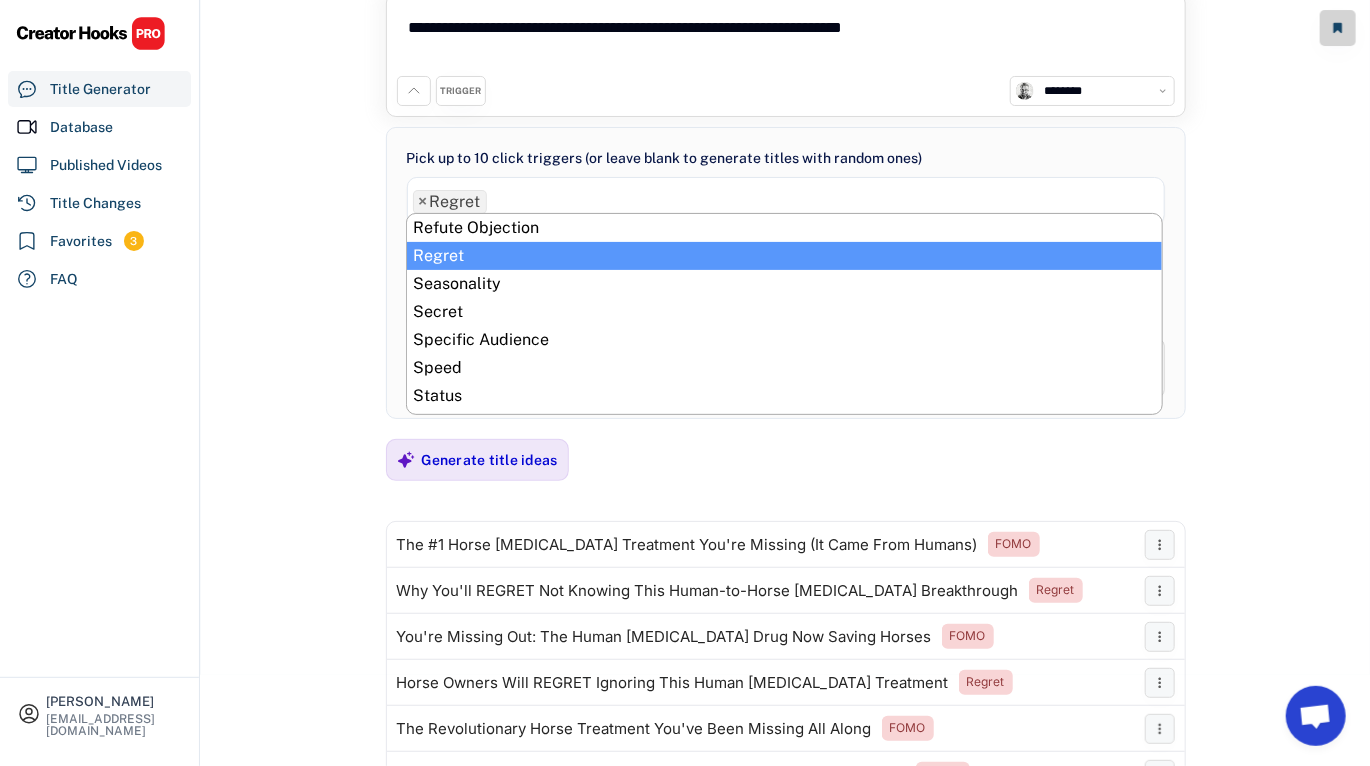 click on "×" at bounding box center (423, 202) 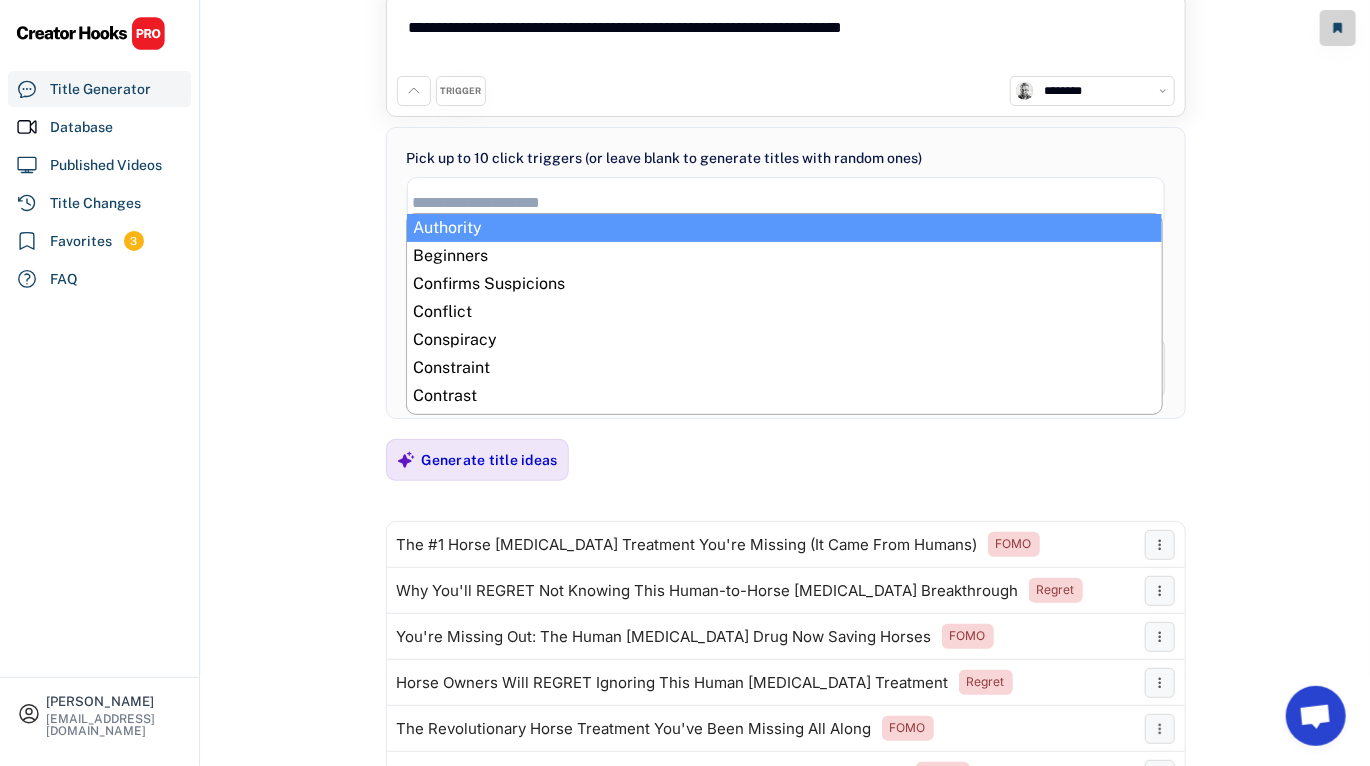 click on "**********" at bounding box center (785, 291) 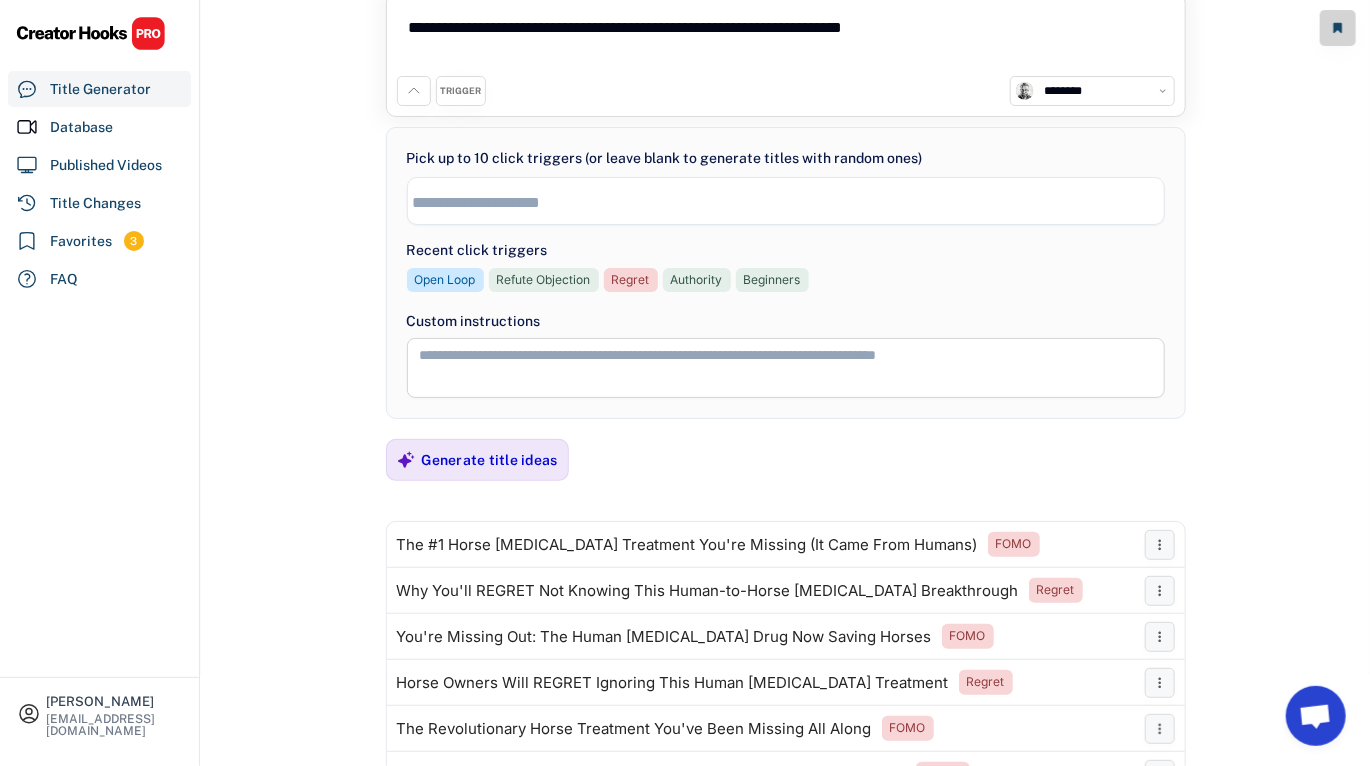 scroll, scrollTop: 0, scrollLeft: 0, axis: both 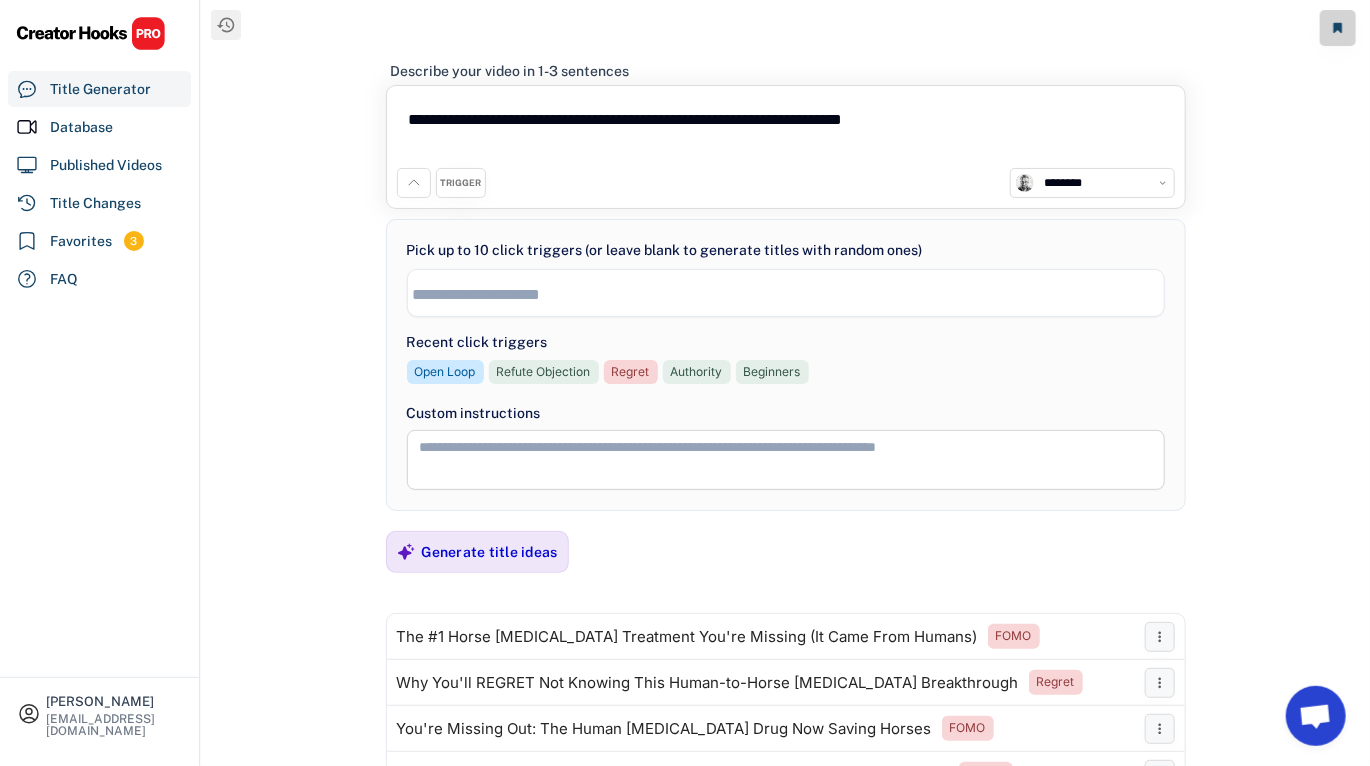 click on "**********" at bounding box center [786, 132] 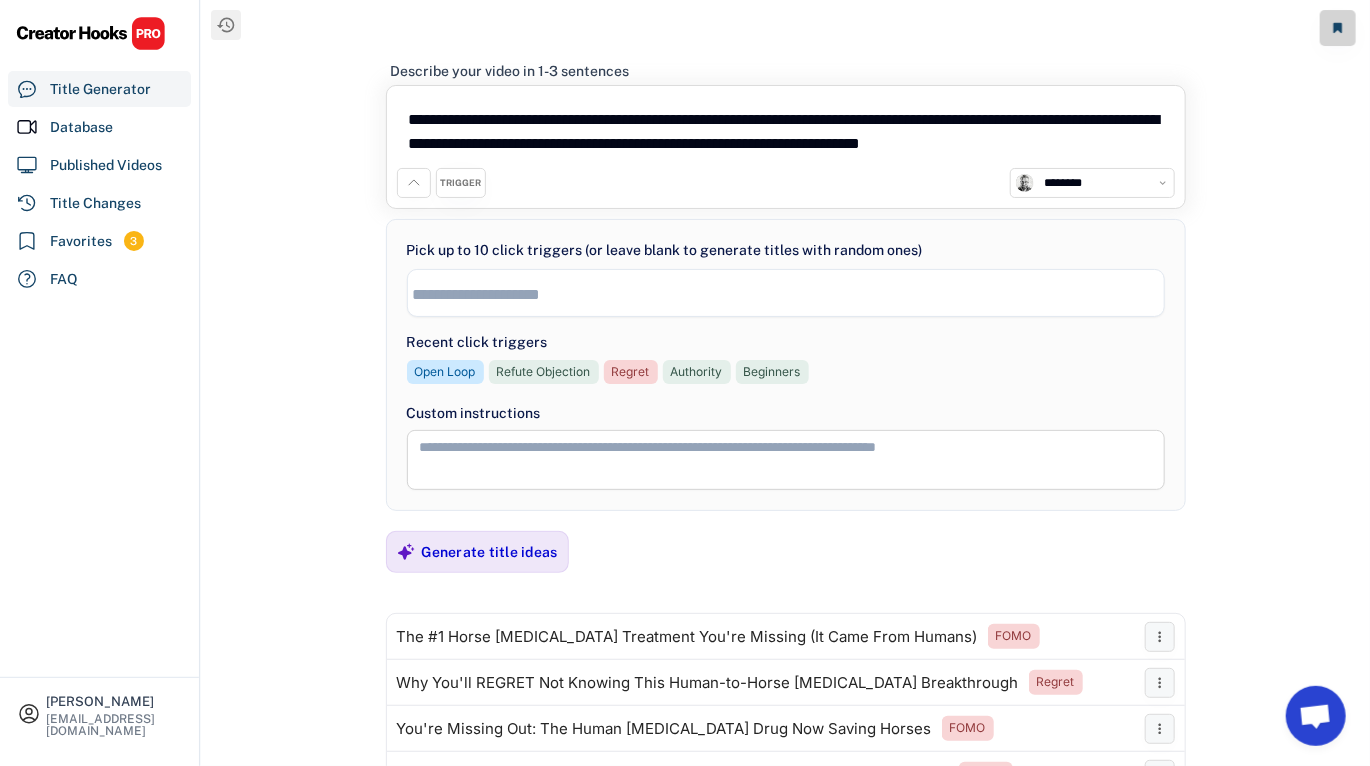 click on "**********" at bounding box center (785, 383) 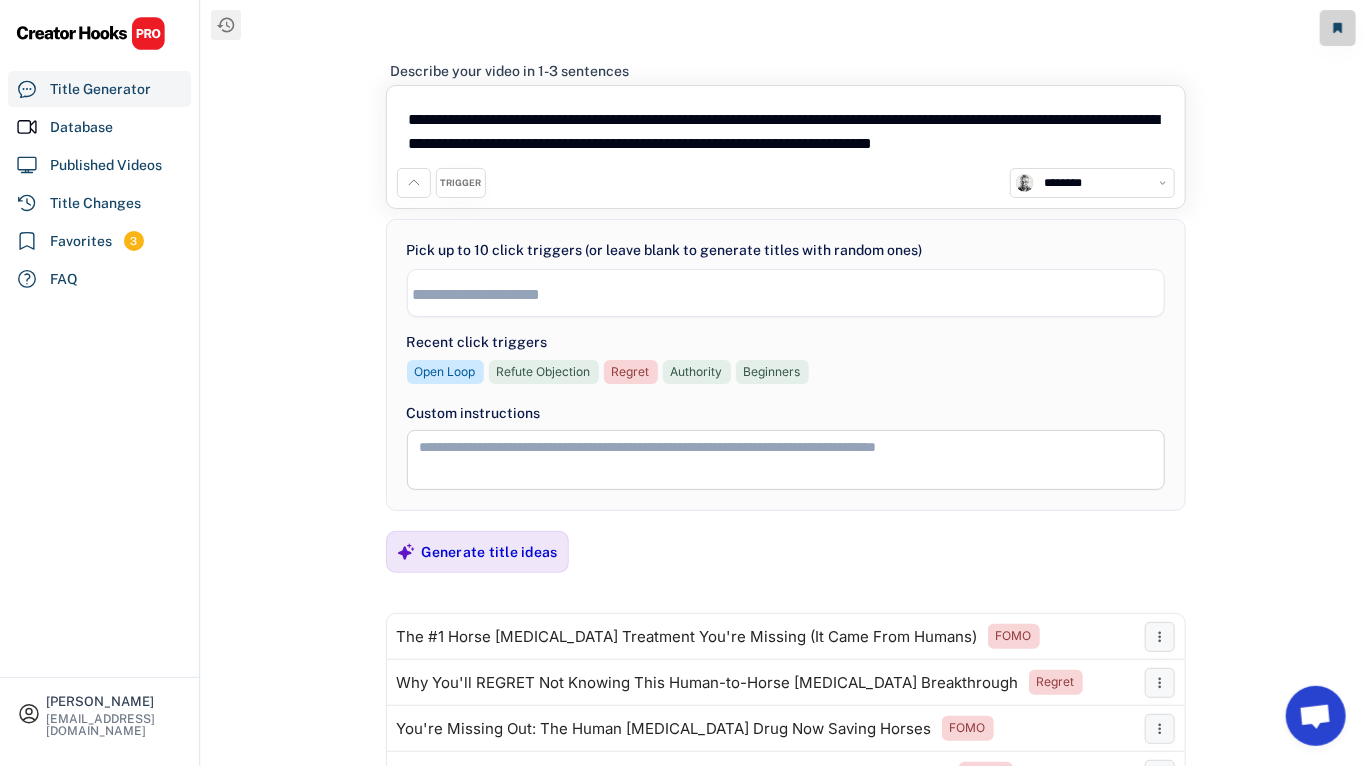 type on "**********" 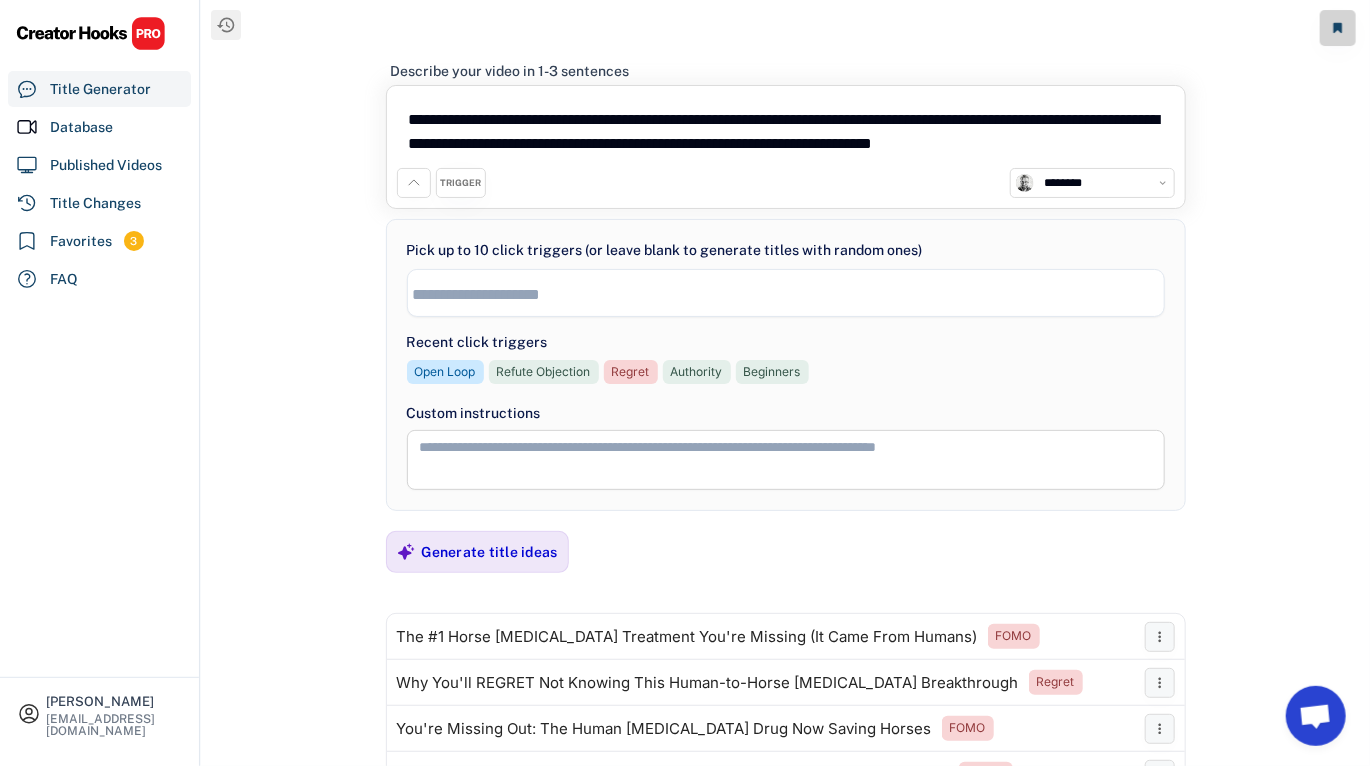 click at bounding box center (791, 294) 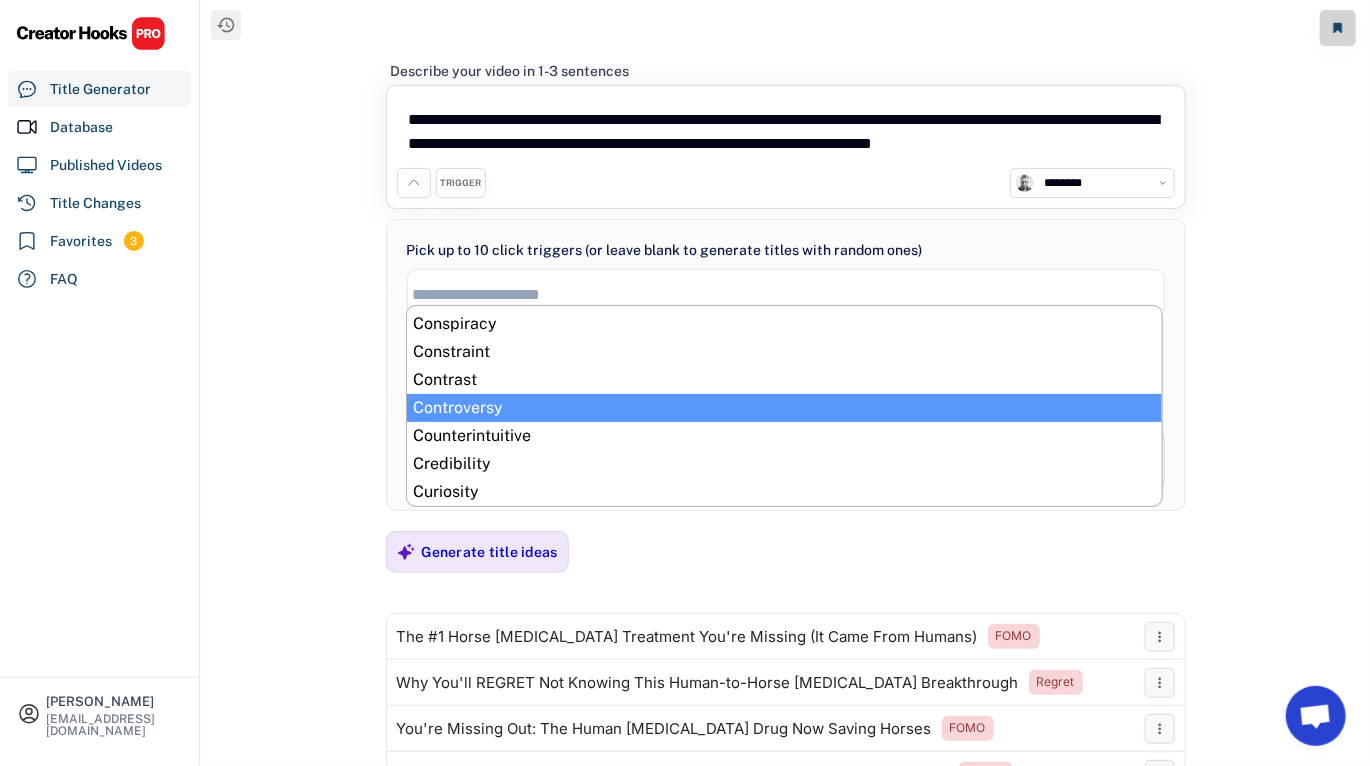 scroll, scrollTop: 192, scrollLeft: 0, axis: vertical 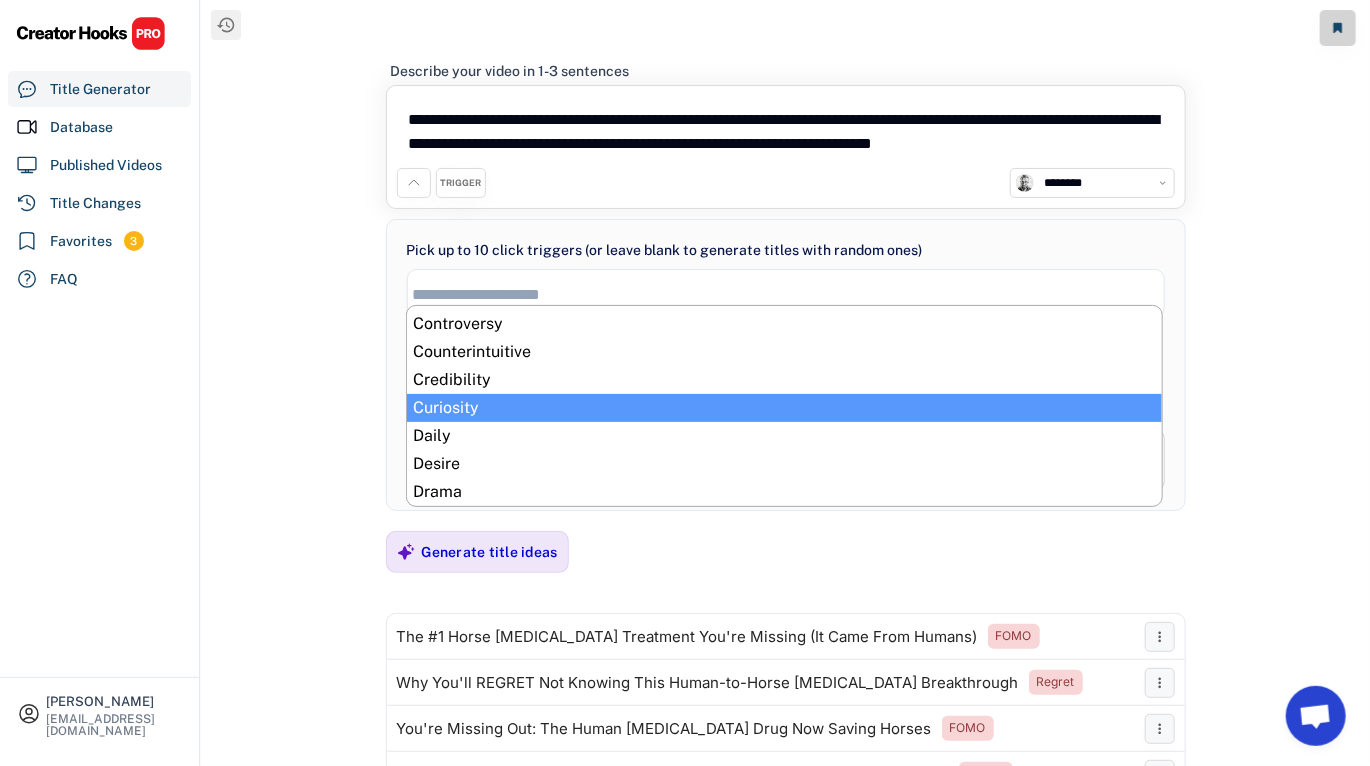 select on "**********" 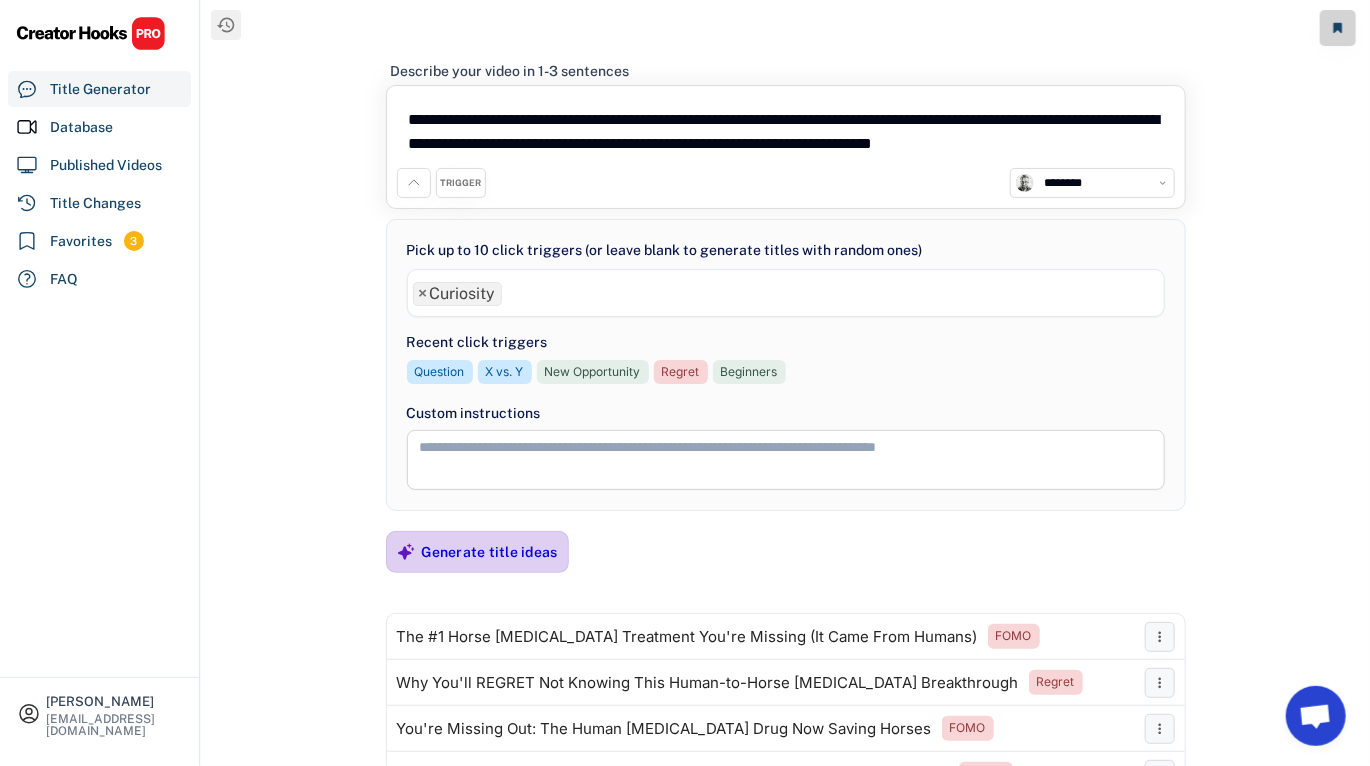 click on "Generate title ideas" at bounding box center (490, 552) 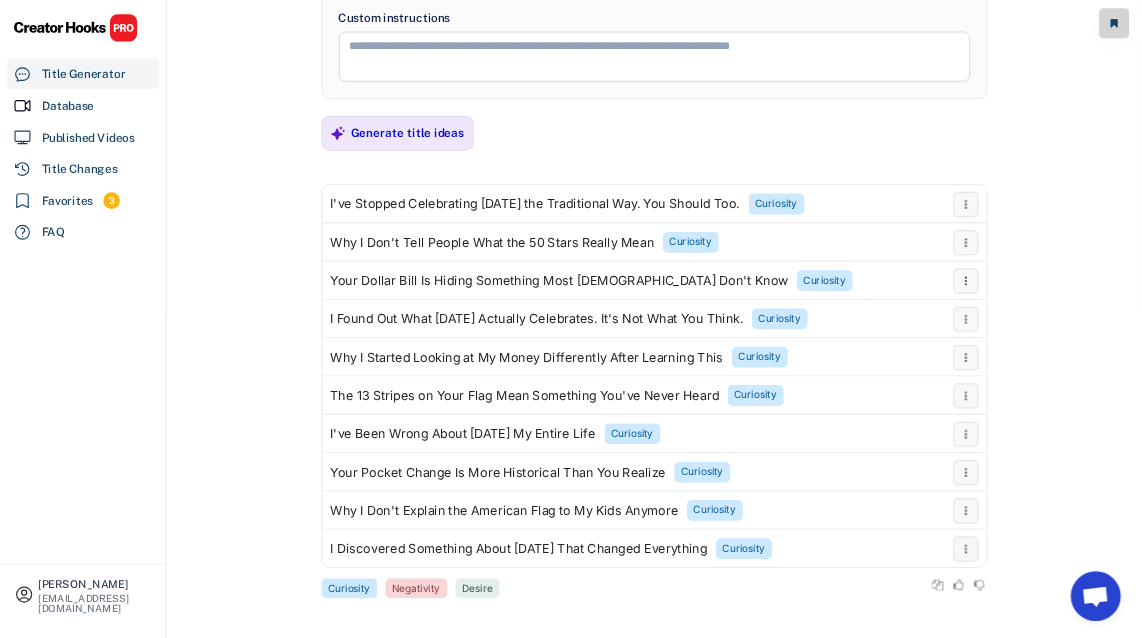 scroll, scrollTop: 394, scrollLeft: 0, axis: vertical 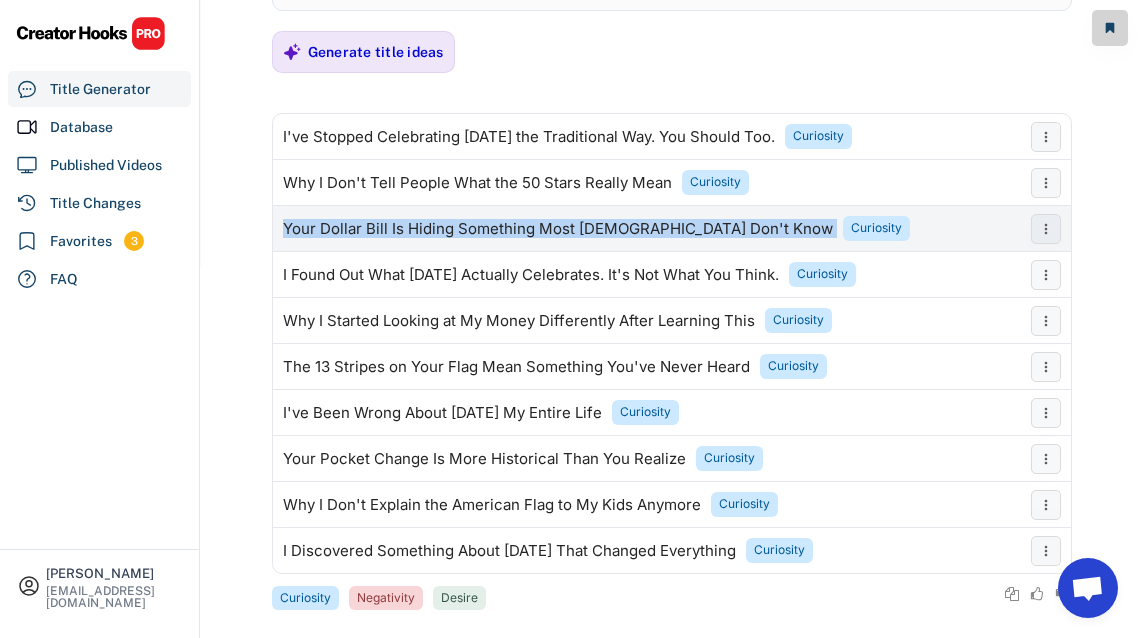 drag, startPoint x: 277, startPoint y: 228, endPoint x: 742, endPoint y: 234, distance: 465.0387 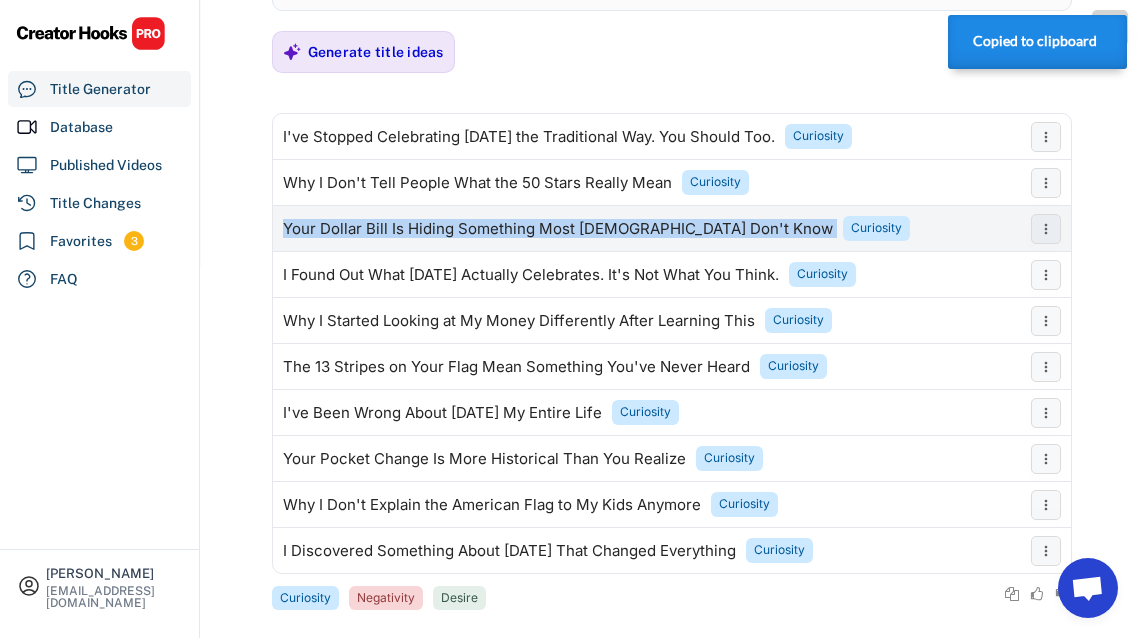 copy on "Your Dollar Bill Is Hiding Something Most [DEMOGRAPHIC_DATA] Don't Know" 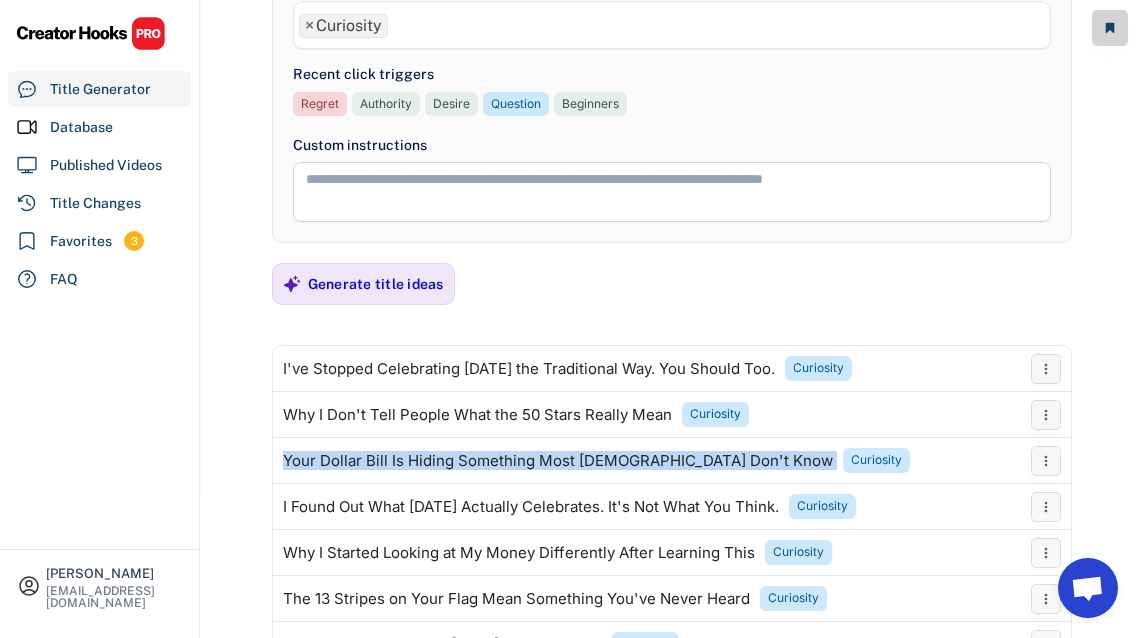 scroll, scrollTop: 199, scrollLeft: 0, axis: vertical 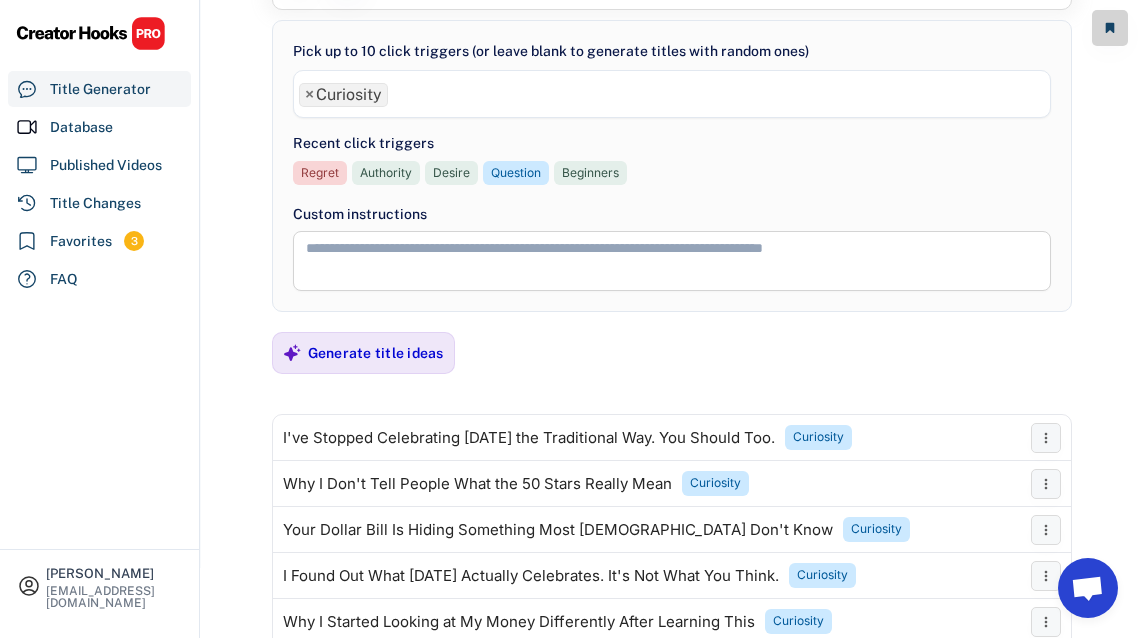 click on "×" at bounding box center [309, 95] 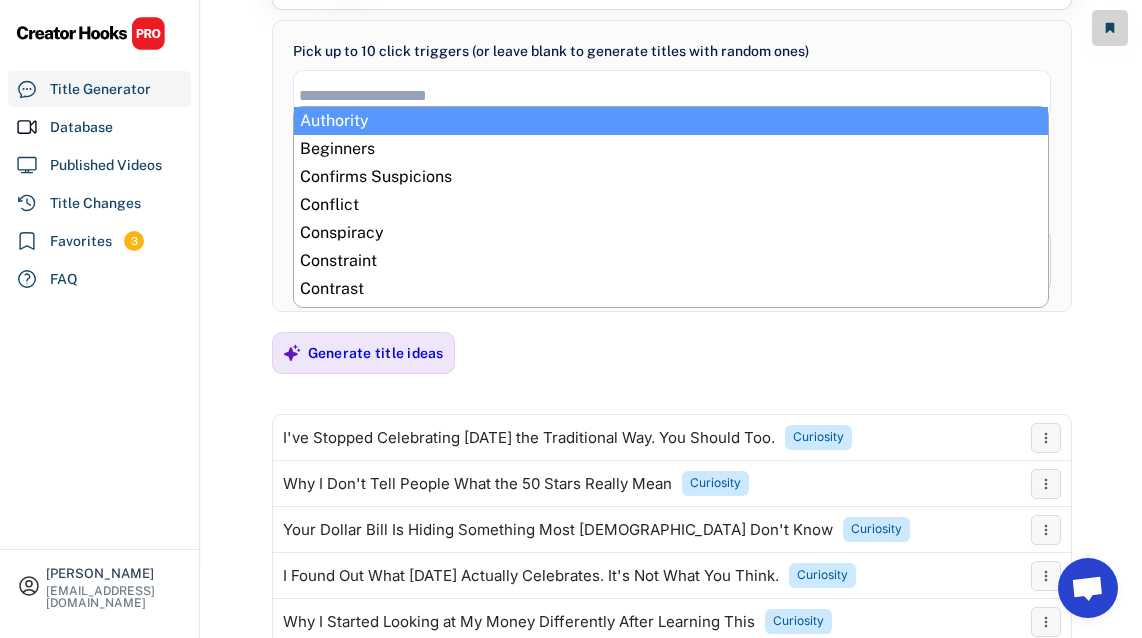 select on "**********" 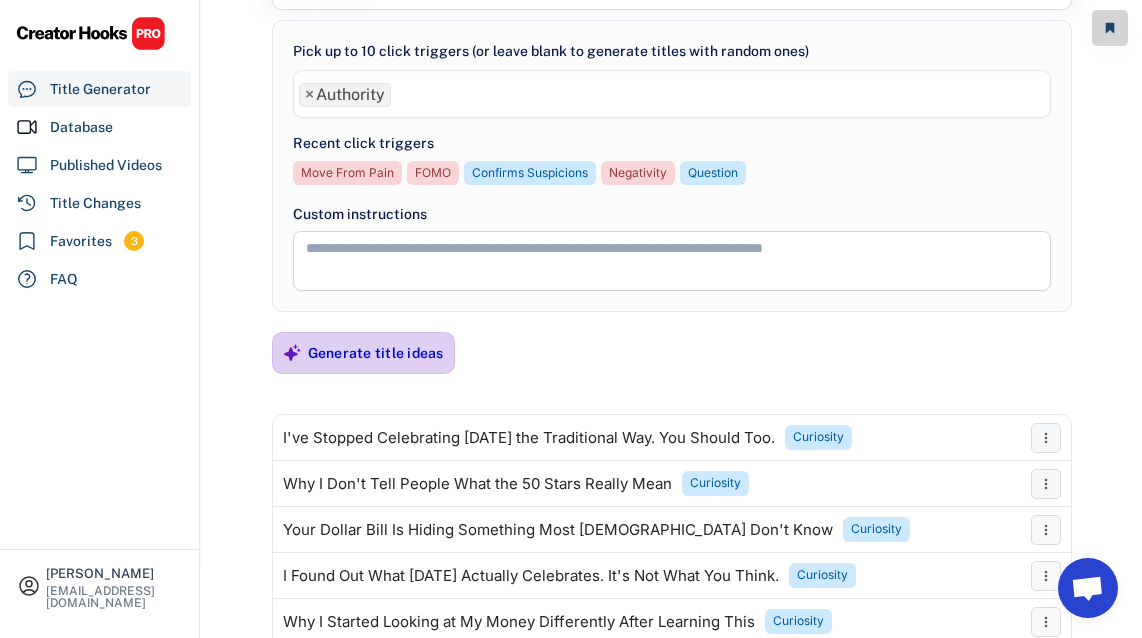 click on "Generate title ideas" at bounding box center (376, 353) 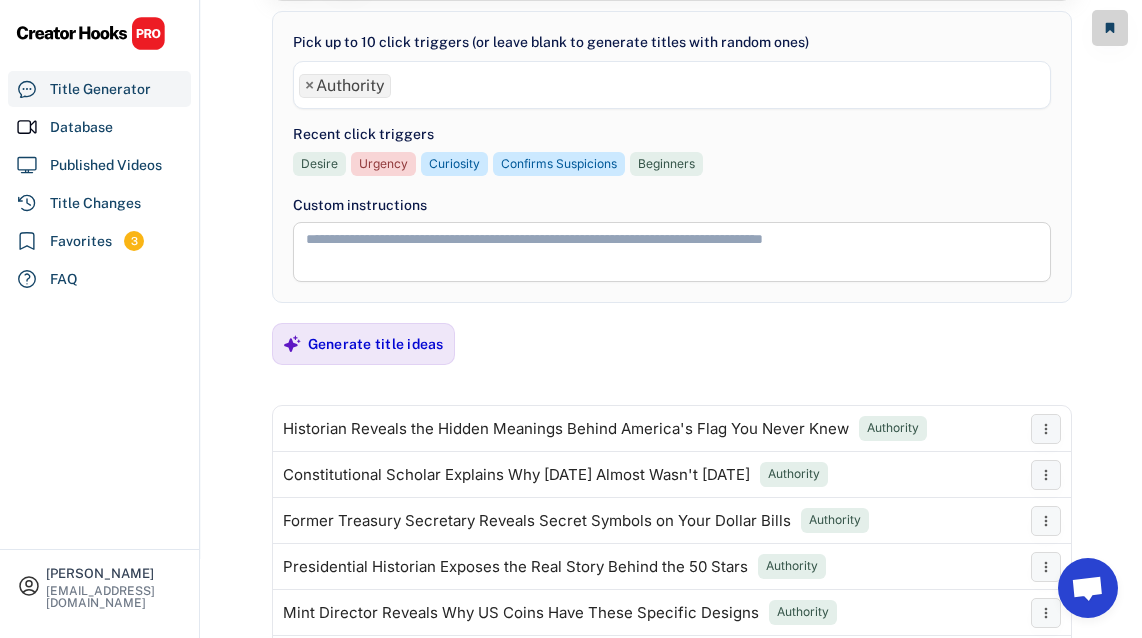 scroll, scrollTop: 78, scrollLeft: 0, axis: vertical 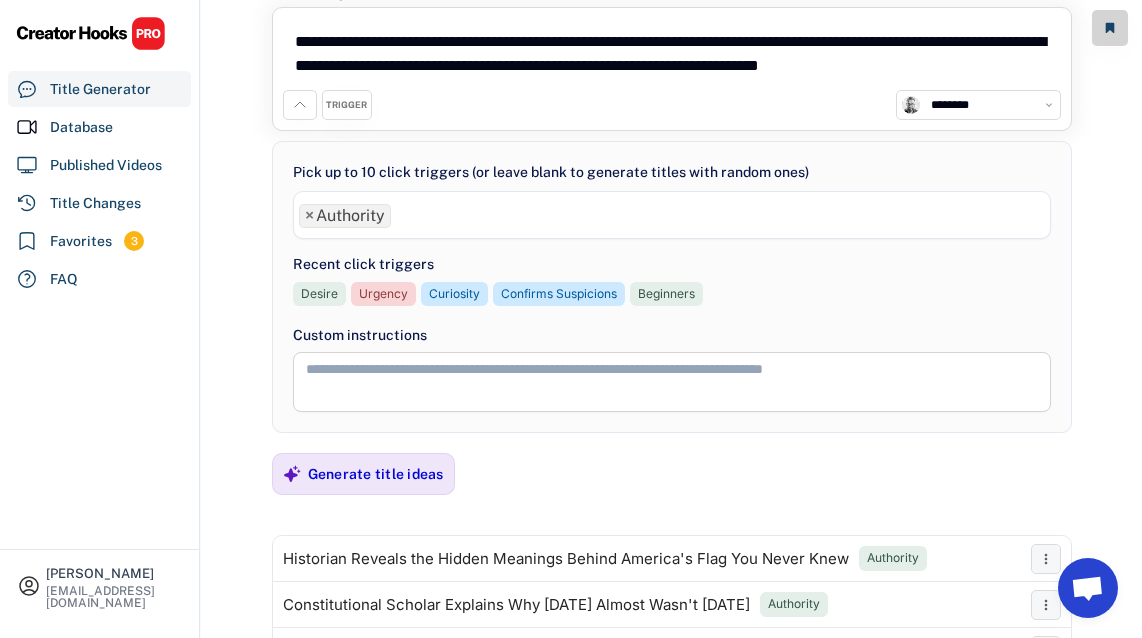 click on "×" at bounding box center [309, 216] 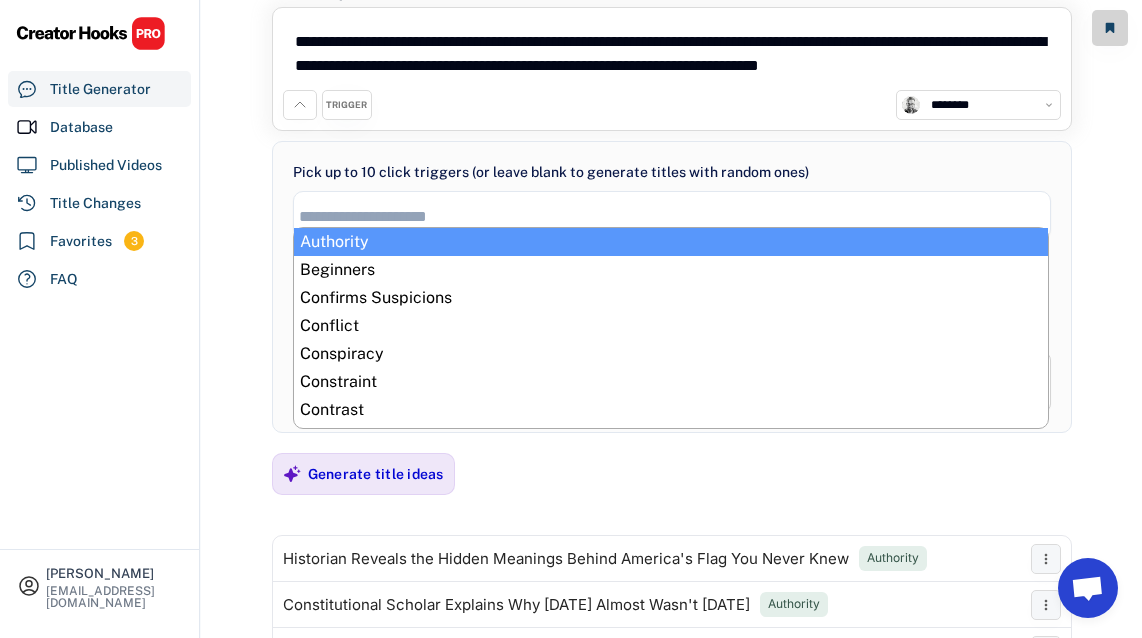click on "**********" at bounding box center [671, 305] 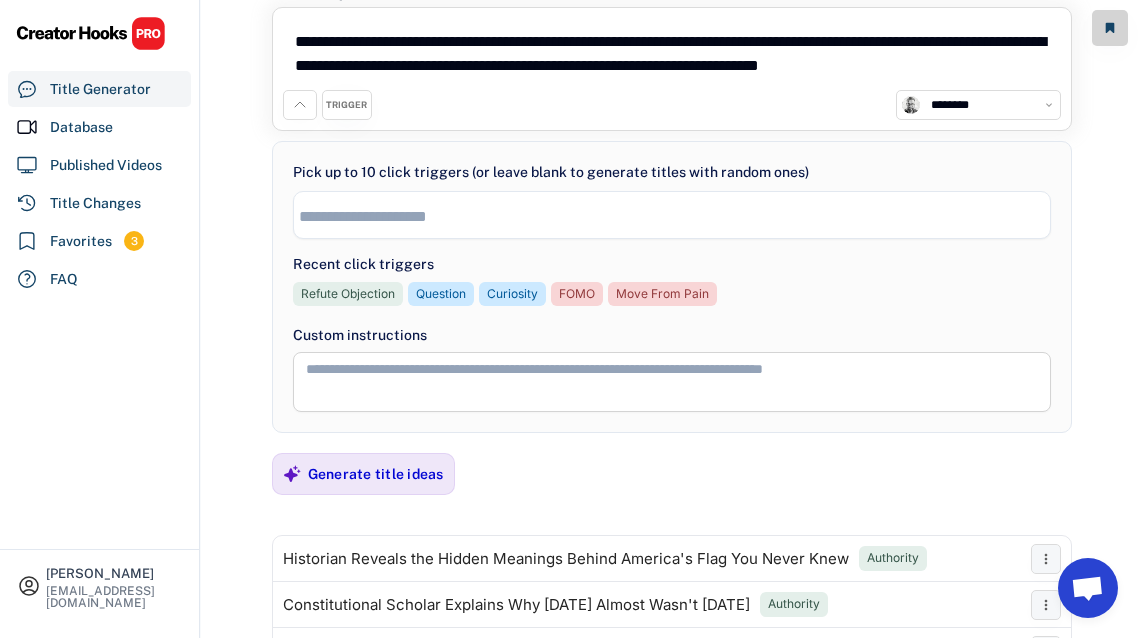 scroll, scrollTop: 0, scrollLeft: 0, axis: both 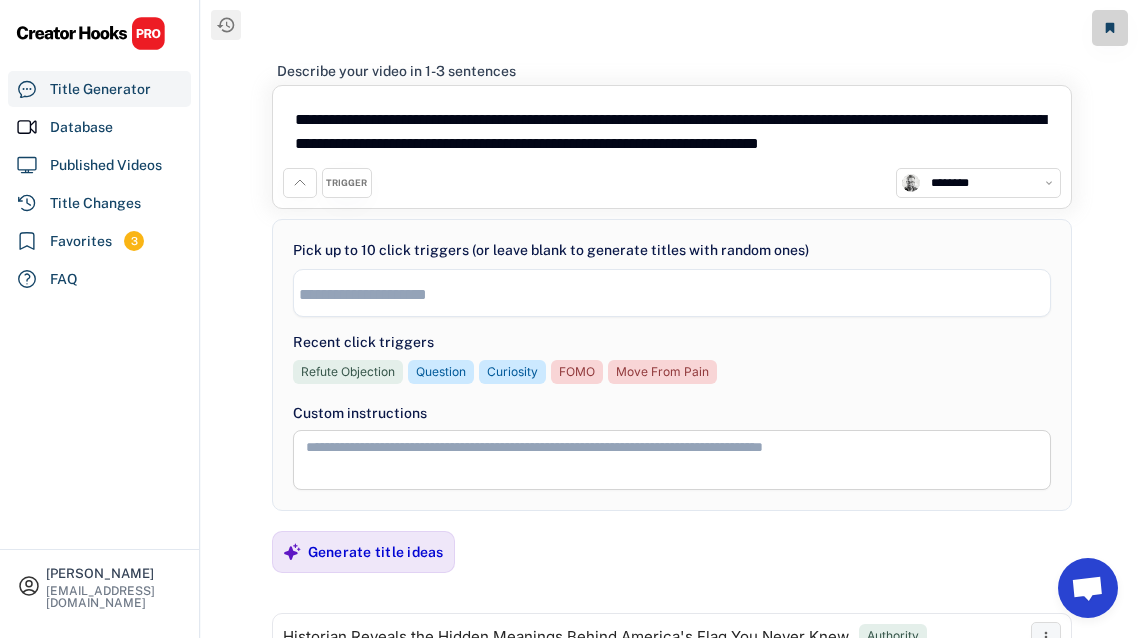 click on "**********" at bounding box center (672, 132) 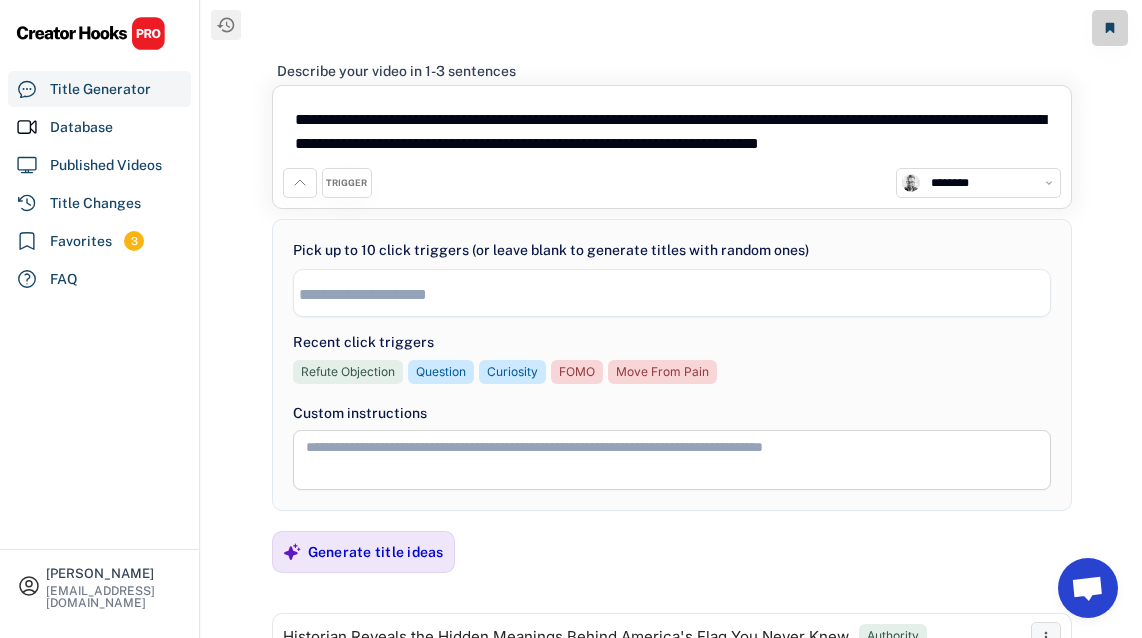paste 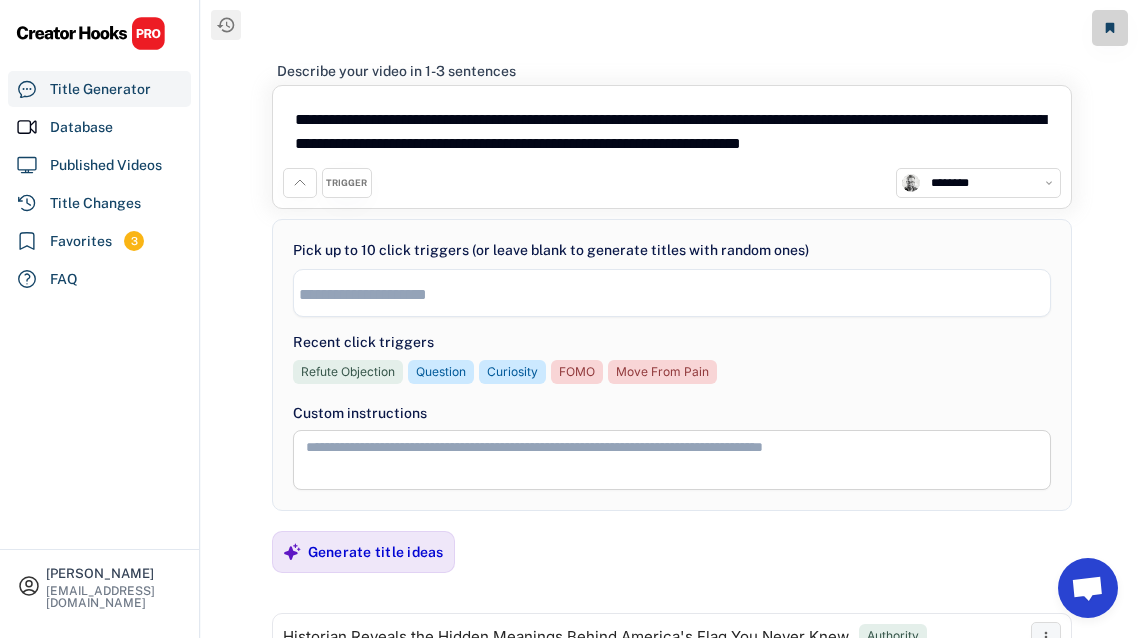 click on "**********" at bounding box center [672, 132] 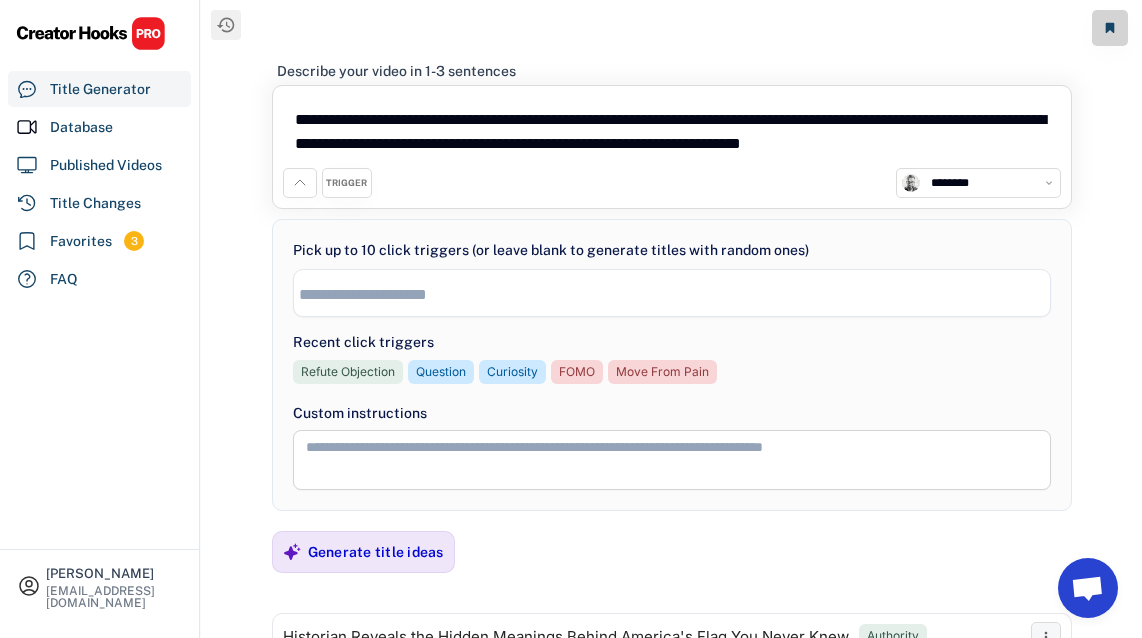 type on "**********" 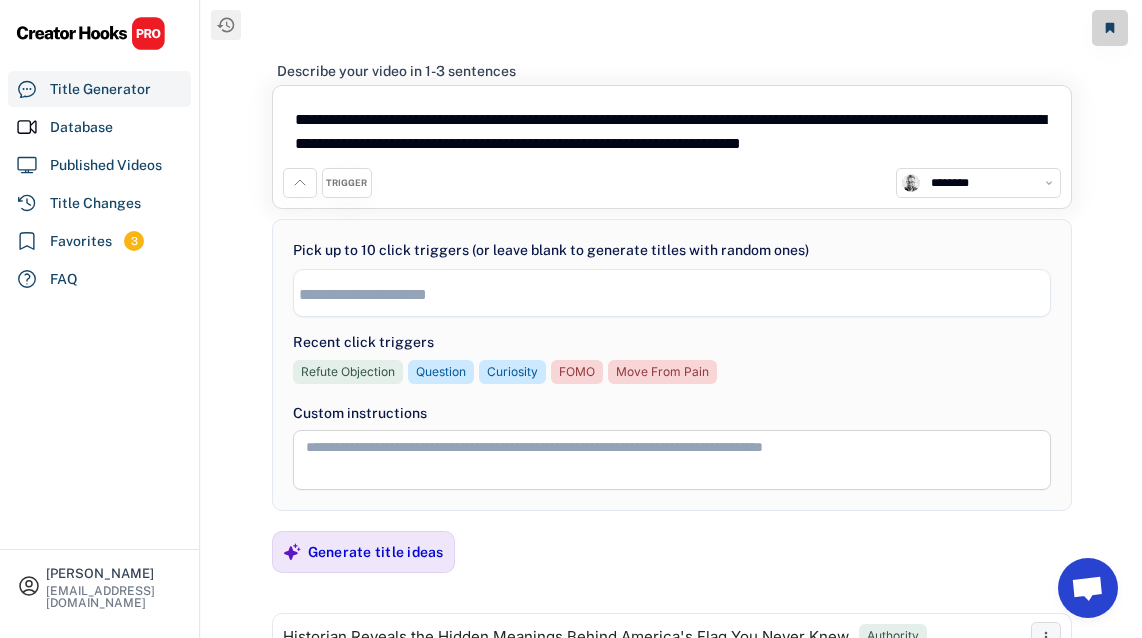 click on "**********" at bounding box center (672, 132) 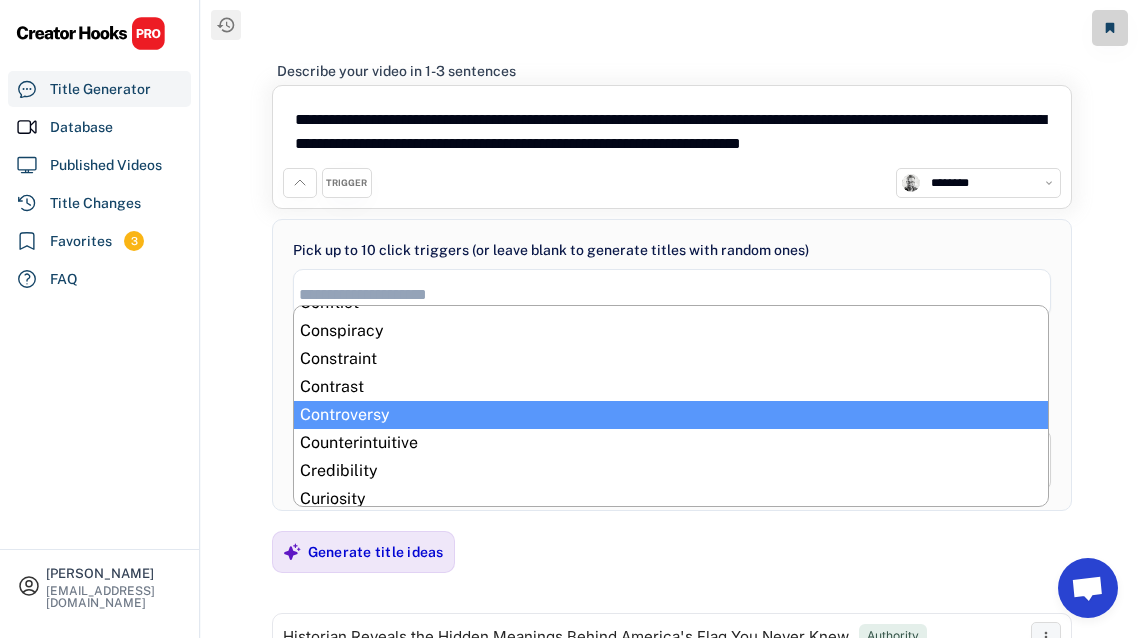 scroll, scrollTop: 110, scrollLeft: 0, axis: vertical 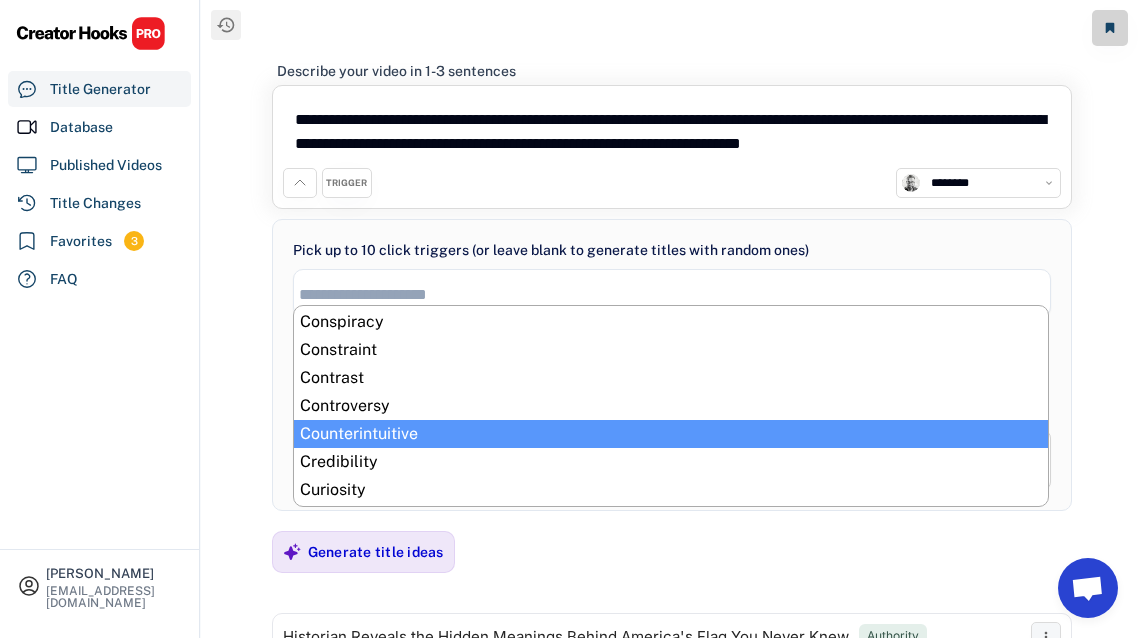 select on "**********" 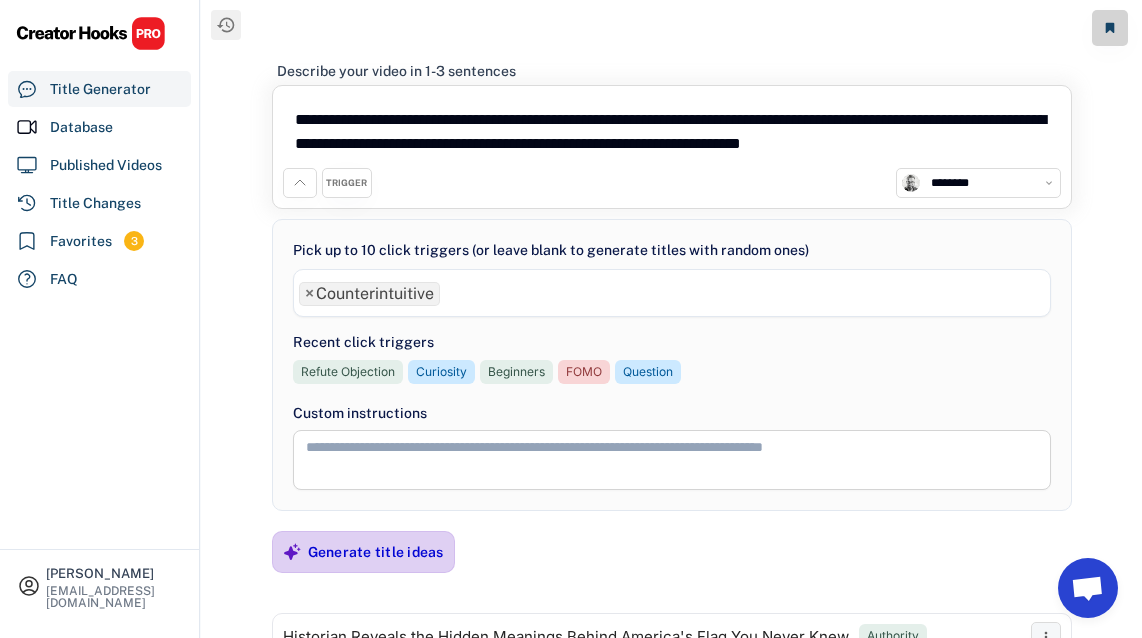 click on "Generate title ideas" at bounding box center (376, 552) 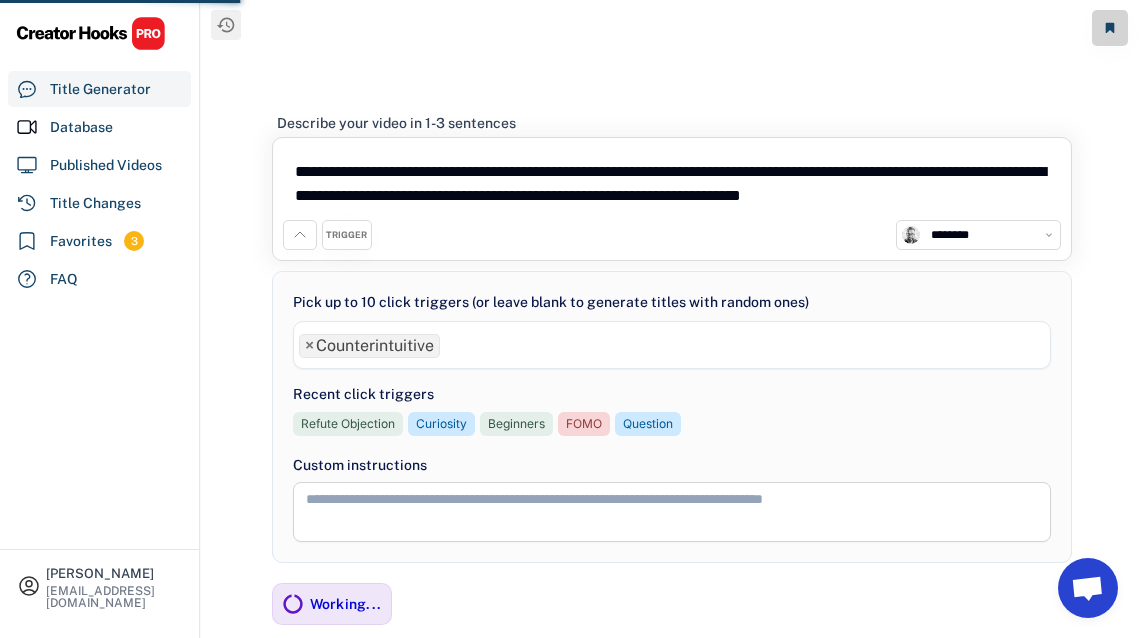 drag, startPoint x: 988, startPoint y: 196, endPoint x: 1012, endPoint y: 198, distance: 24.083189 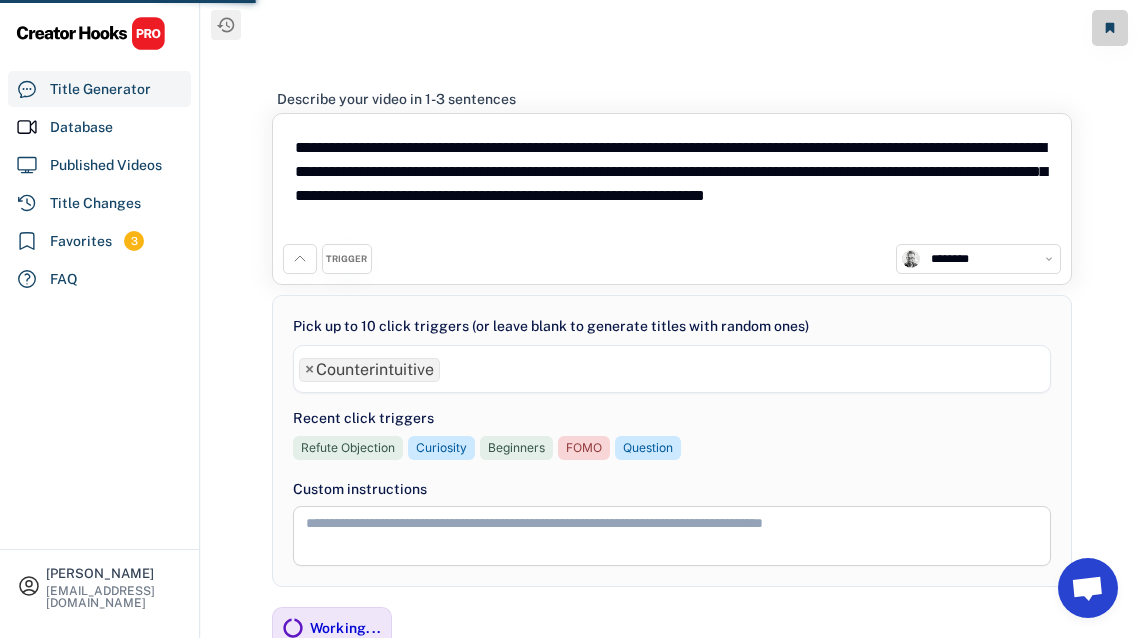 click on "**********" at bounding box center (672, 184) 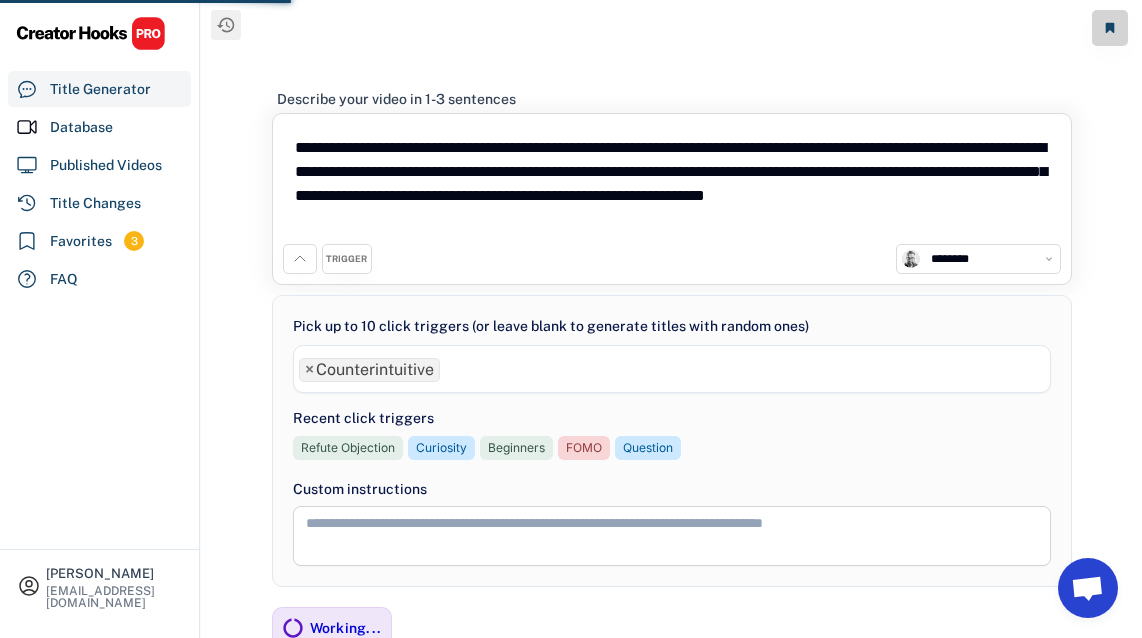 click on "**********" at bounding box center (672, 184) 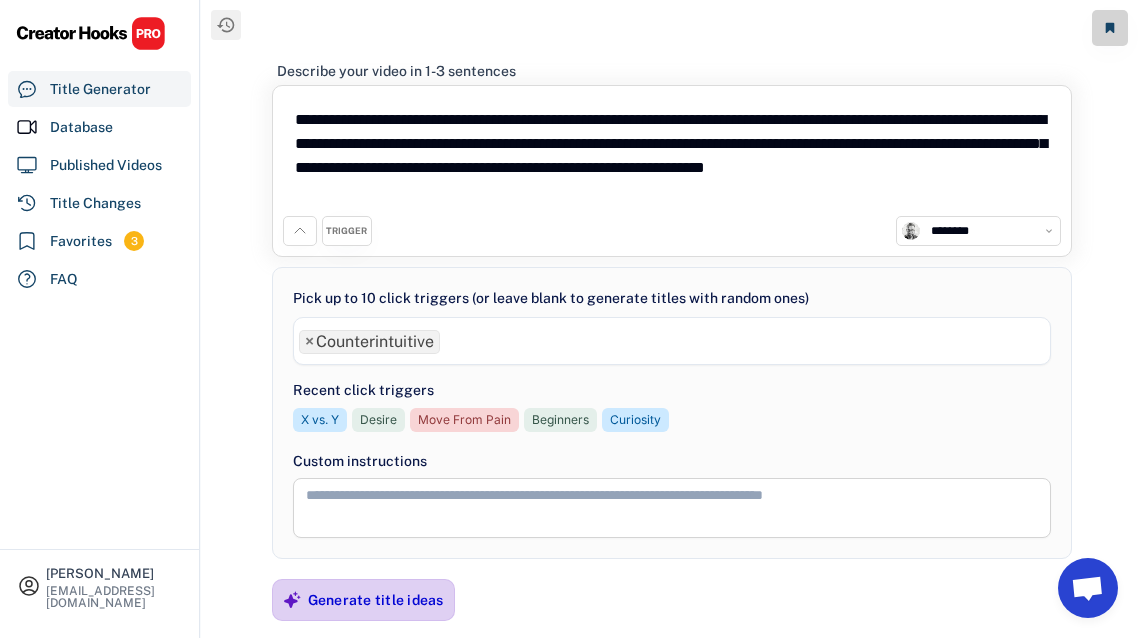 type on "**********" 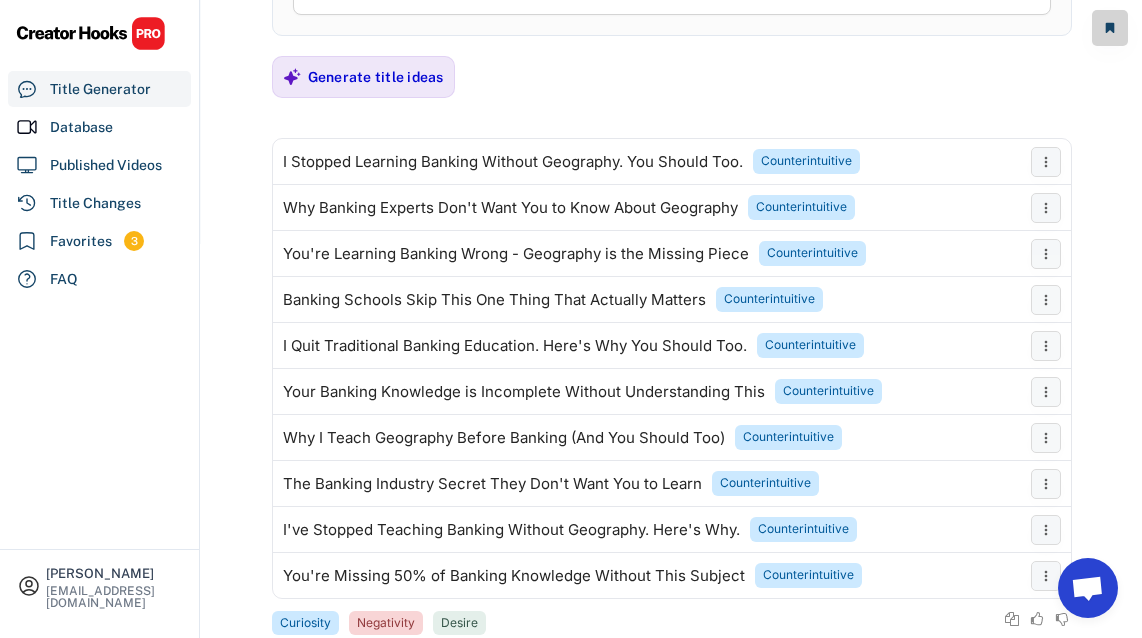 scroll, scrollTop: 540, scrollLeft: 0, axis: vertical 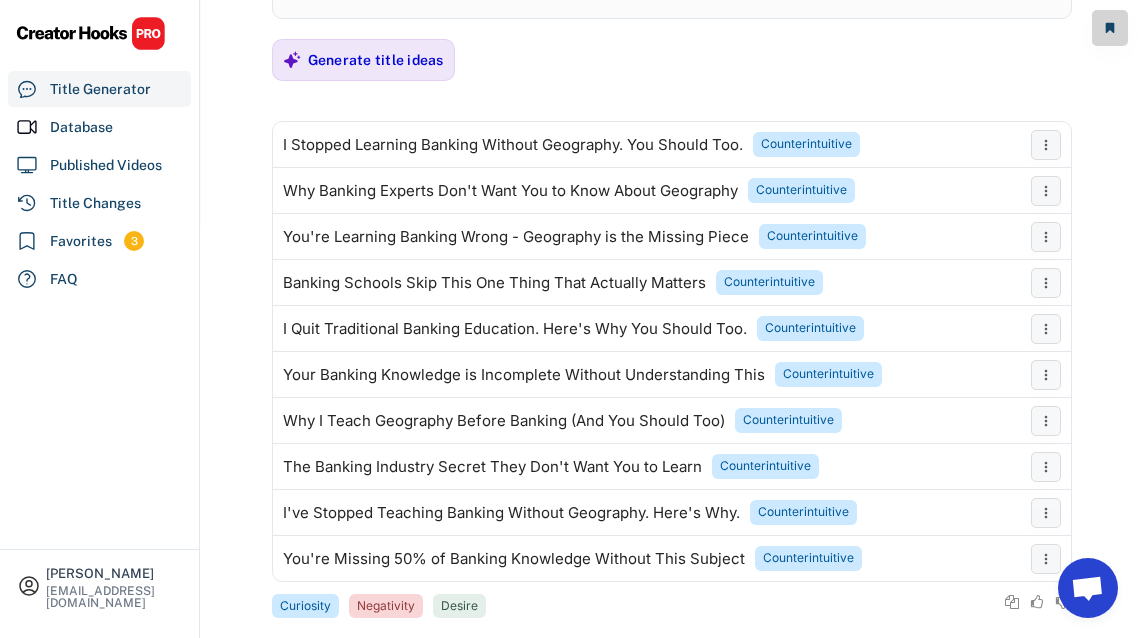click on "**********" at bounding box center [571, -221] 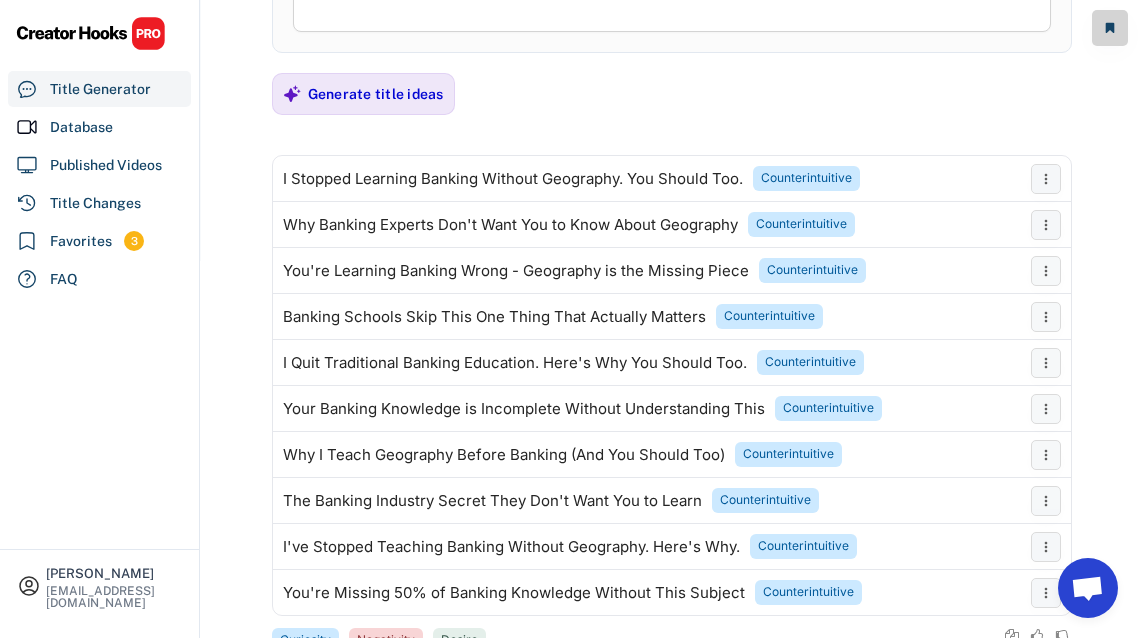 scroll, scrollTop: 155, scrollLeft: 0, axis: vertical 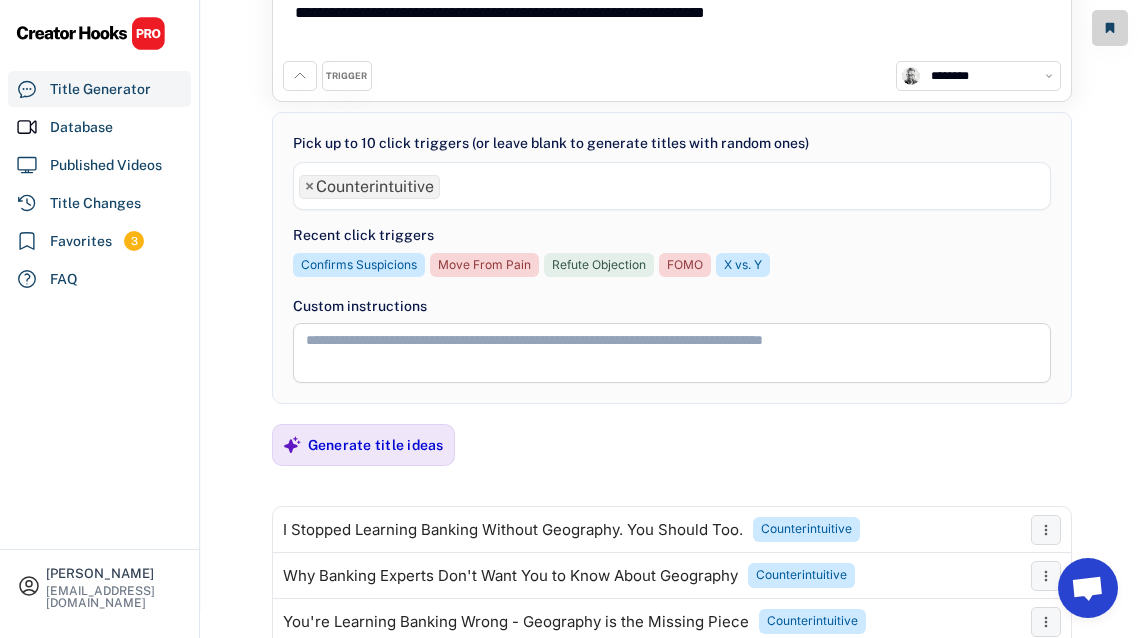 click on "×" at bounding box center (309, 187) 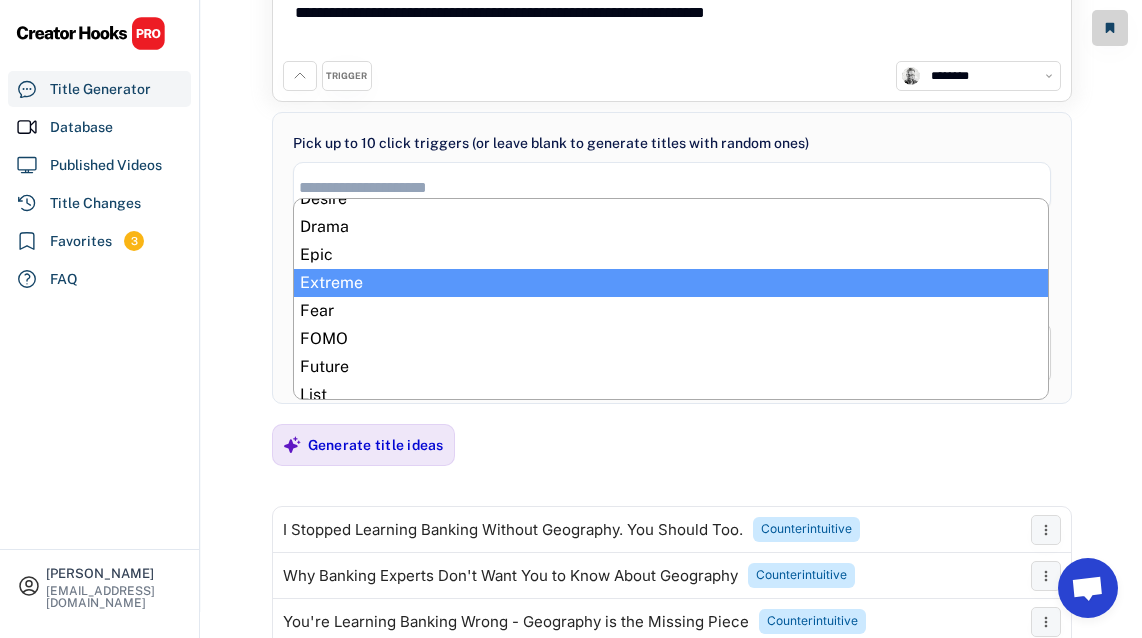 scroll, scrollTop: 394, scrollLeft: 0, axis: vertical 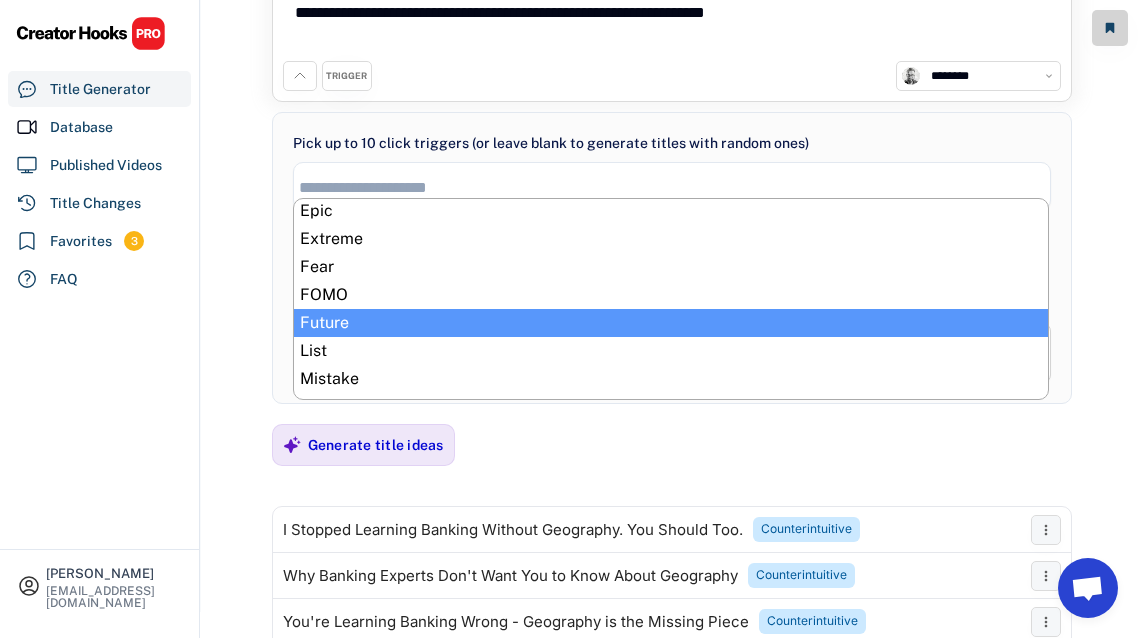 click on "**********" at bounding box center (671, 228) 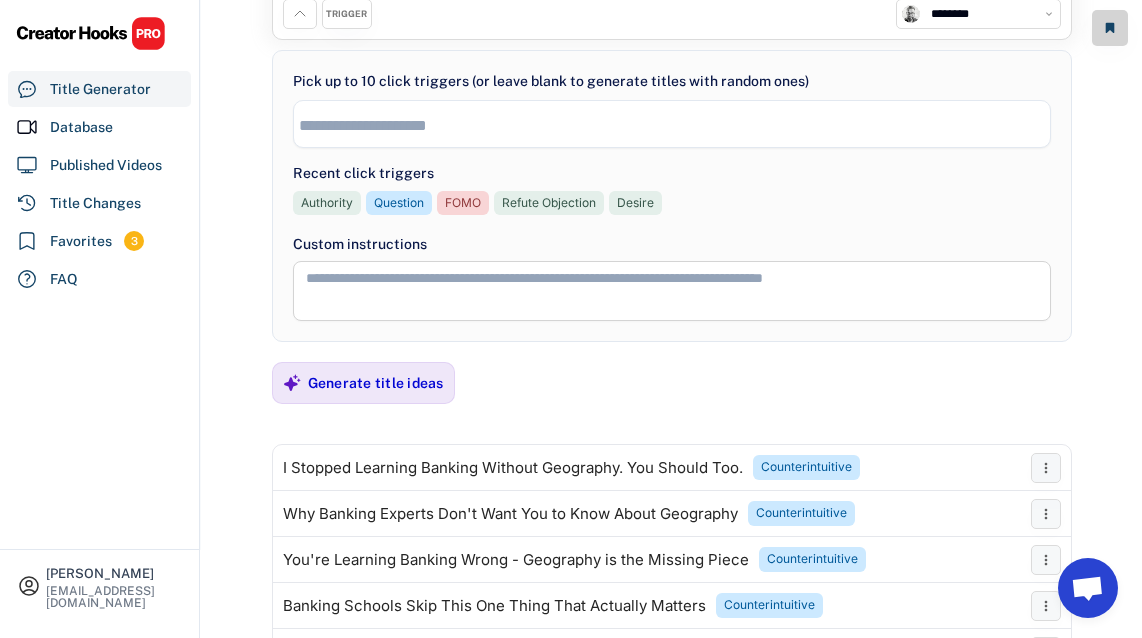 scroll, scrollTop: 354, scrollLeft: 0, axis: vertical 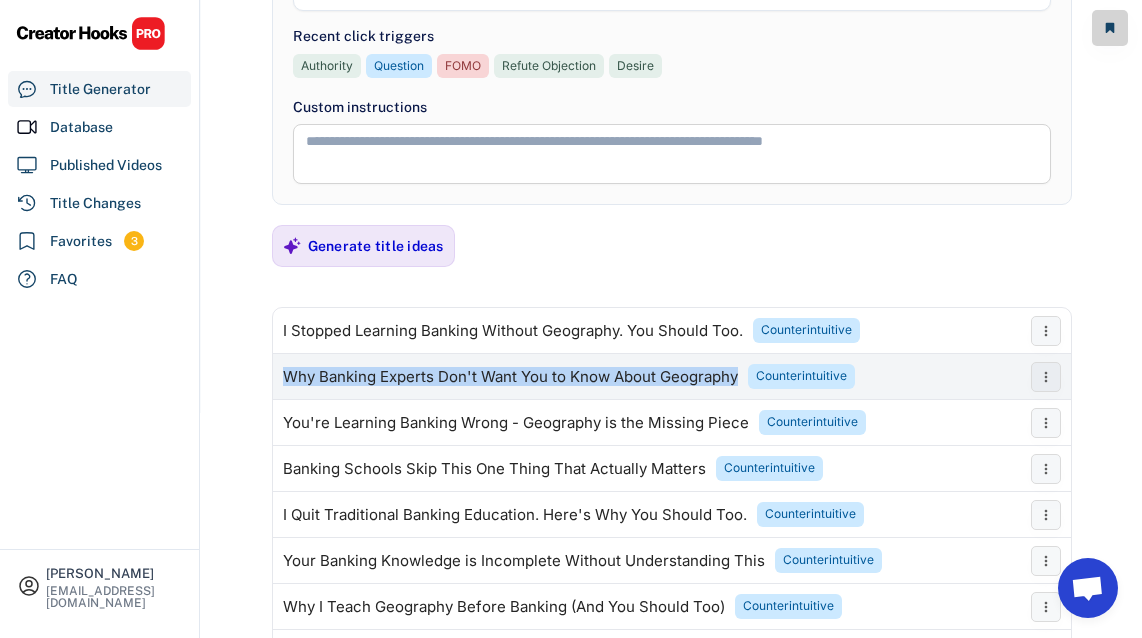 drag, startPoint x: 280, startPoint y: 377, endPoint x: 740, endPoint y: 378, distance: 460.0011 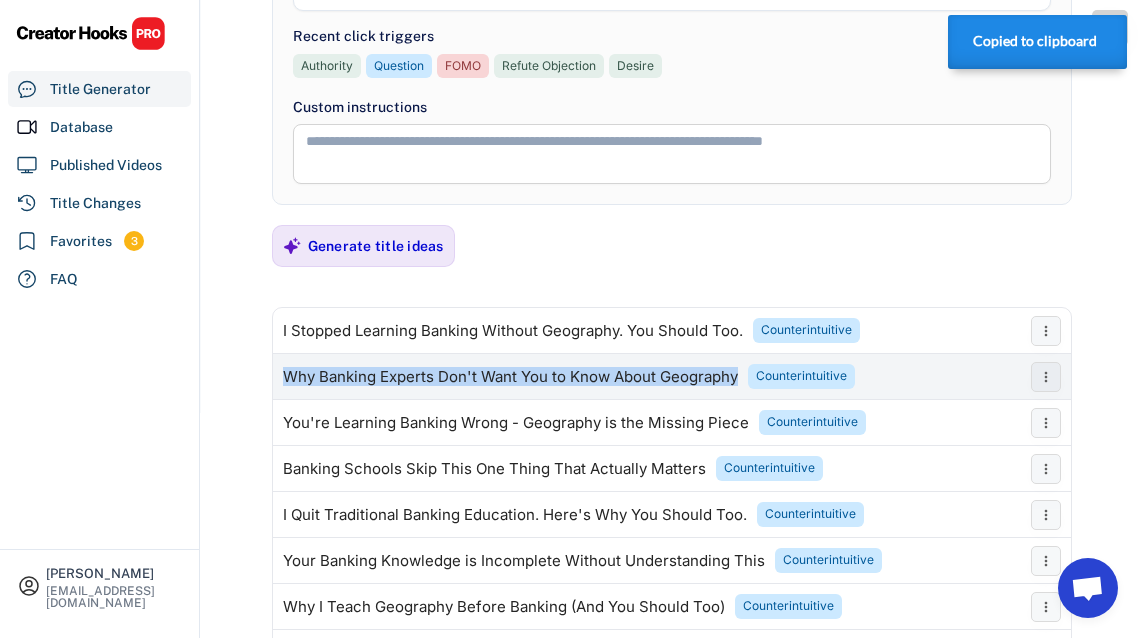 copy on "Why Banking Experts Don't Want You to Know About Geography" 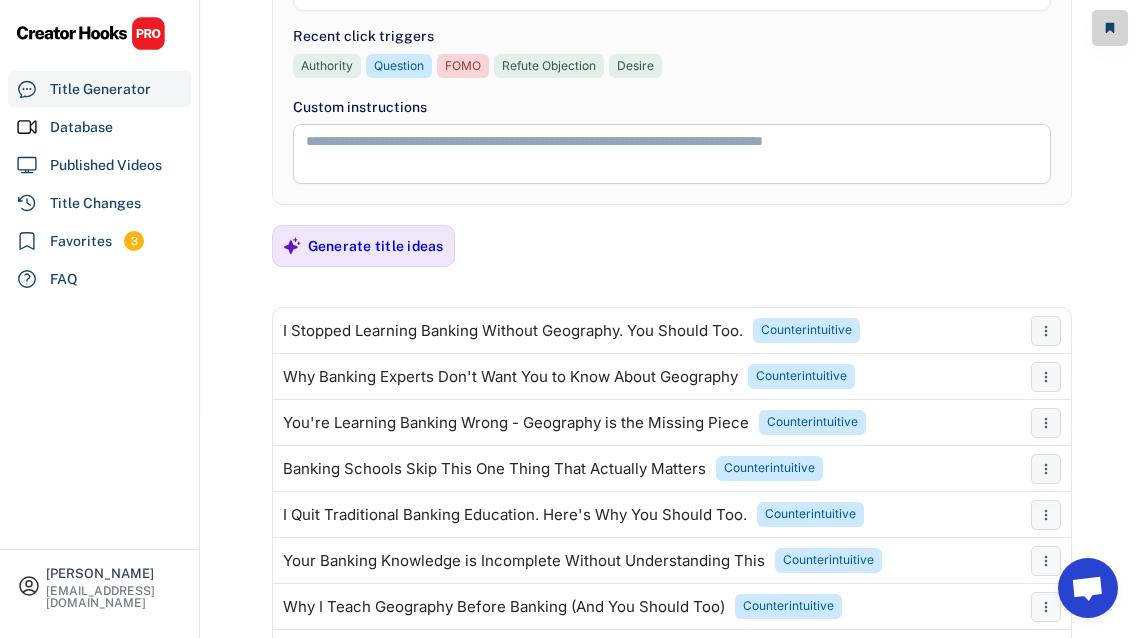 click on "**********" at bounding box center (671, 29) 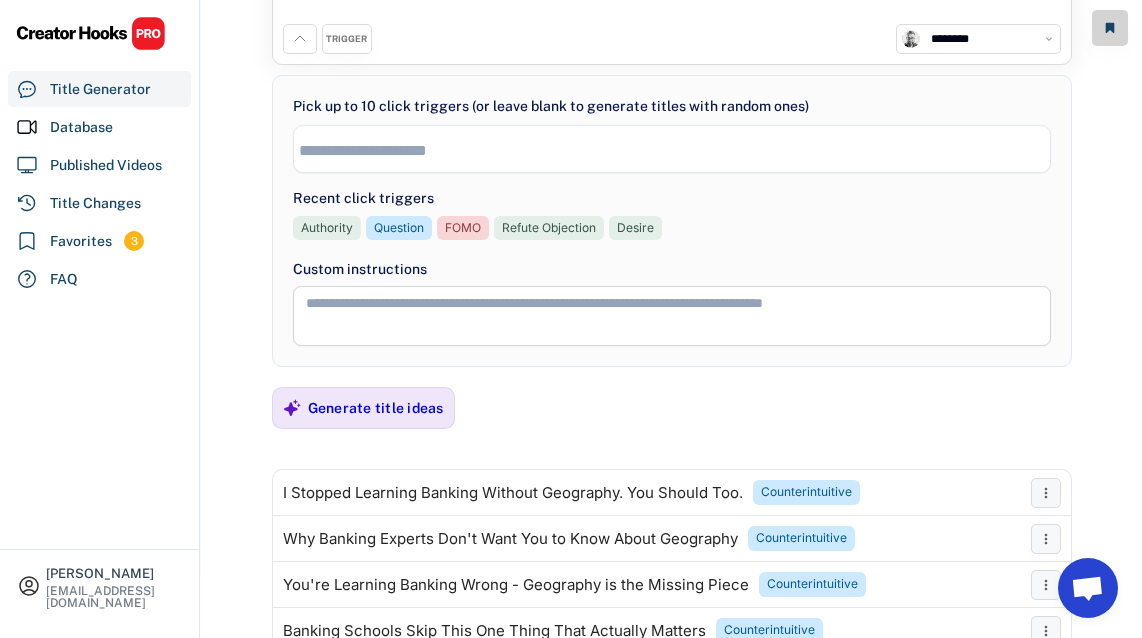scroll, scrollTop: 123, scrollLeft: 0, axis: vertical 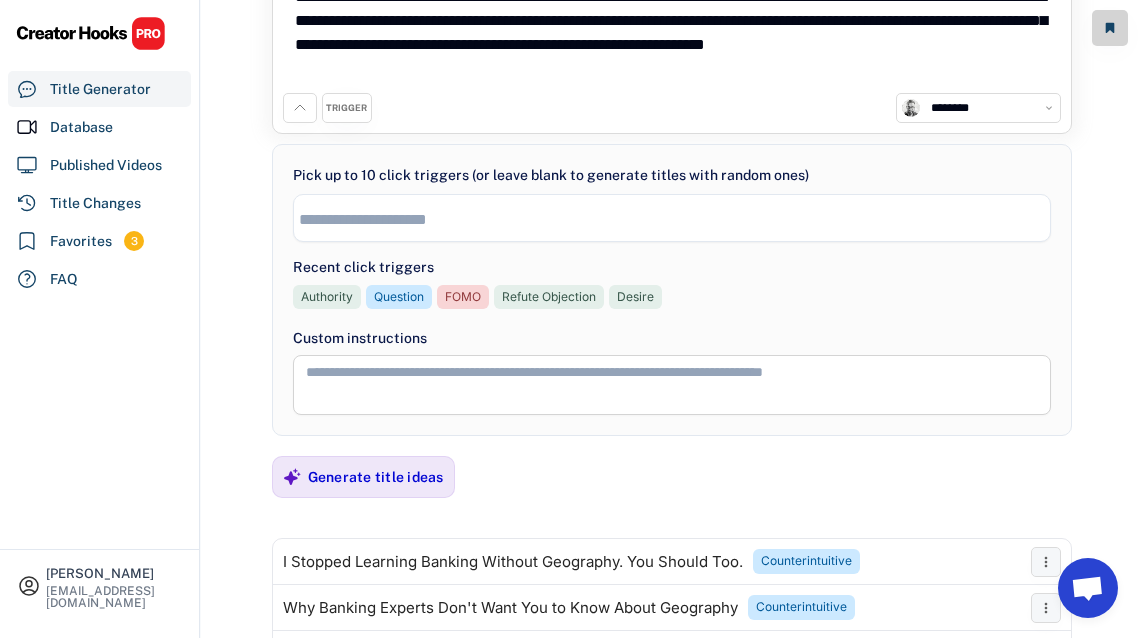 click at bounding box center [677, 219] 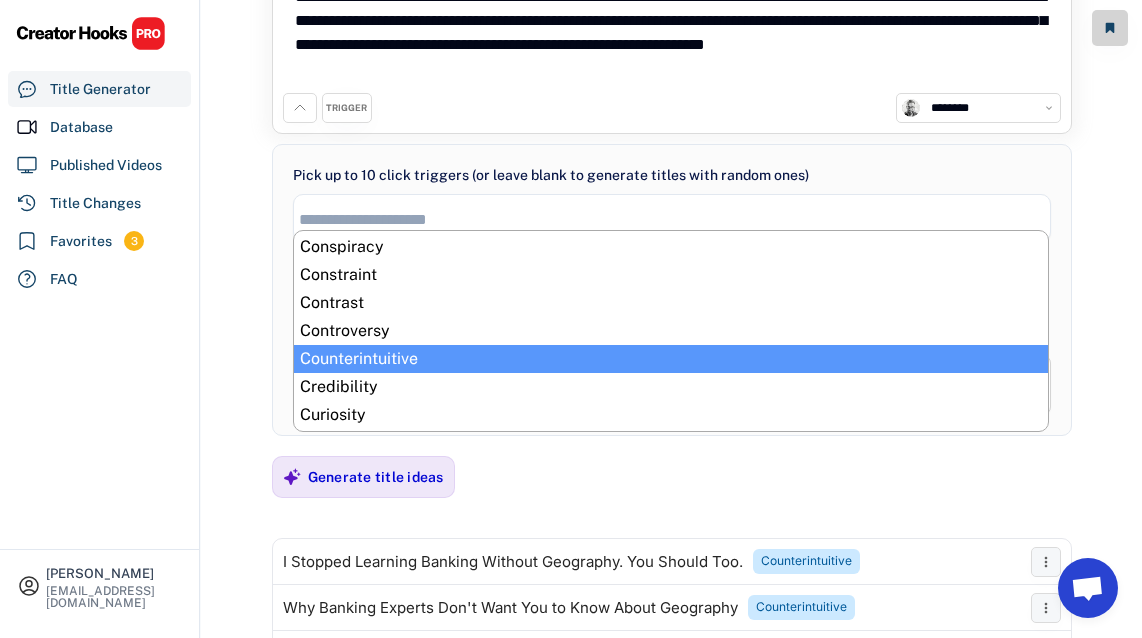 scroll, scrollTop: 231, scrollLeft: 0, axis: vertical 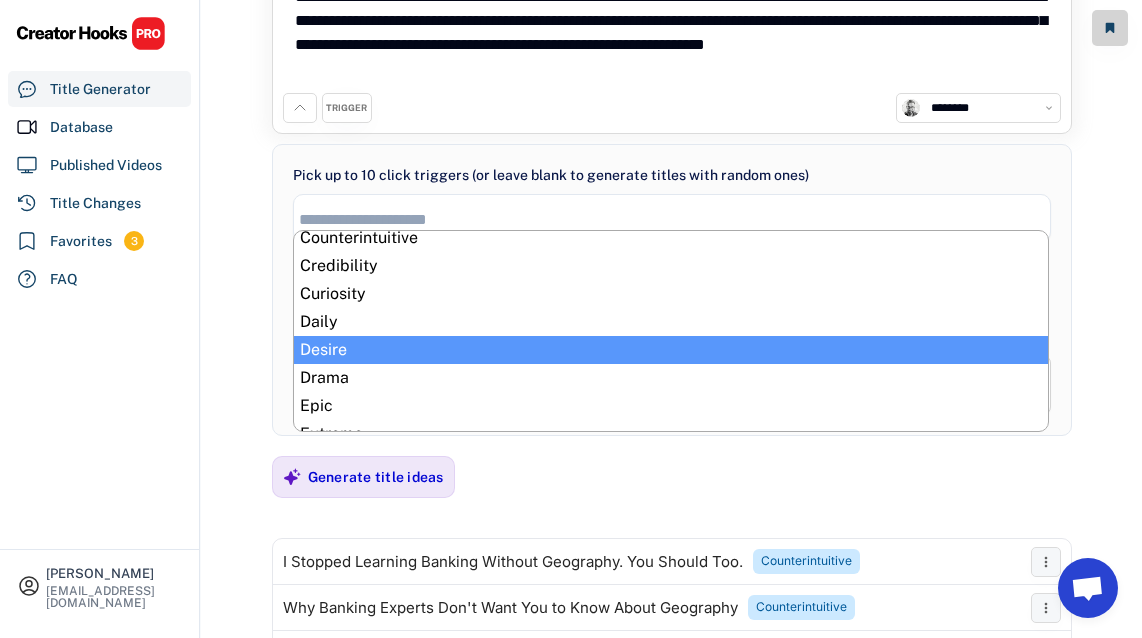 select on "**********" 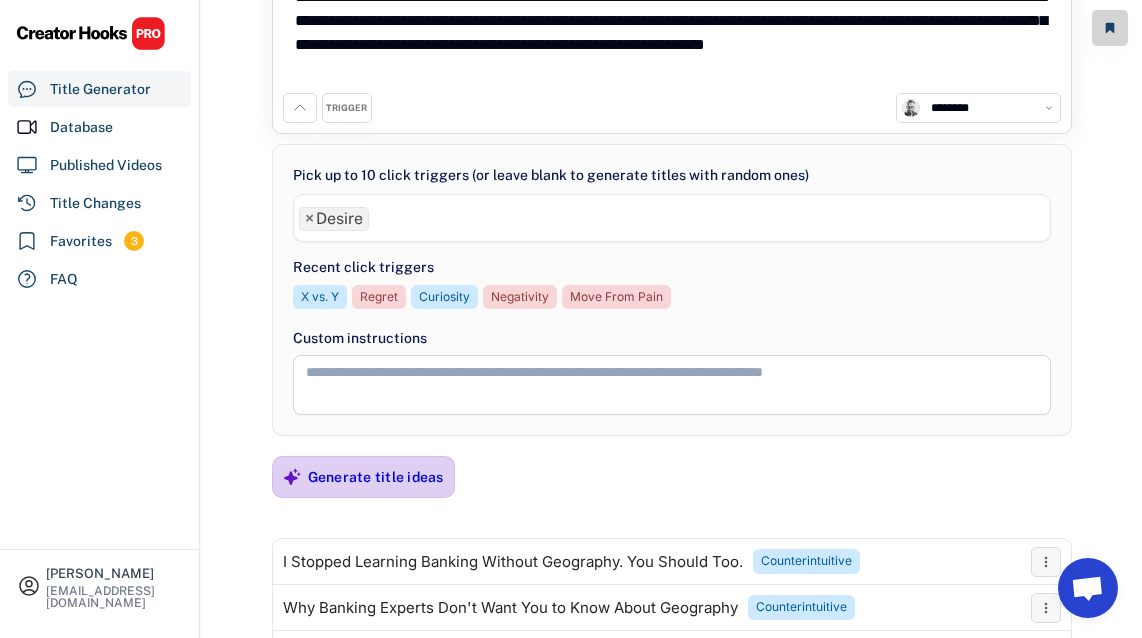 click on "Generate title ideas" at bounding box center [376, 477] 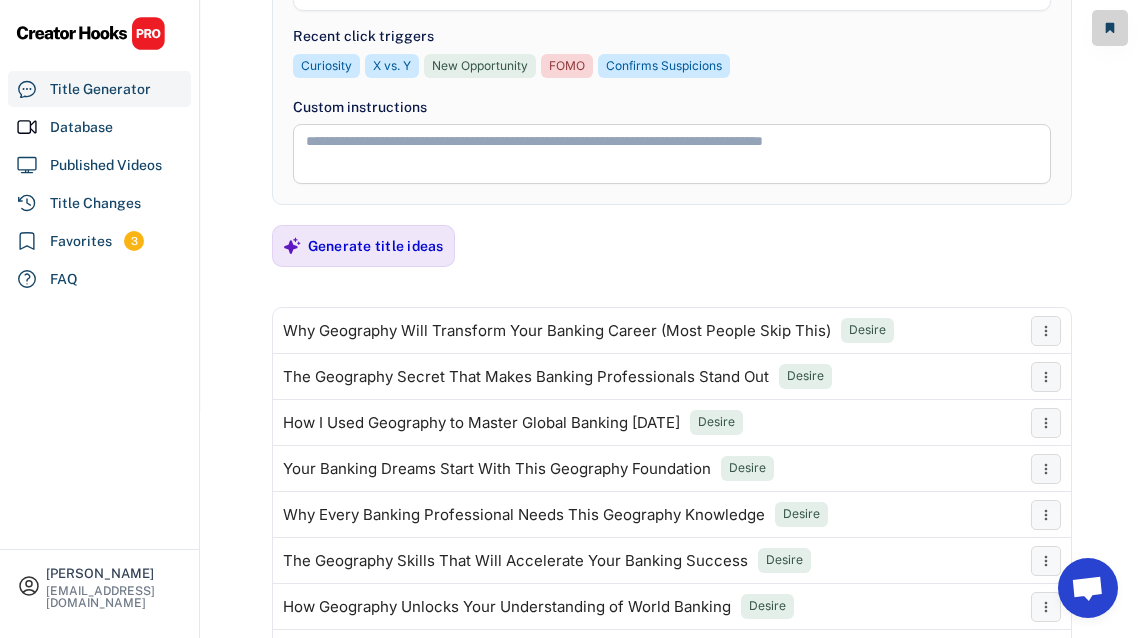 scroll, scrollTop: 569, scrollLeft: 0, axis: vertical 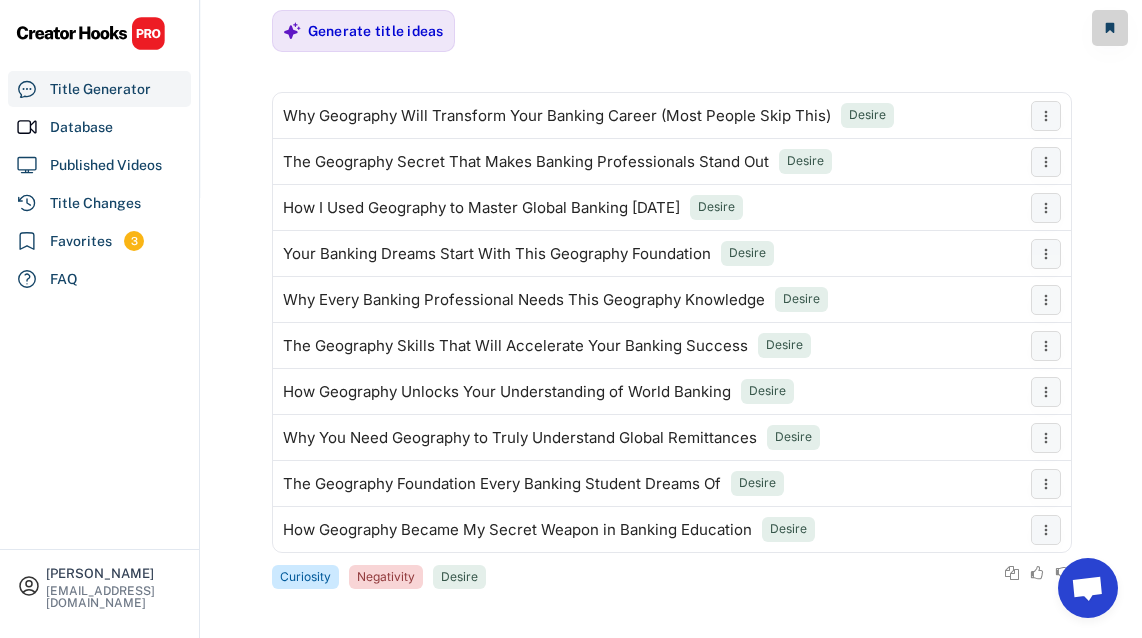 click on "**********" at bounding box center (571, -250) 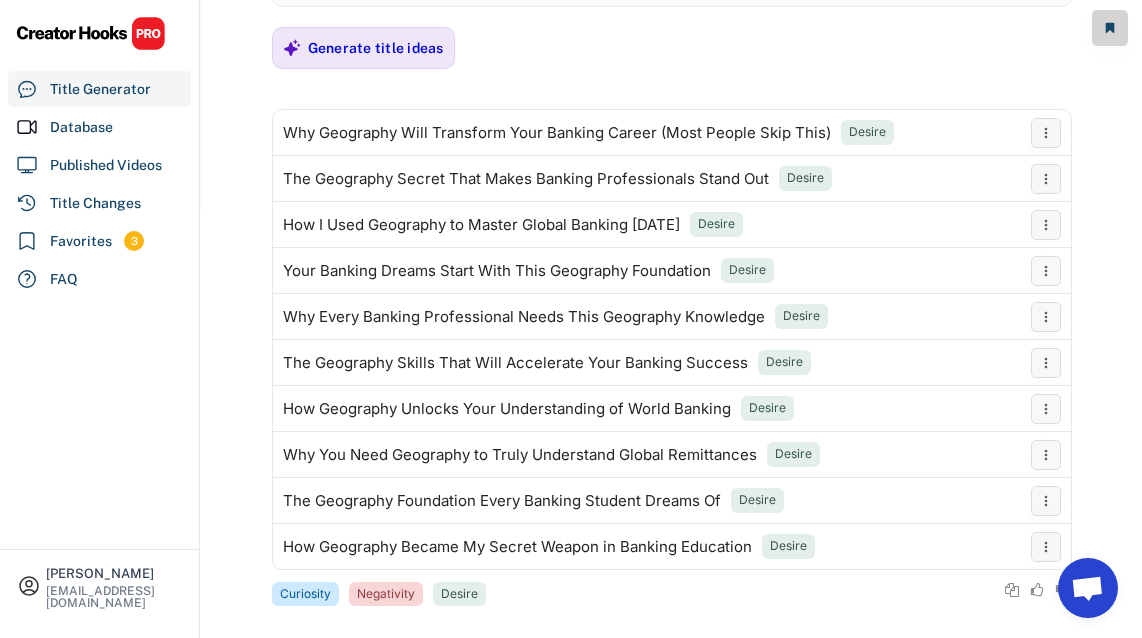 scroll, scrollTop: 508, scrollLeft: 0, axis: vertical 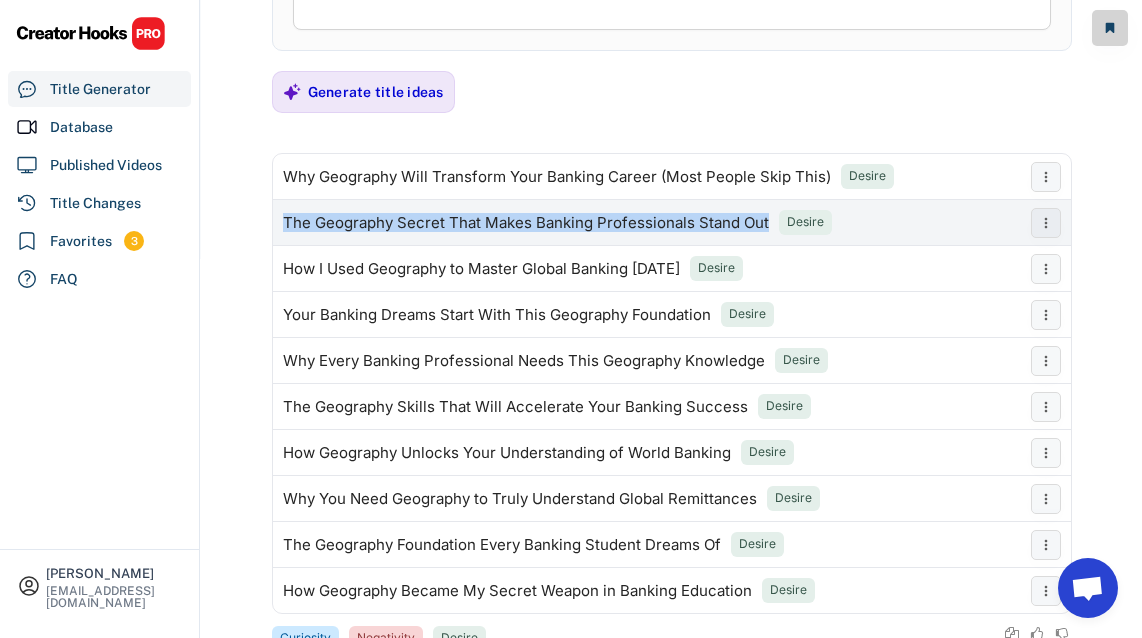 drag, startPoint x: 283, startPoint y: 222, endPoint x: 764, endPoint y: 227, distance: 481.026 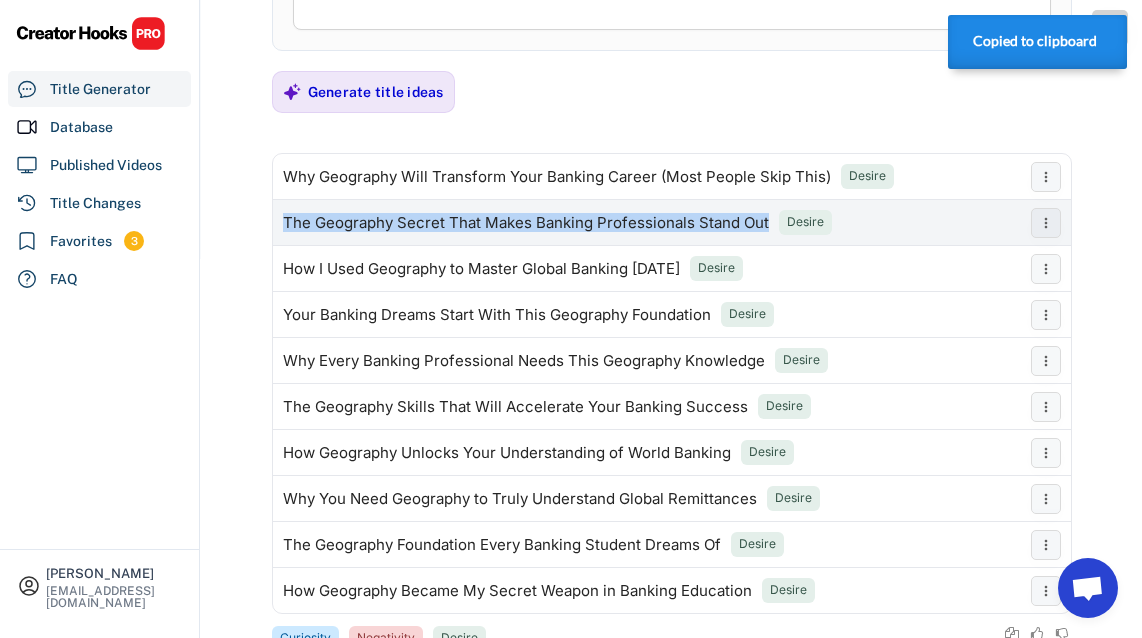 copy on "The Geography Secret That Makes Banking Professionals Stand Out" 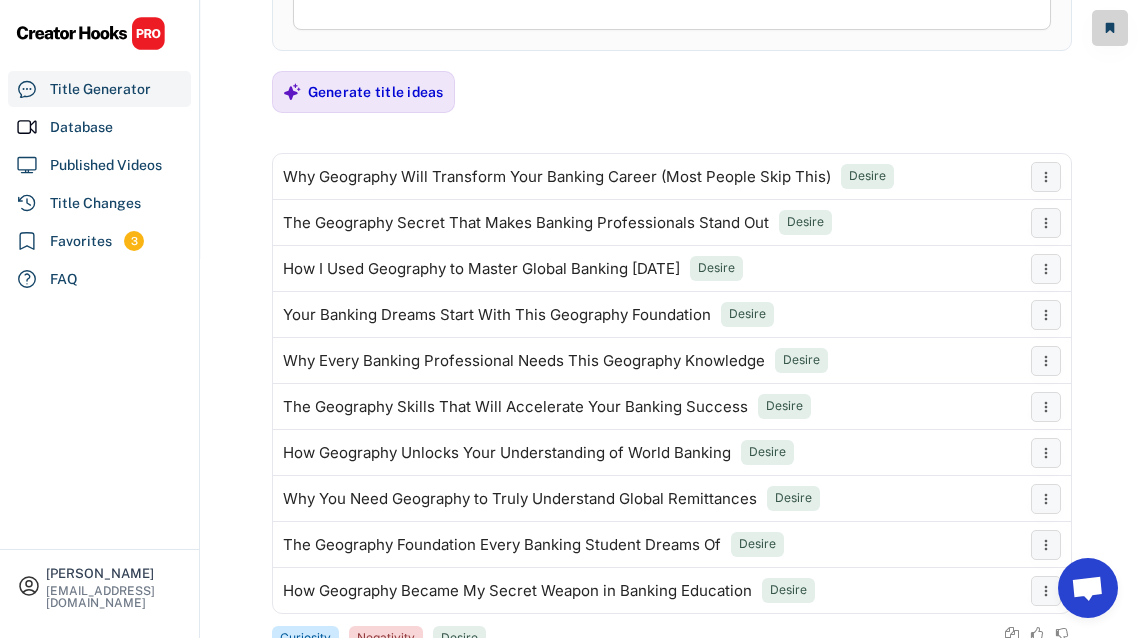 click on "**********" at bounding box center (571, -189) 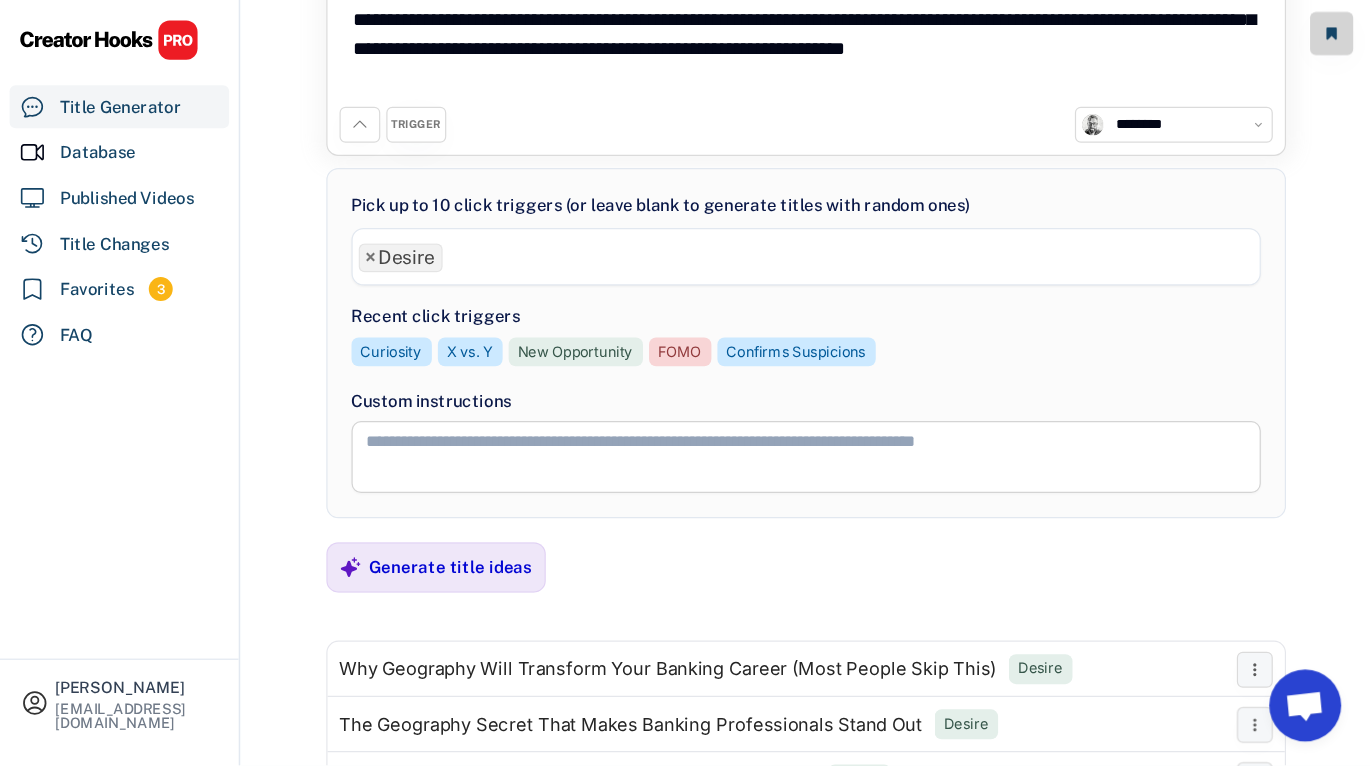 scroll, scrollTop: 0, scrollLeft: 0, axis: both 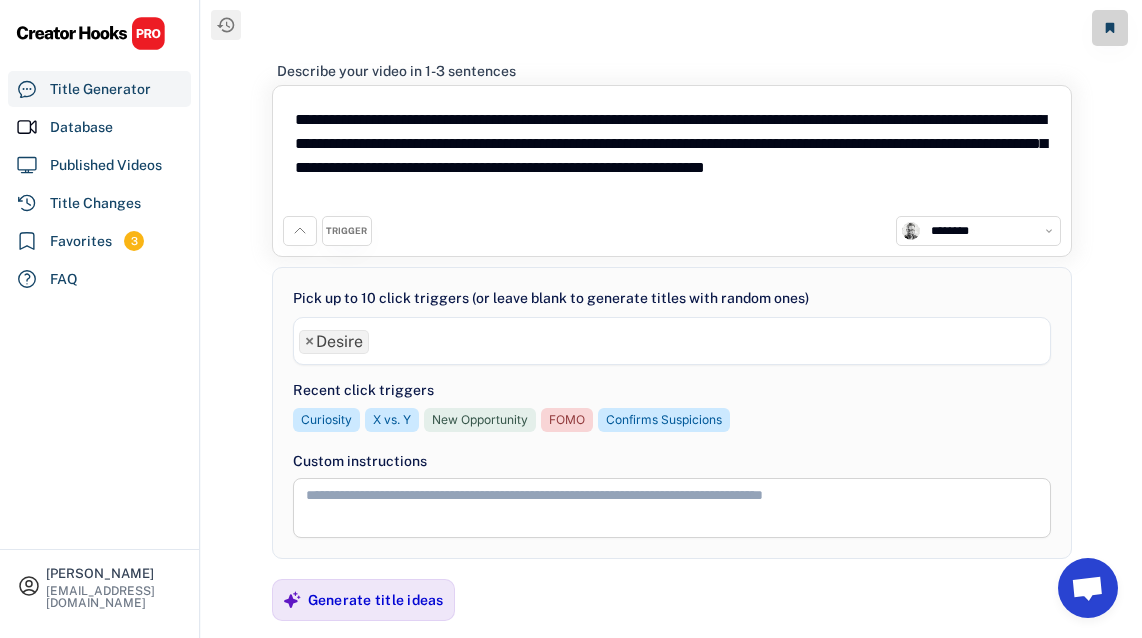 click on "**********" at bounding box center (671, 383) 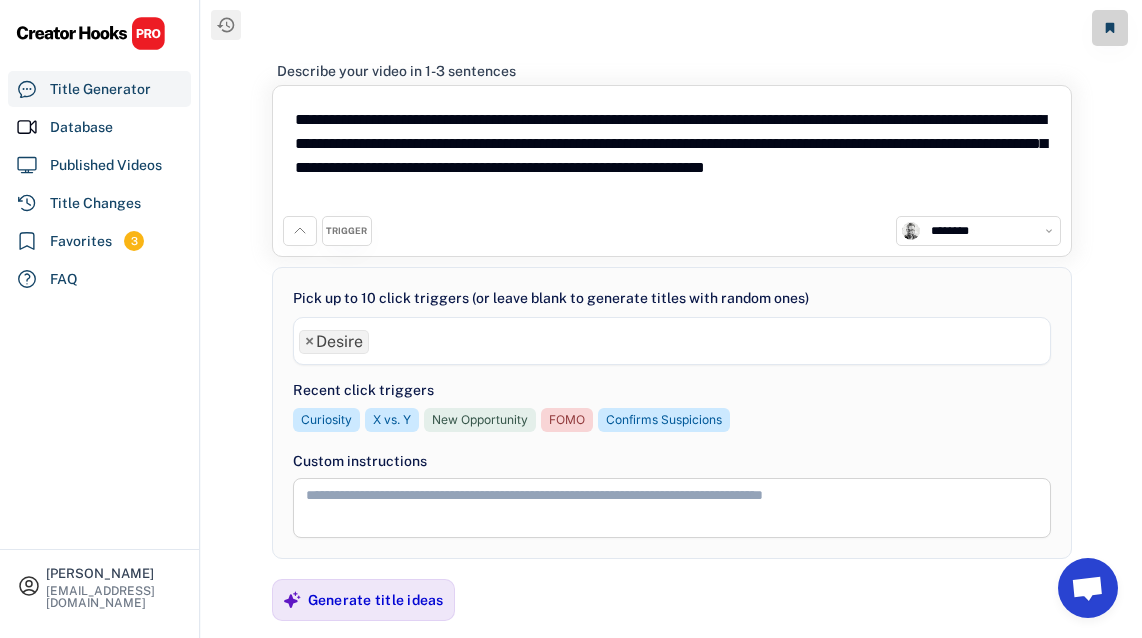 click on "Database" at bounding box center [99, 127] 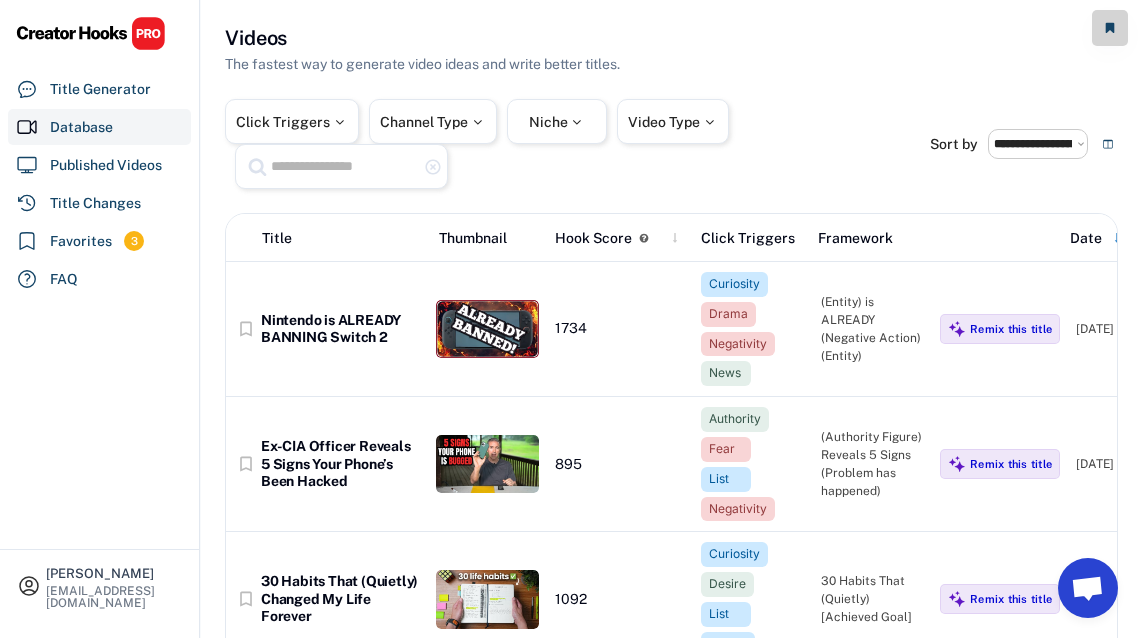 click at bounding box center (344, 166) 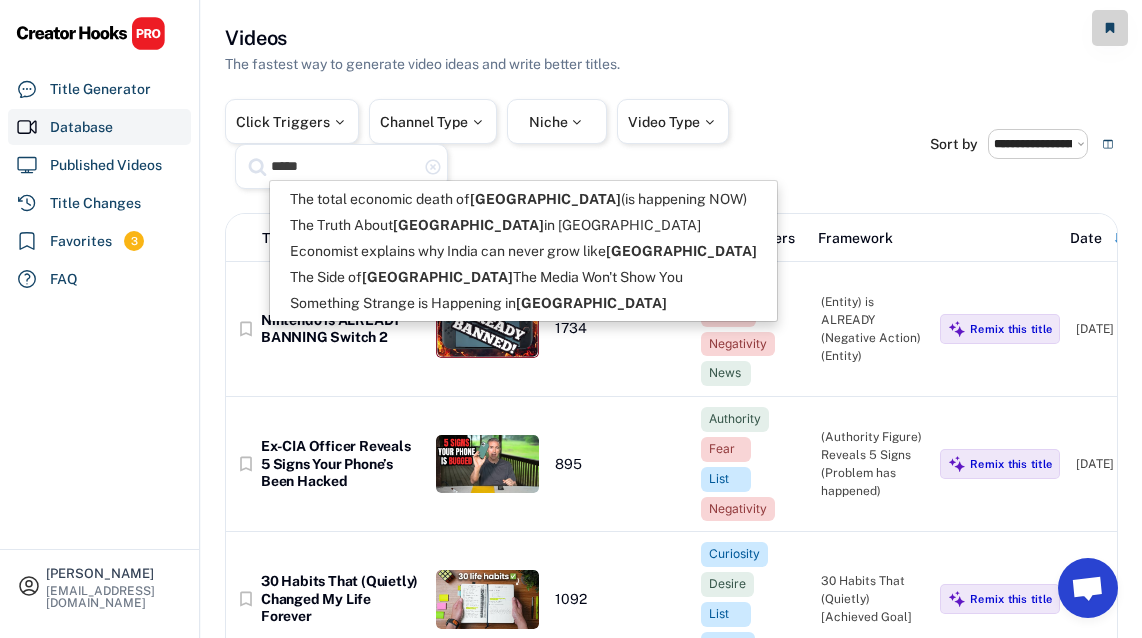 type on "*****" 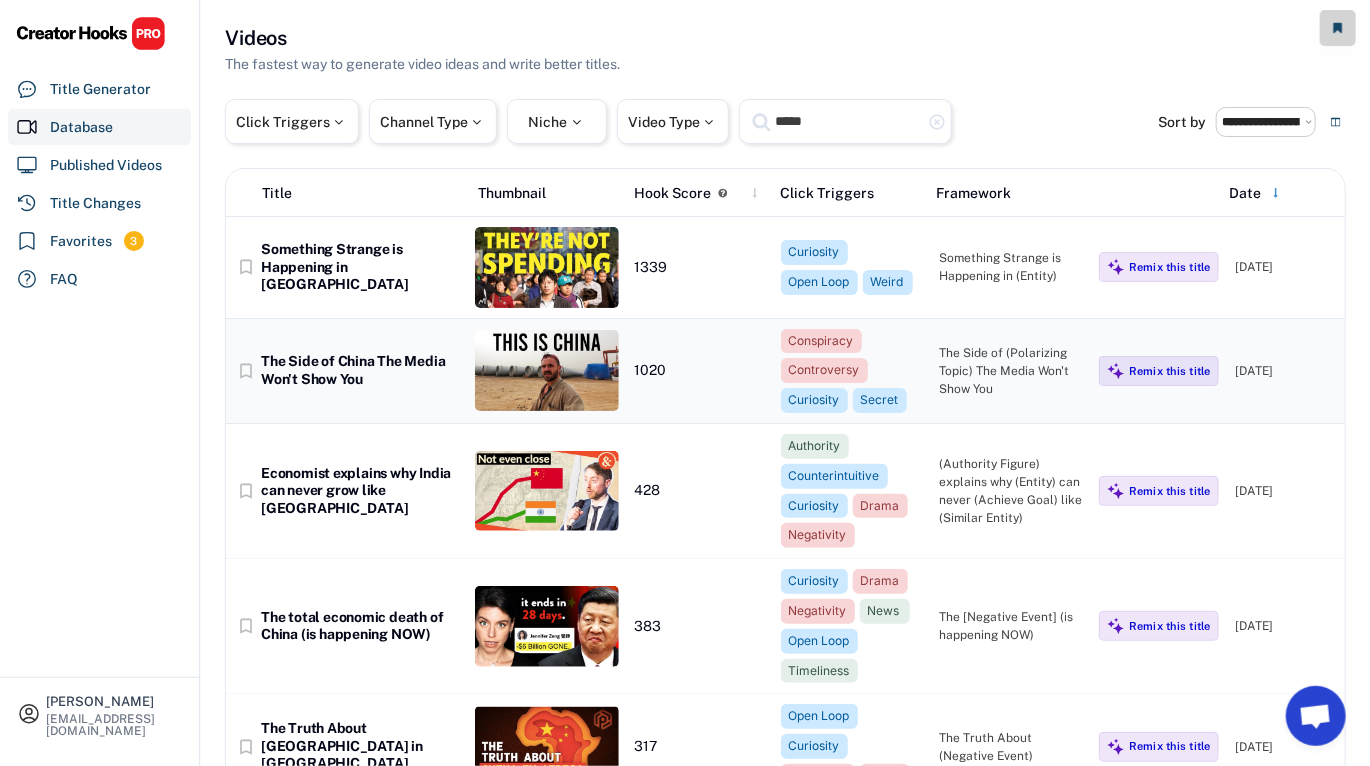 click at bounding box center (546, 370) 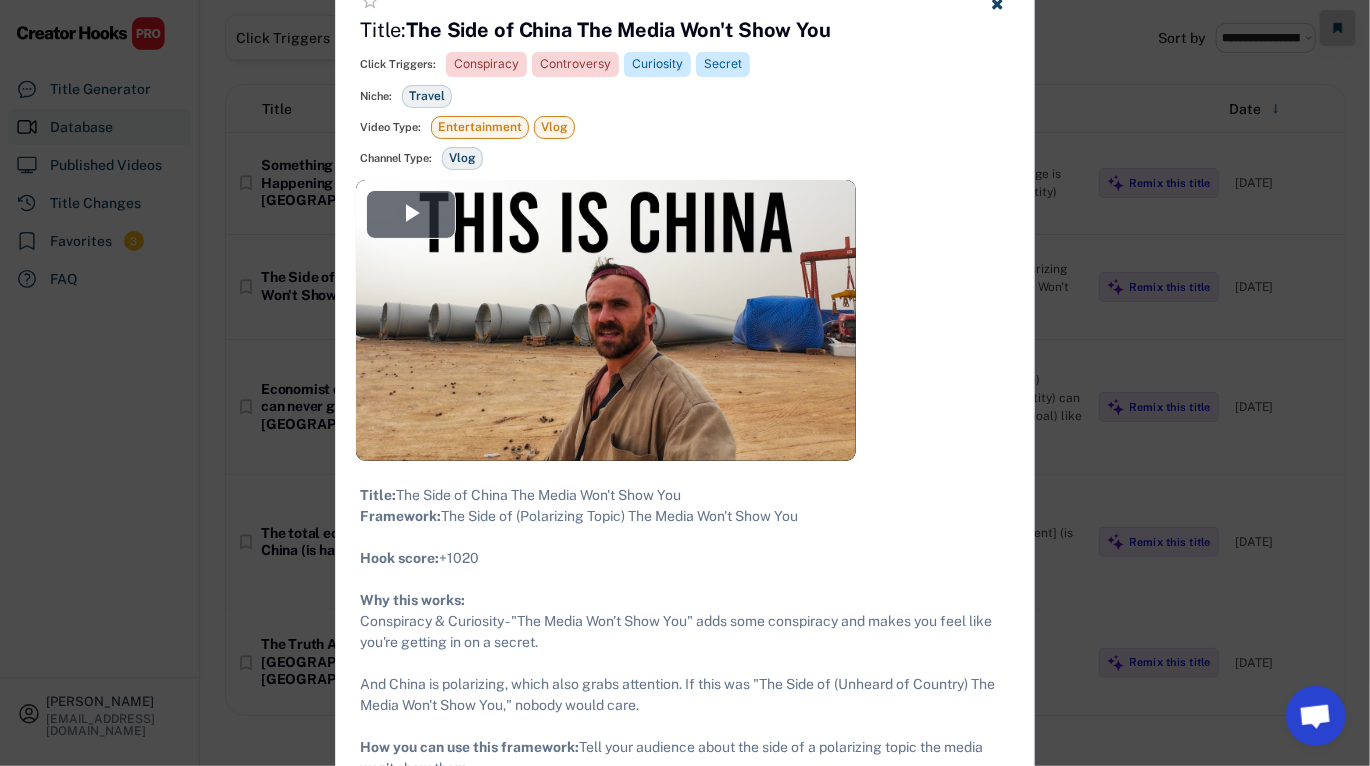 scroll, scrollTop: 0, scrollLeft: 0, axis: both 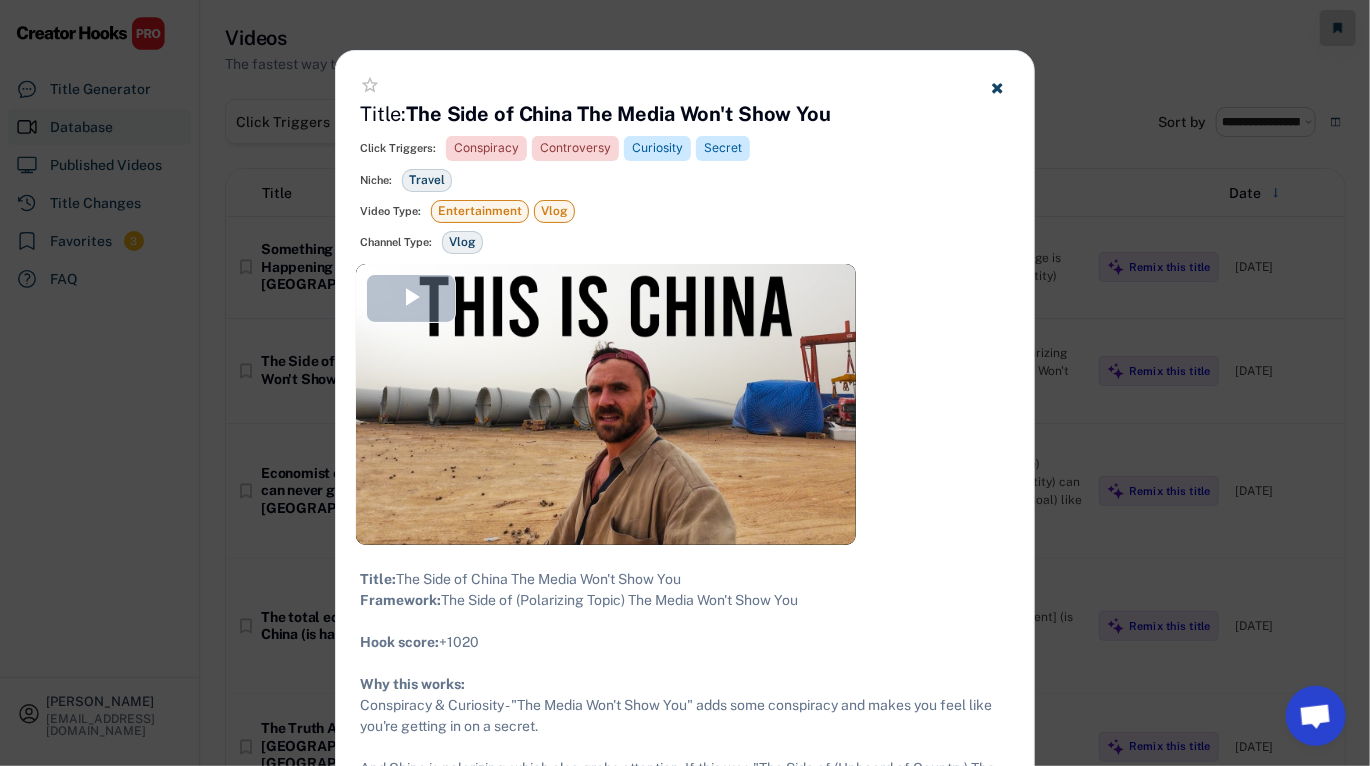 click at bounding box center [606, 404] 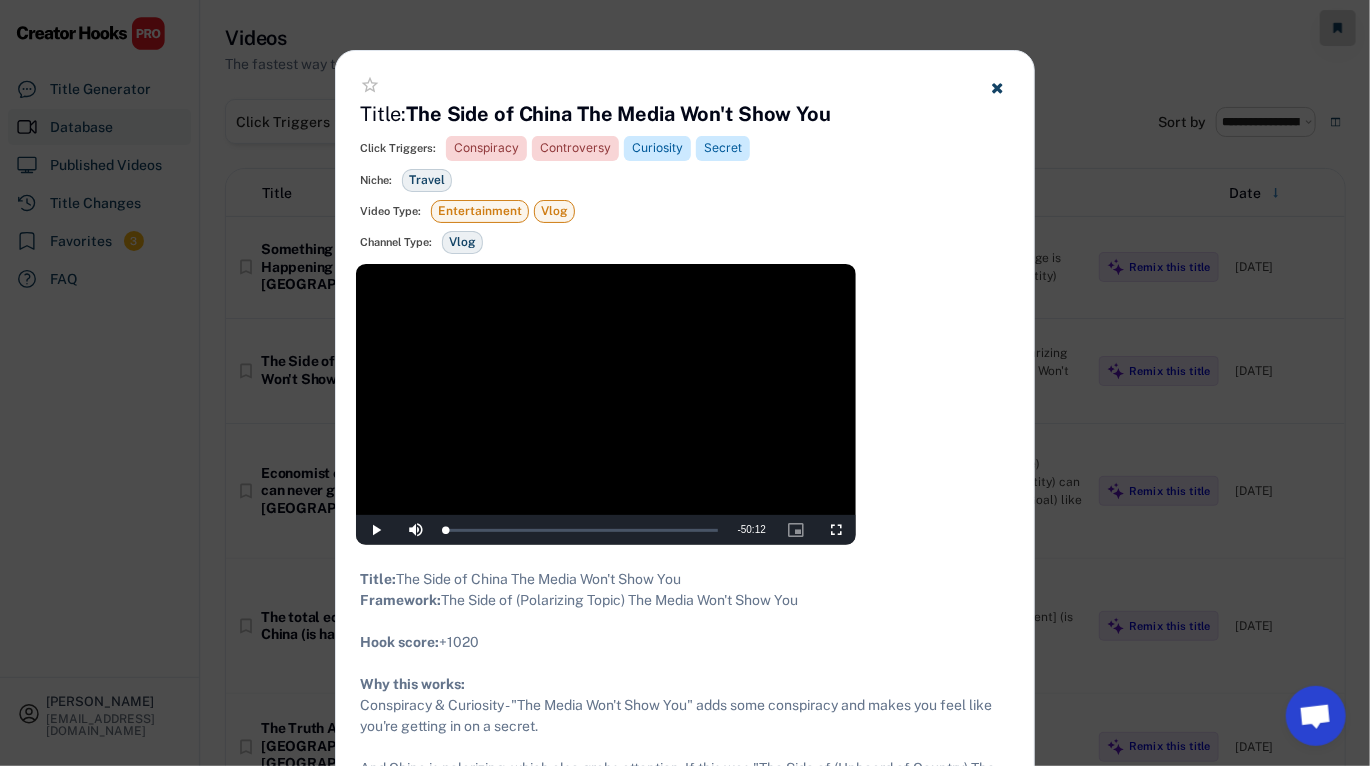 click on "The Side of China The Media Won't Show You" at bounding box center [618, 114] 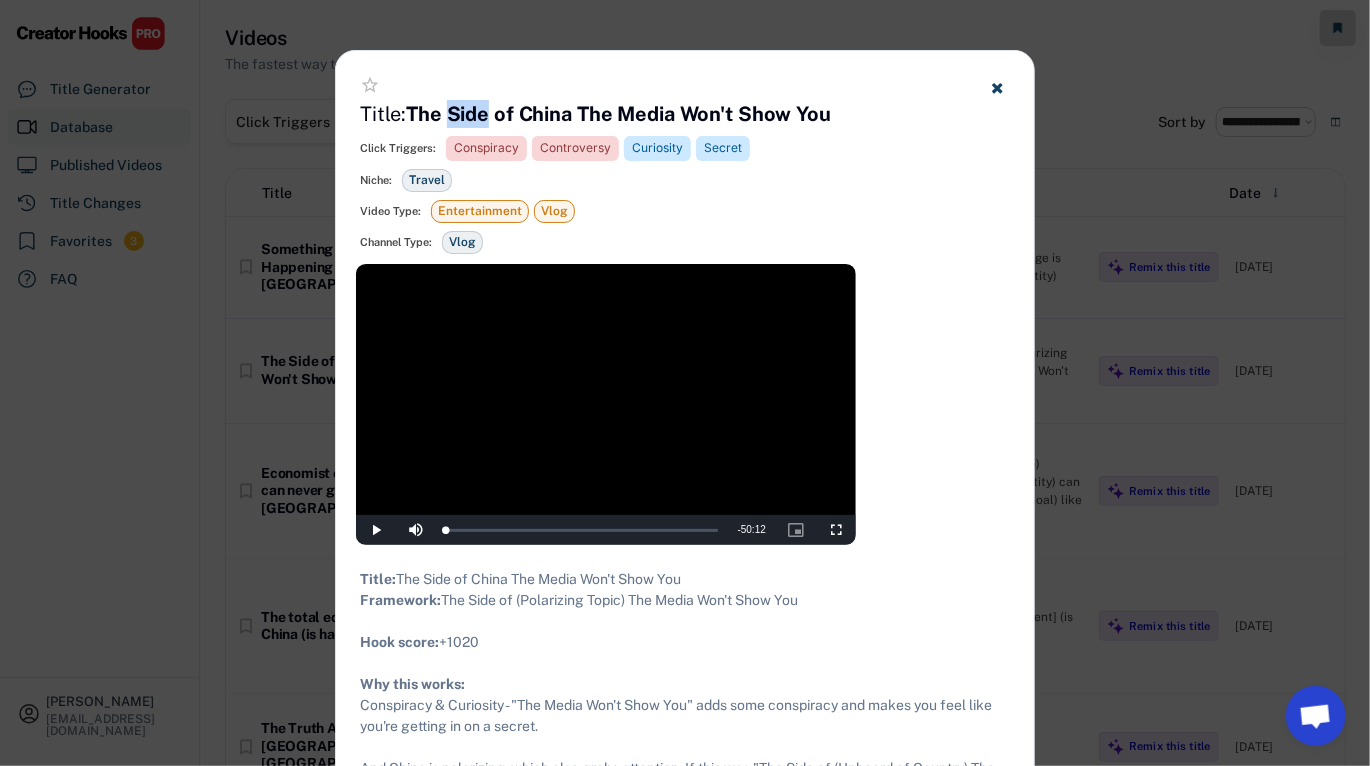 click on "The Side of China The Media Won't Show You" at bounding box center (618, 114) 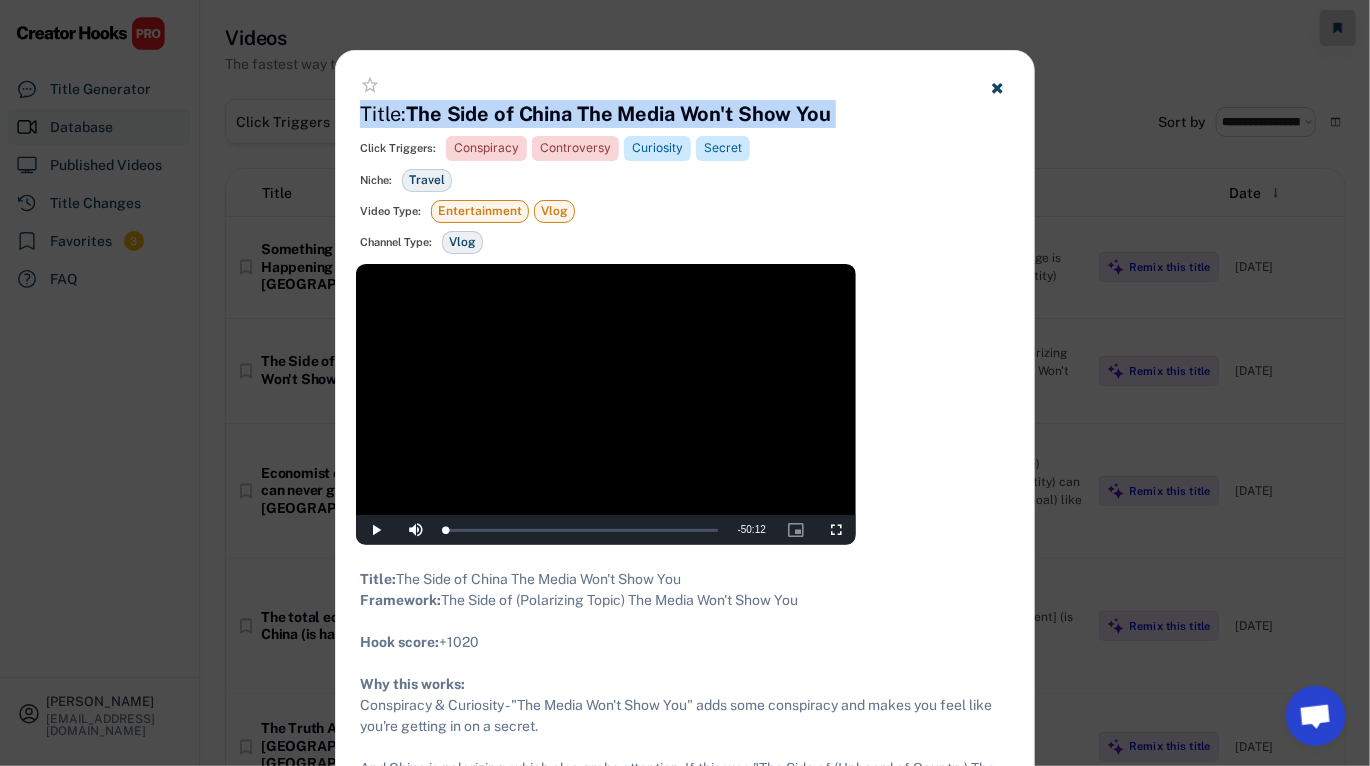 click on "The Side of China The Media Won't Show You" at bounding box center (618, 114) 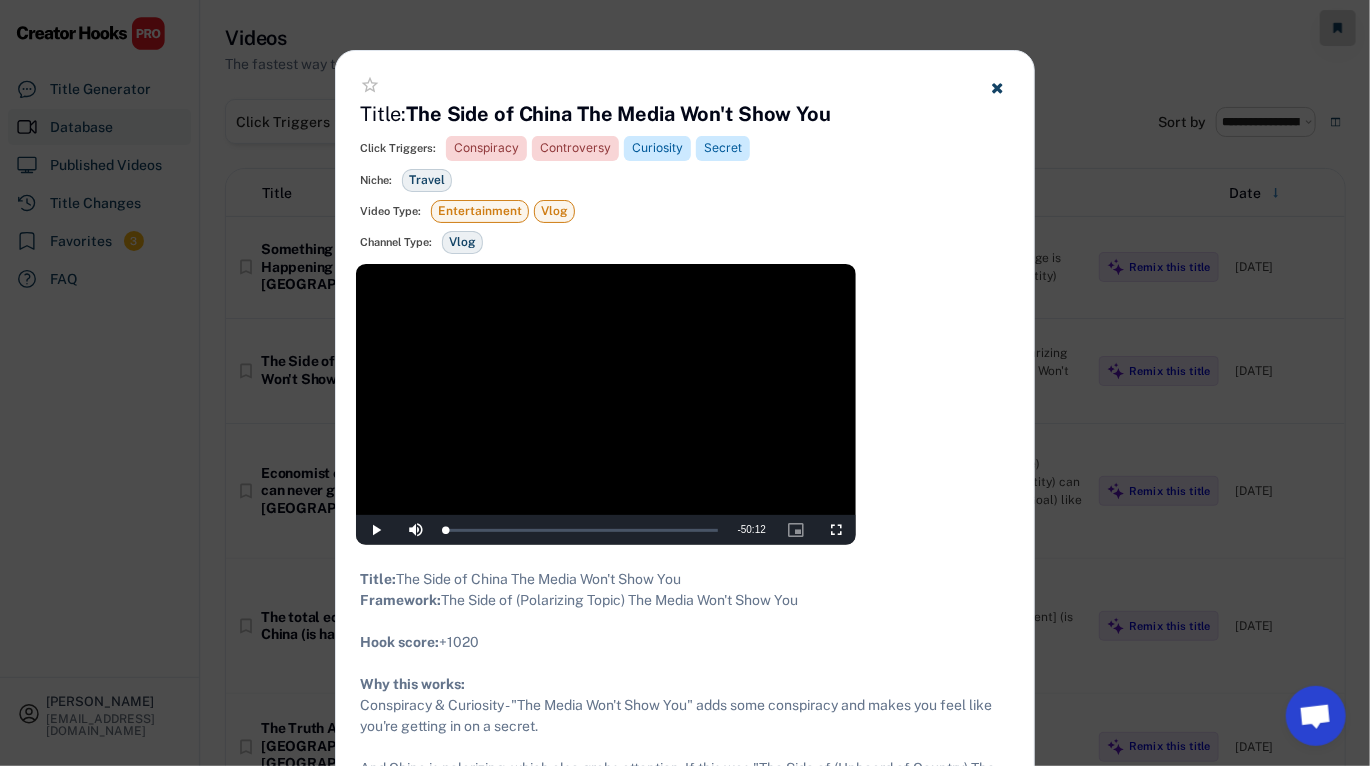 click on "star_border" at bounding box center (685, 87) 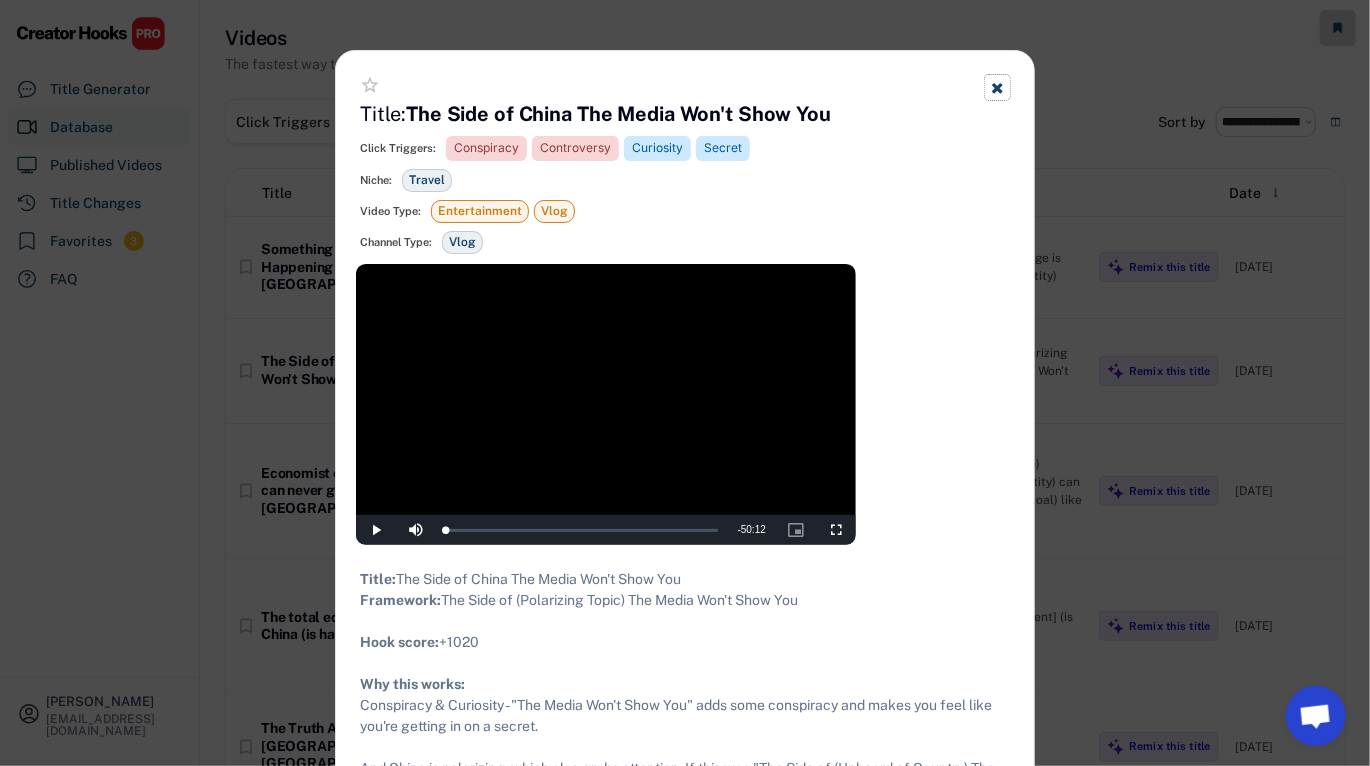 click 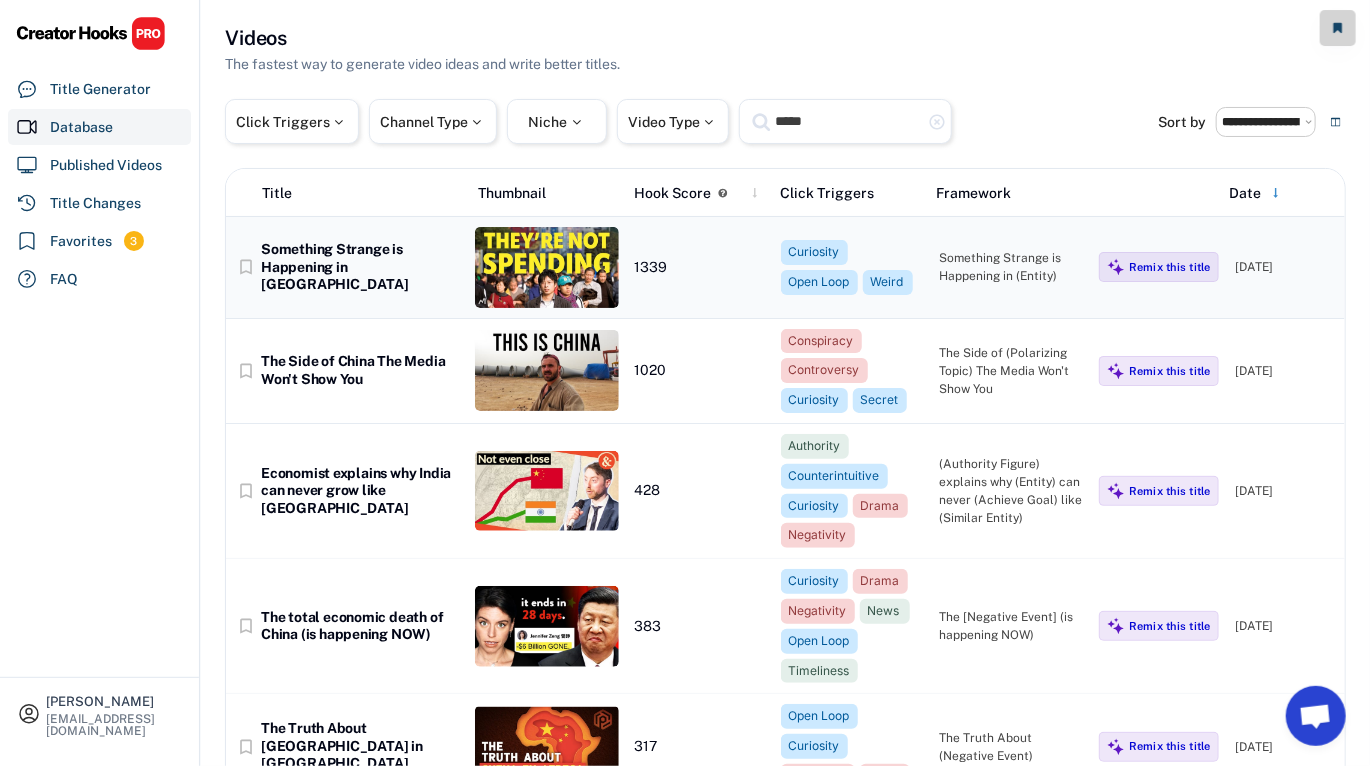 scroll, scrollTop: 56, scrollLeft: 0, axis: vertical 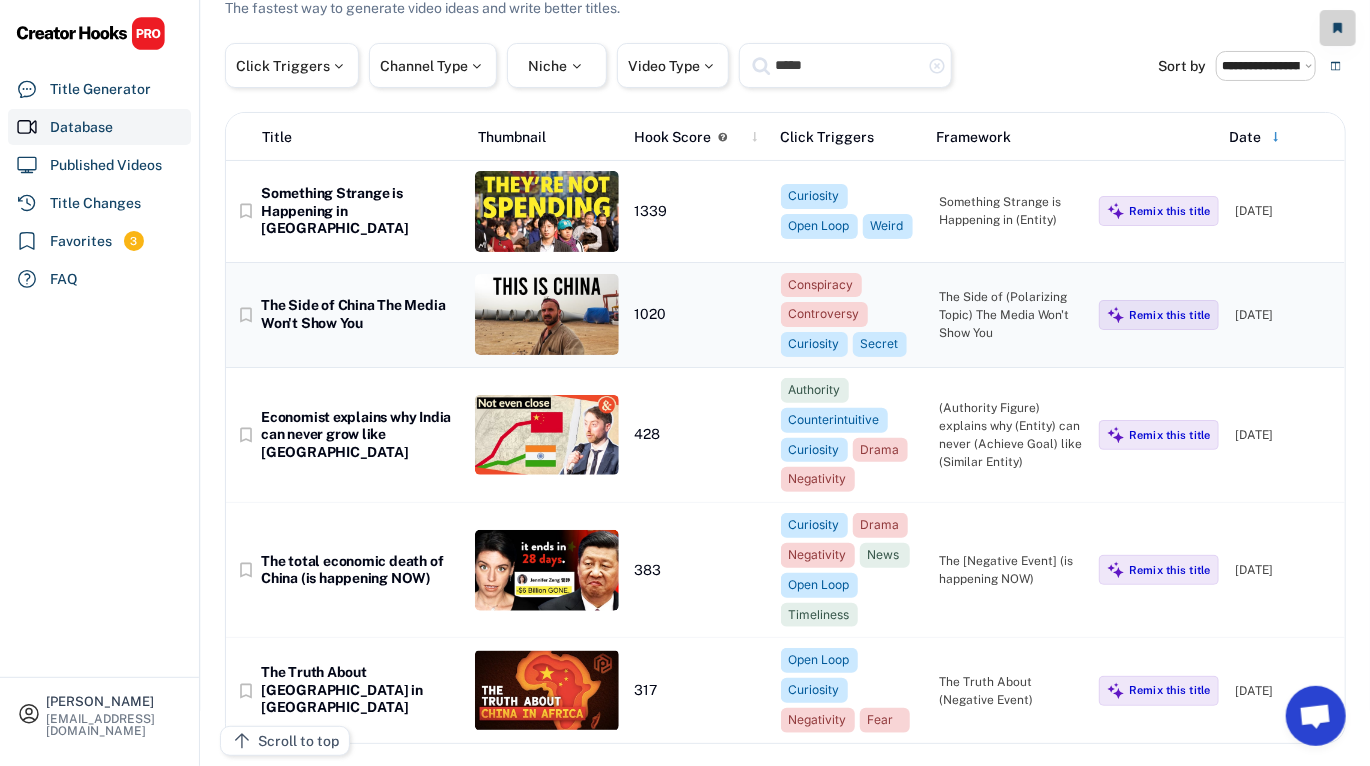 click at bounding box center (546, 314) 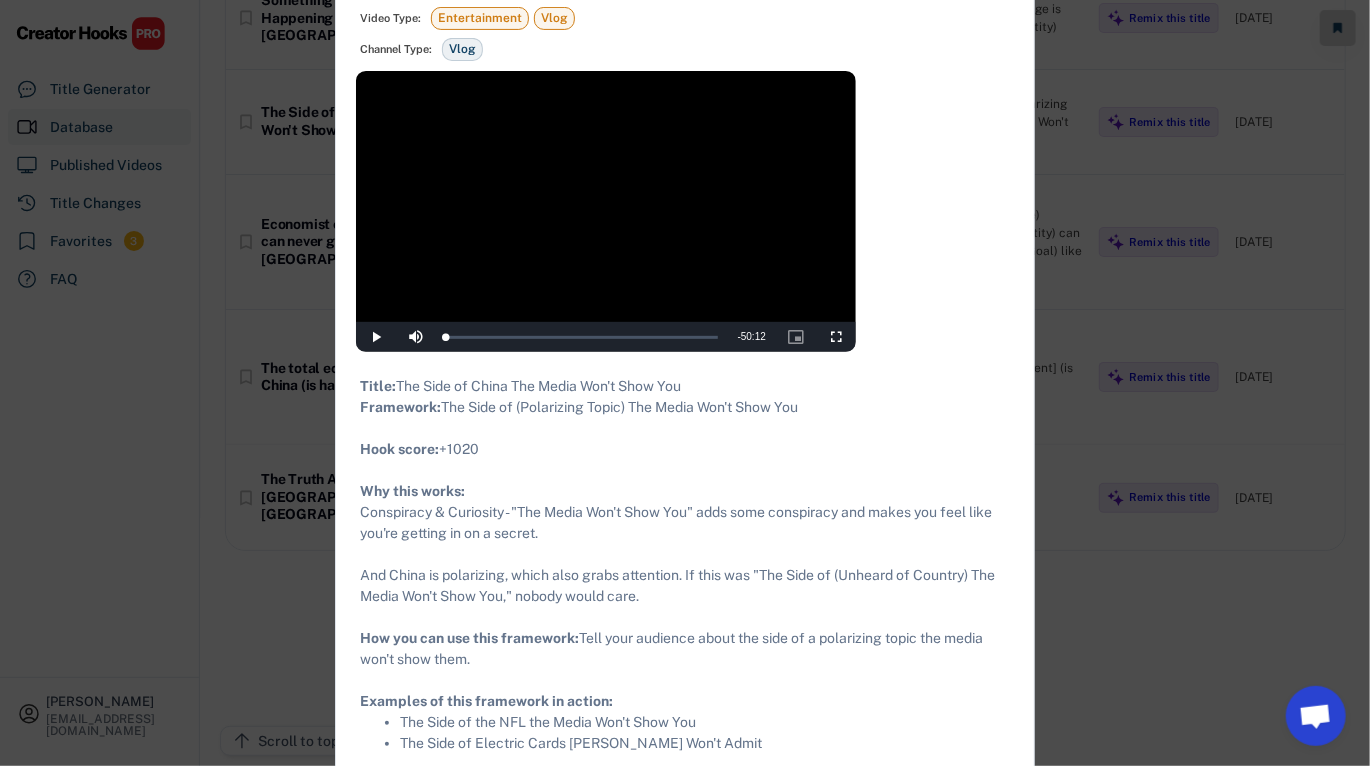 scroll, scrollTop: 58, scrollLeft: 0, axis: vertical 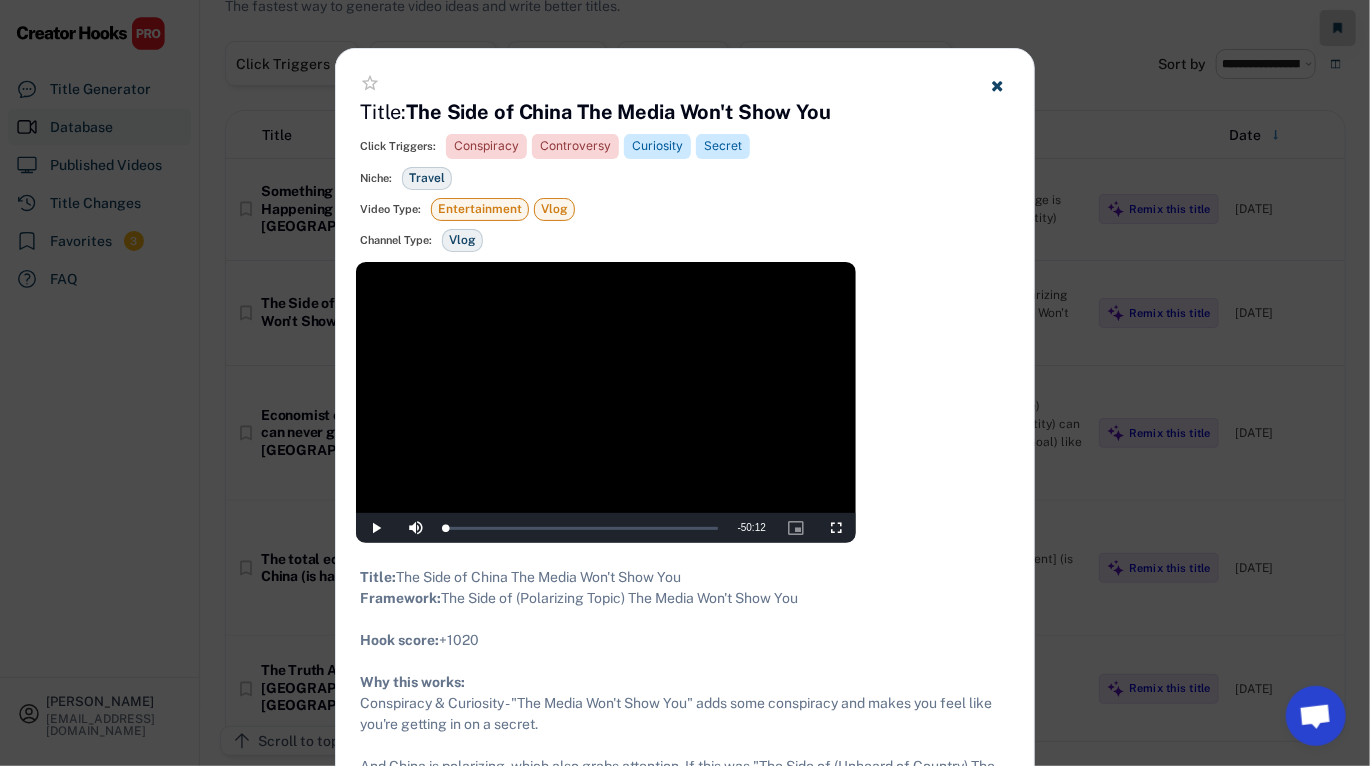 click 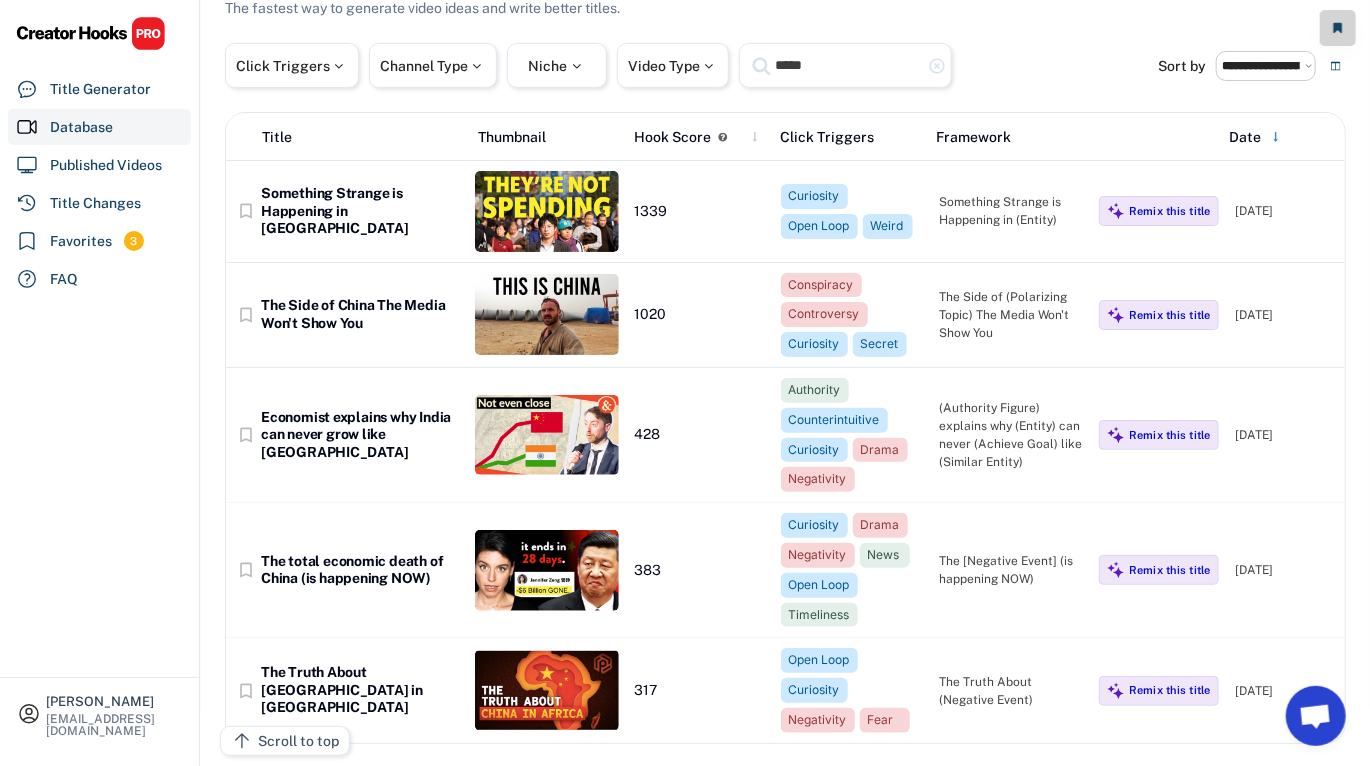 scroll, scrollTop: 0, scrollLeft: 0, axis: both 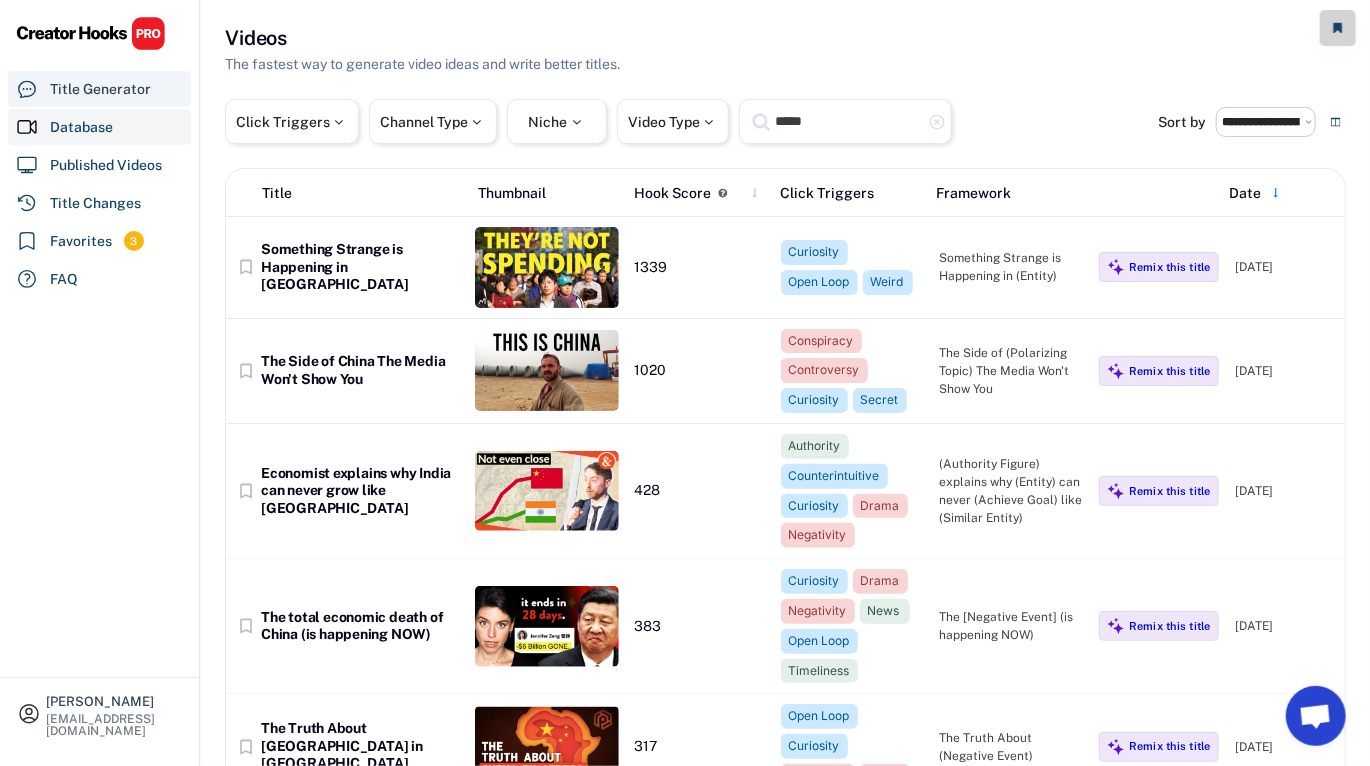 click on "Title Generator" at bounding box center (100, 89) 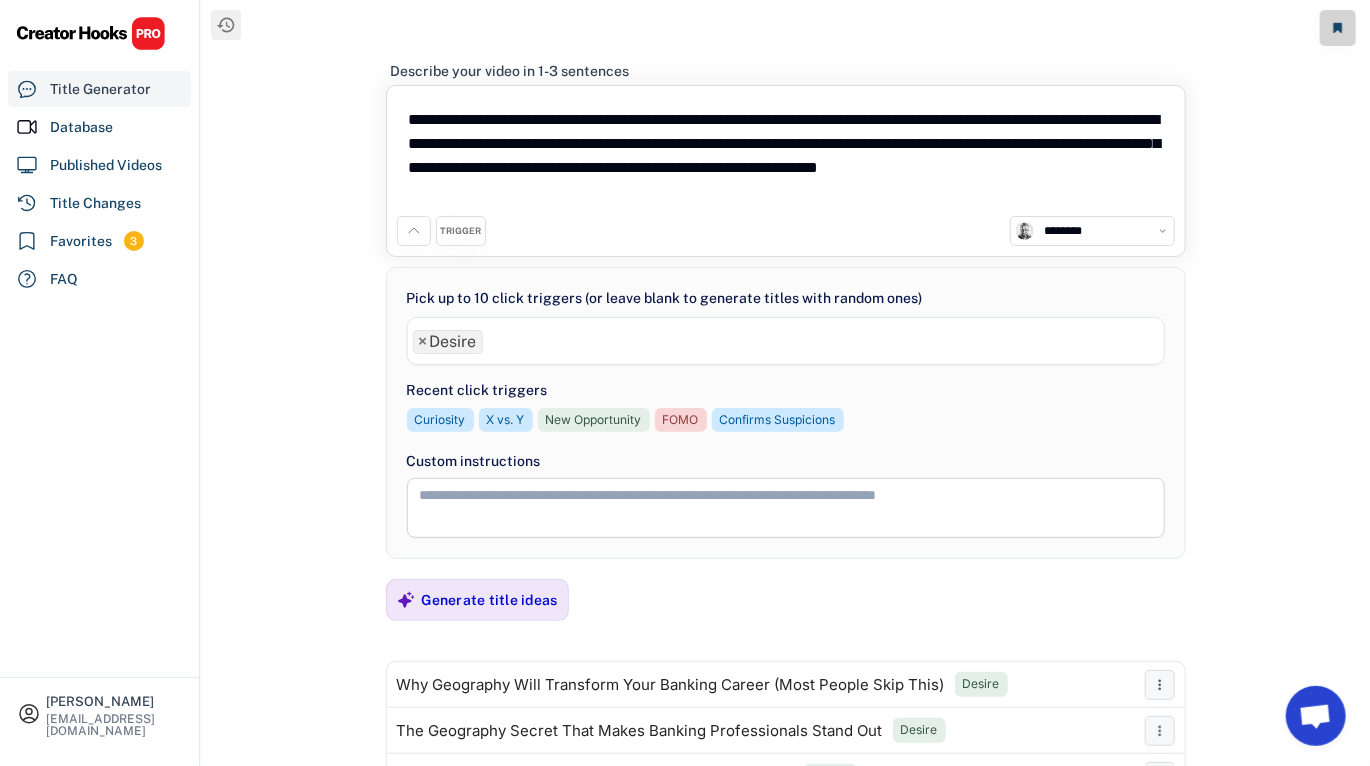 scroll, scrollTop: 220, scrollLeft: 0, axis: vertical 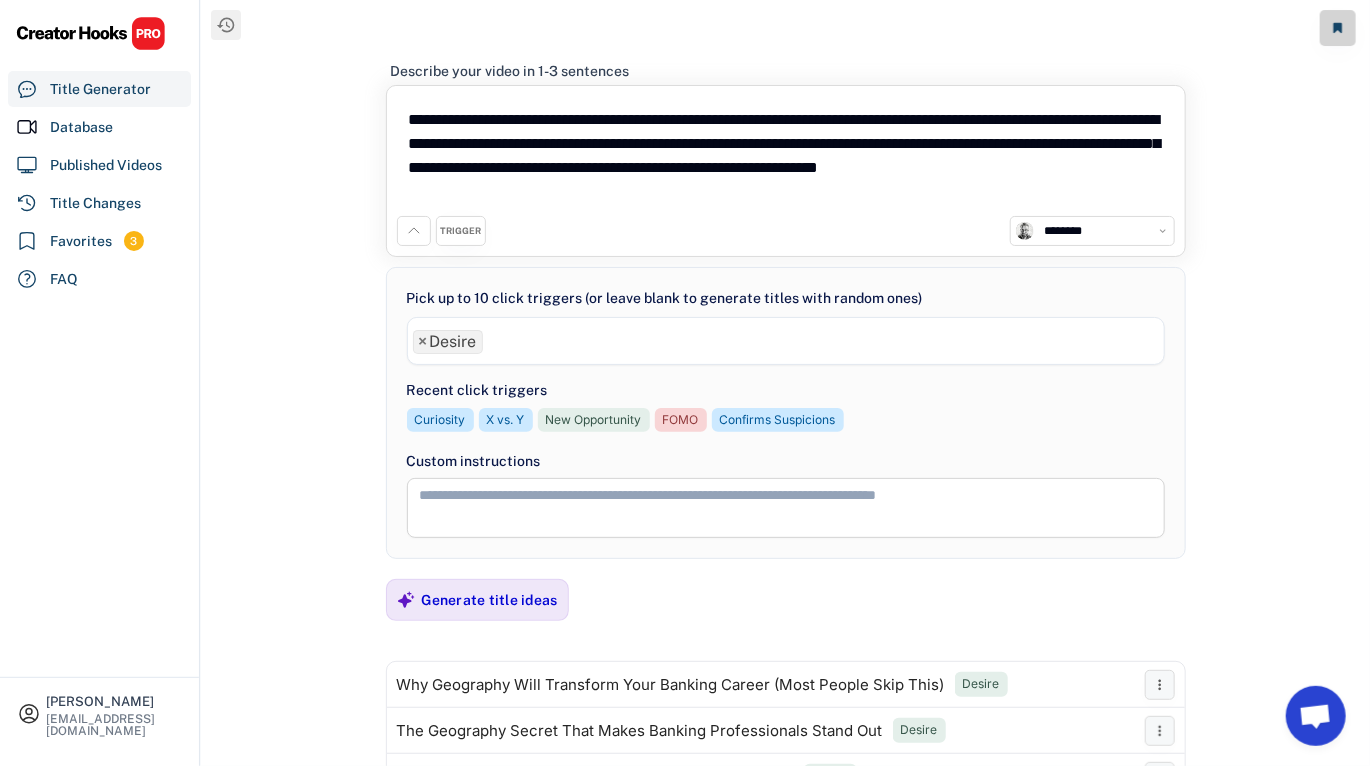 click on "**********" at bounding box center [786, 156] 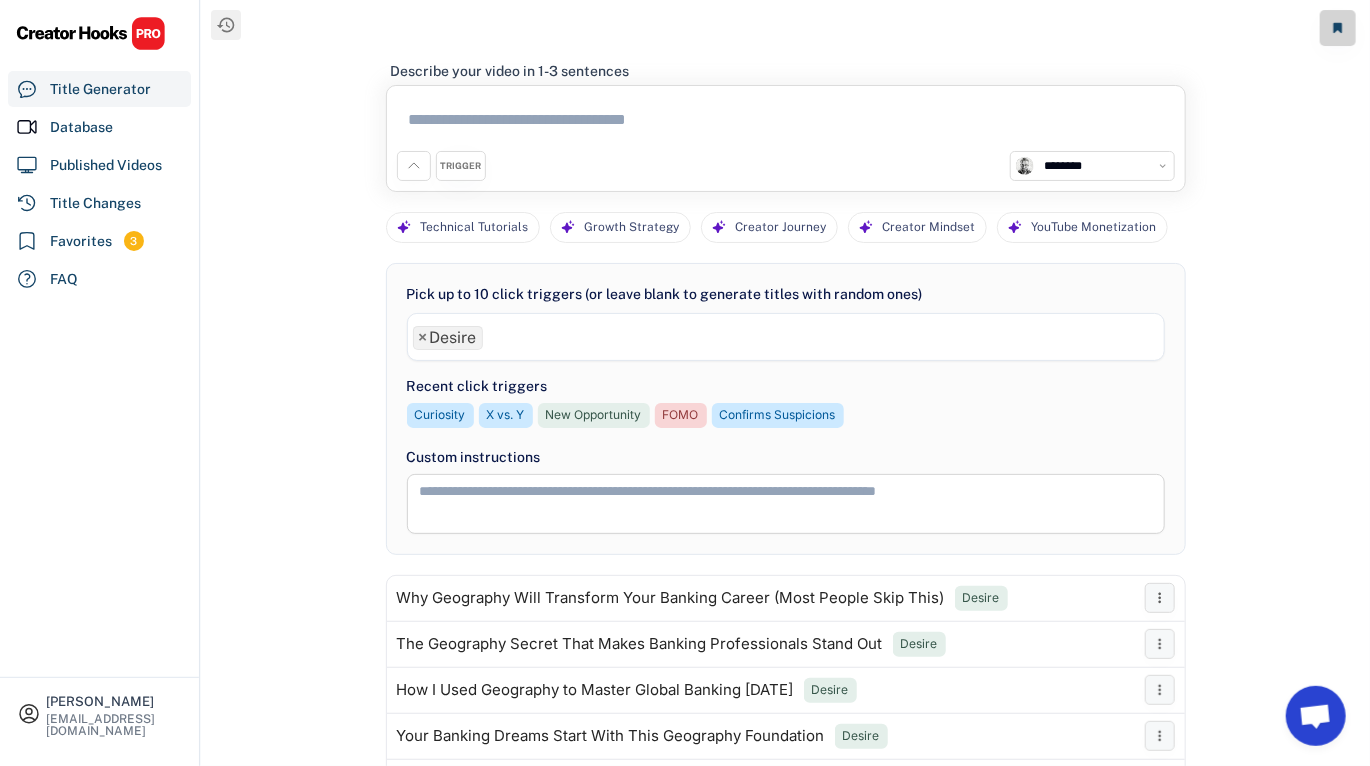 paste on "**********" 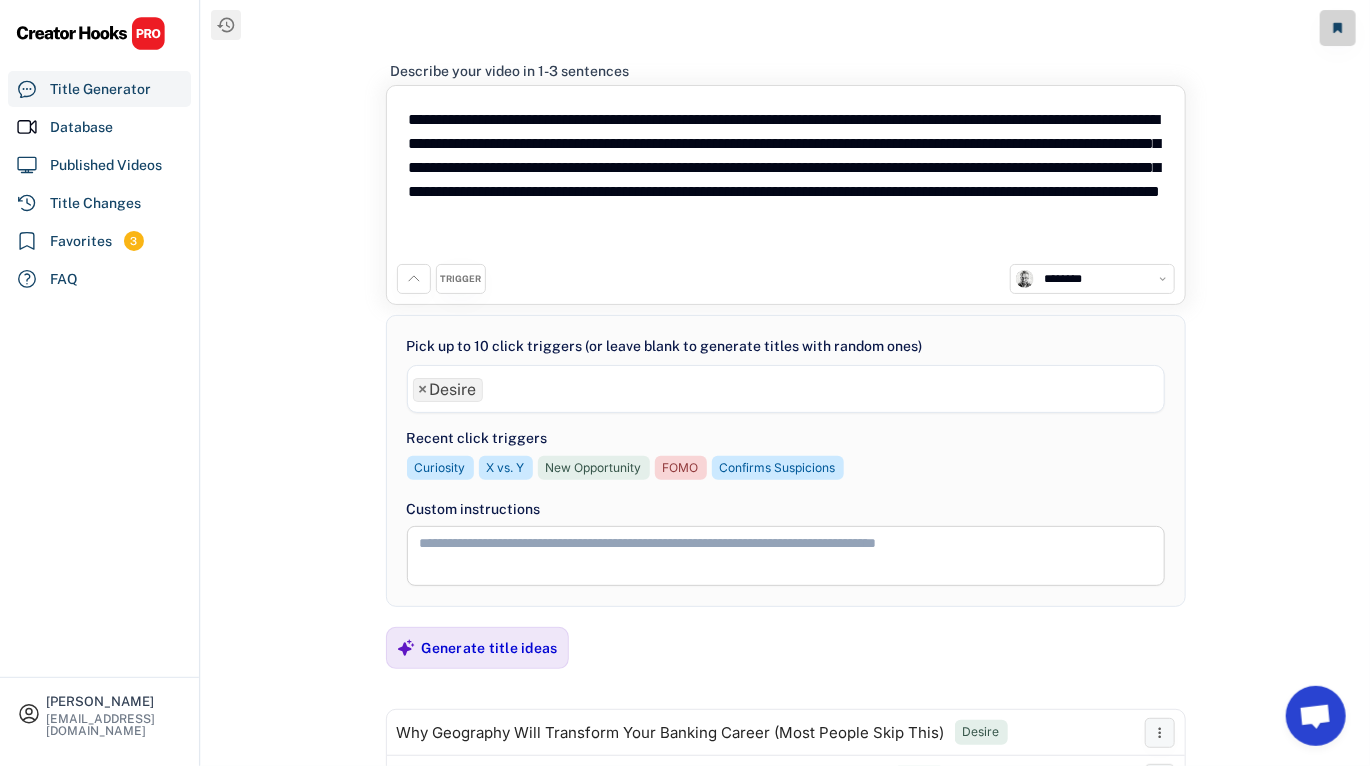click on "**********" at bounding box center [786, 180] 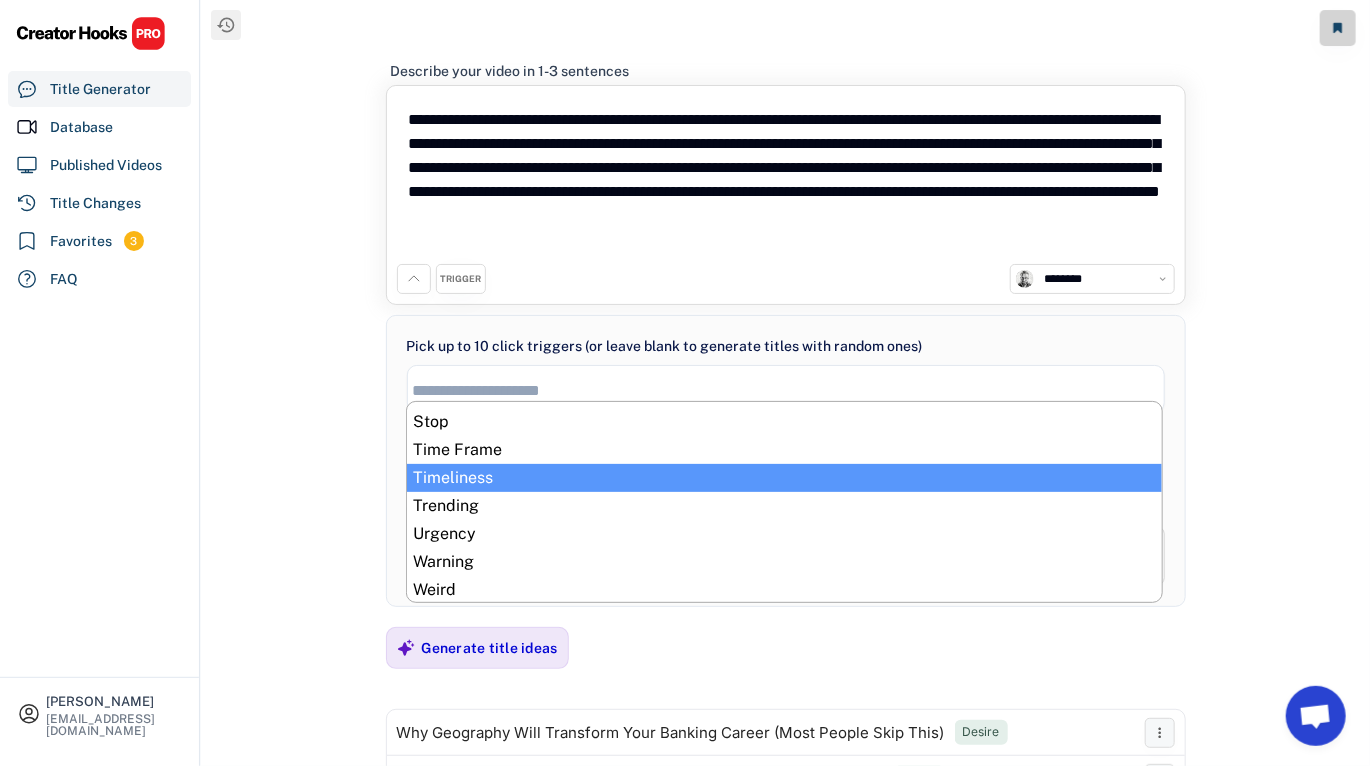 scroll, scrollTop: 1032, scrollLeft: 0, axis: vertical 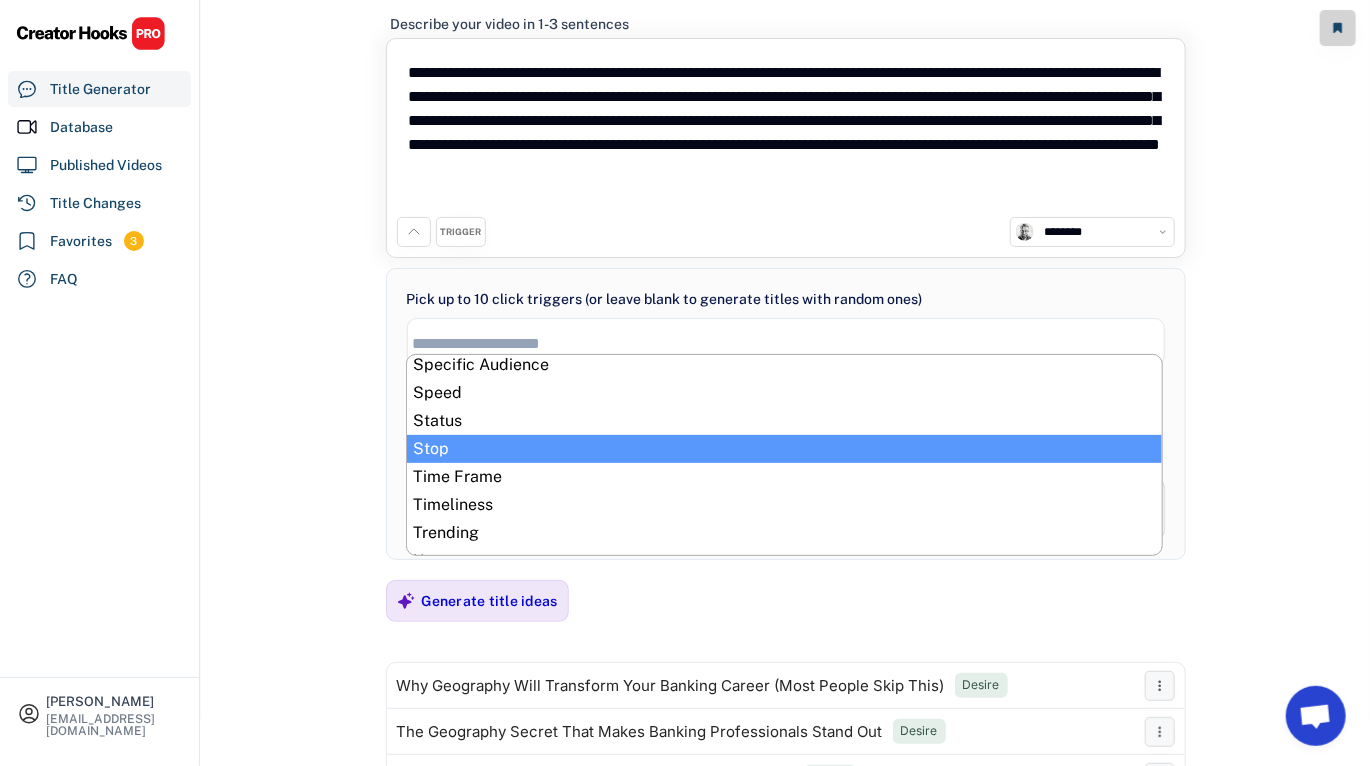 select on "**********" 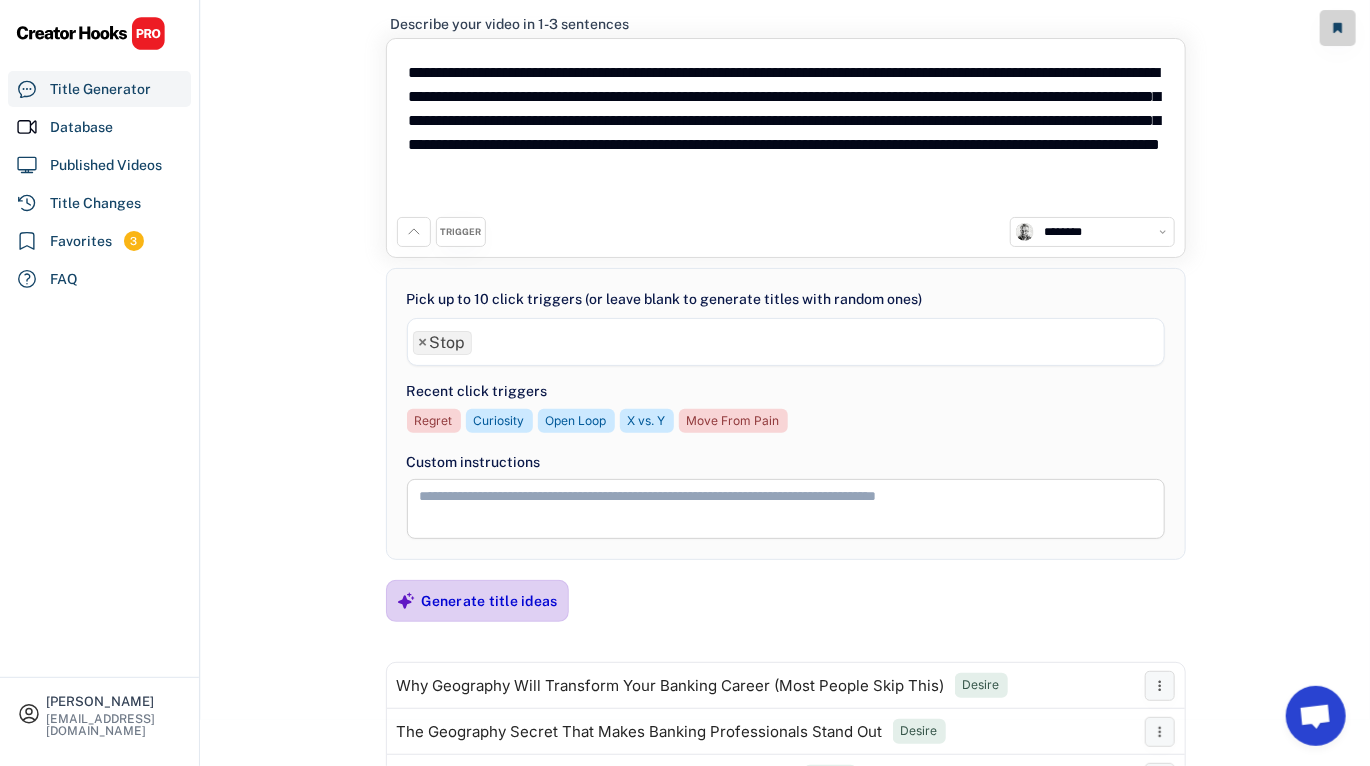 click on "Generate title ideas" at bounding box center [490, 601] 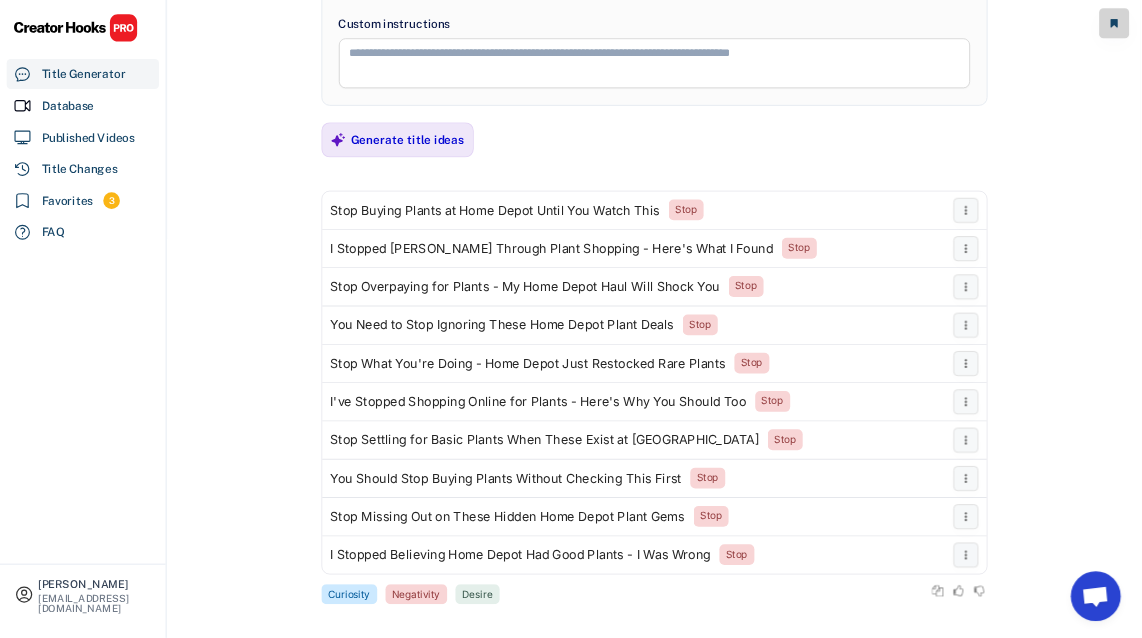 scroll, scrollTop: 490, scrollLeft: 0, axis: vertical 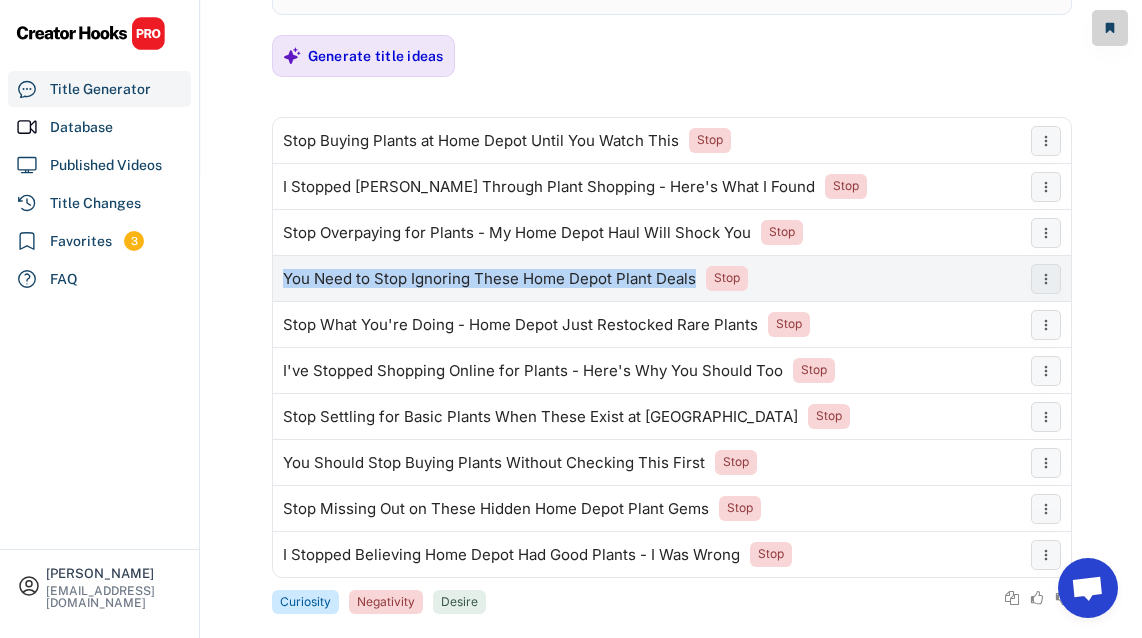 drag, startPoint x: 274, startPoint y: 285, endPoint x: 688, endPoint y: 289, distance: 414.01932 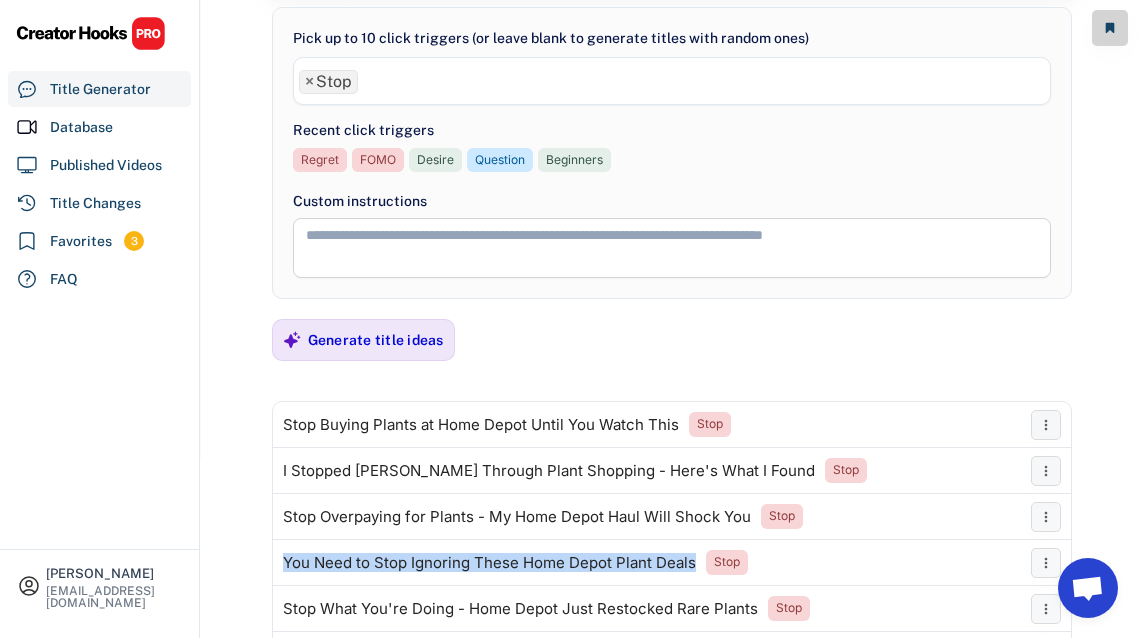 scroll, scrollTop: 97, scrollLeft: 0, axis: vertical 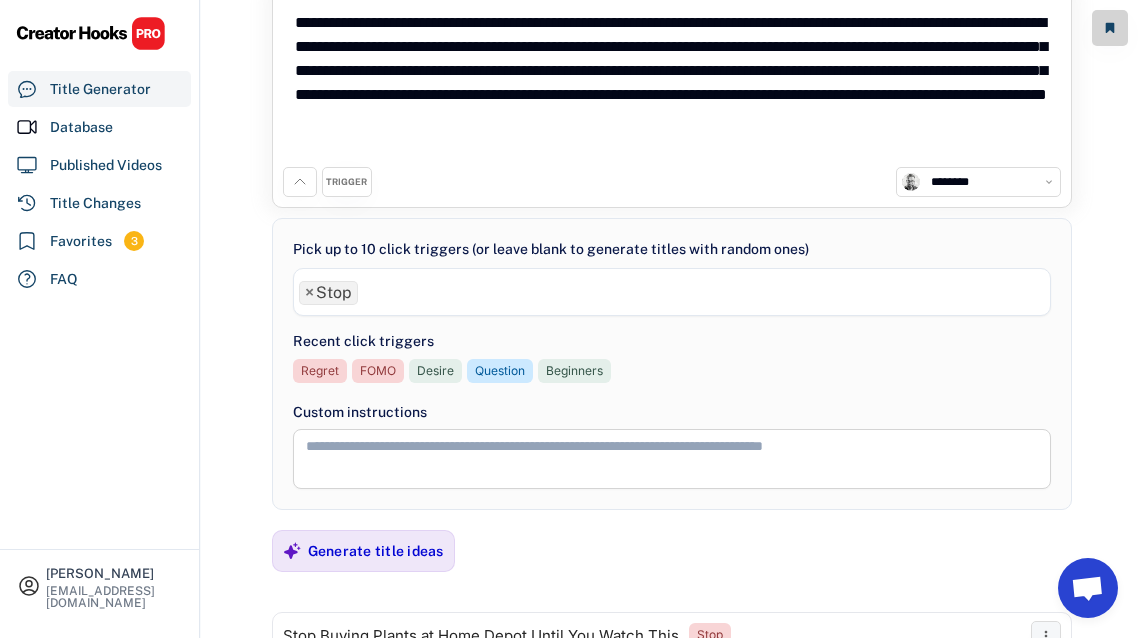 click on "×" at bounding box center (309, 293) 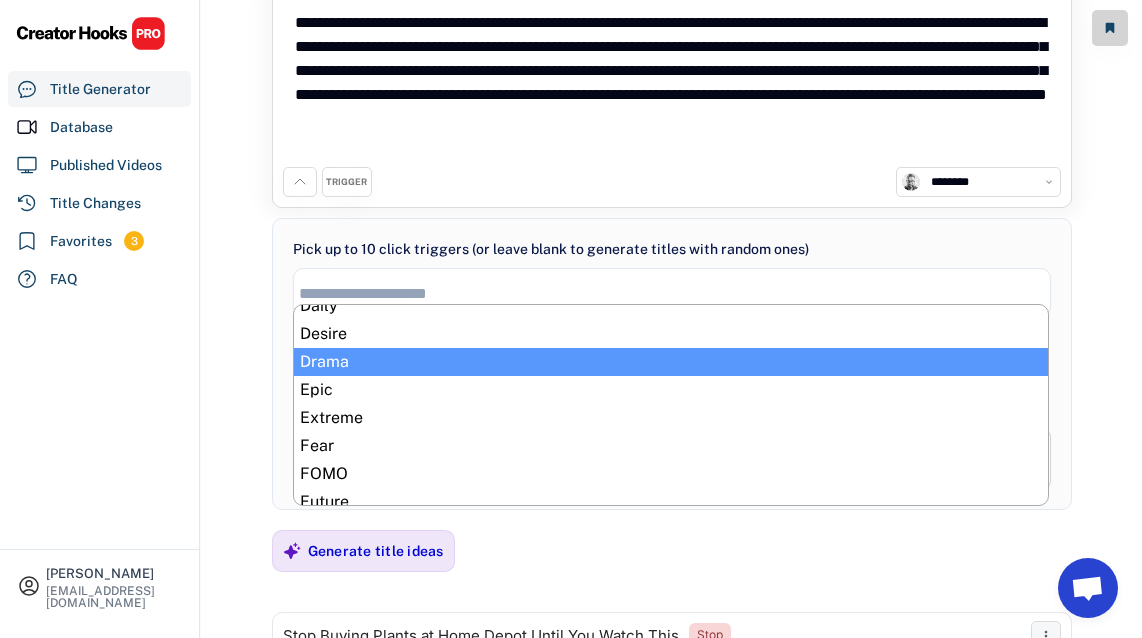 scroll, scrollTop: 404, scrollLeft: 0, axis: vertical 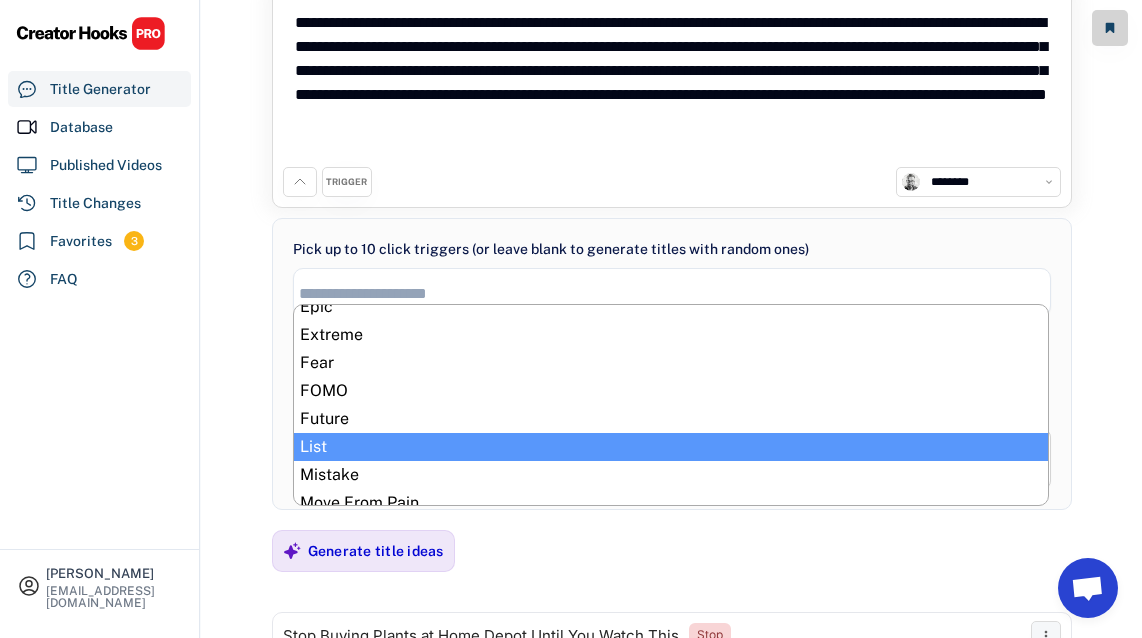 select on "**********" 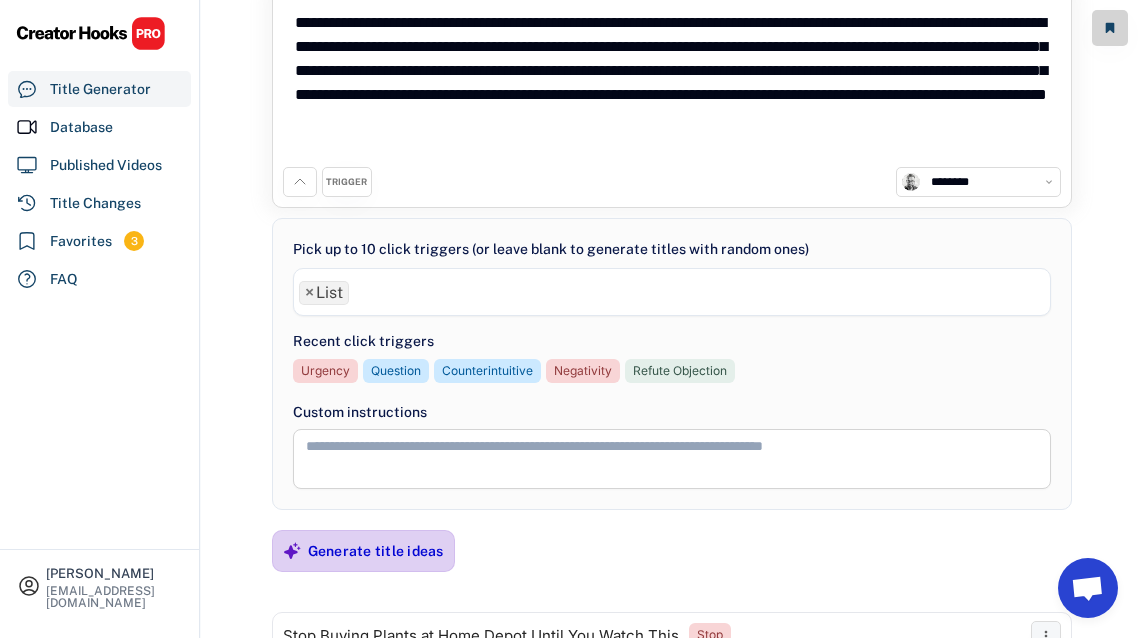 click on "Generate title ideas" at bounding box center [376, 551] 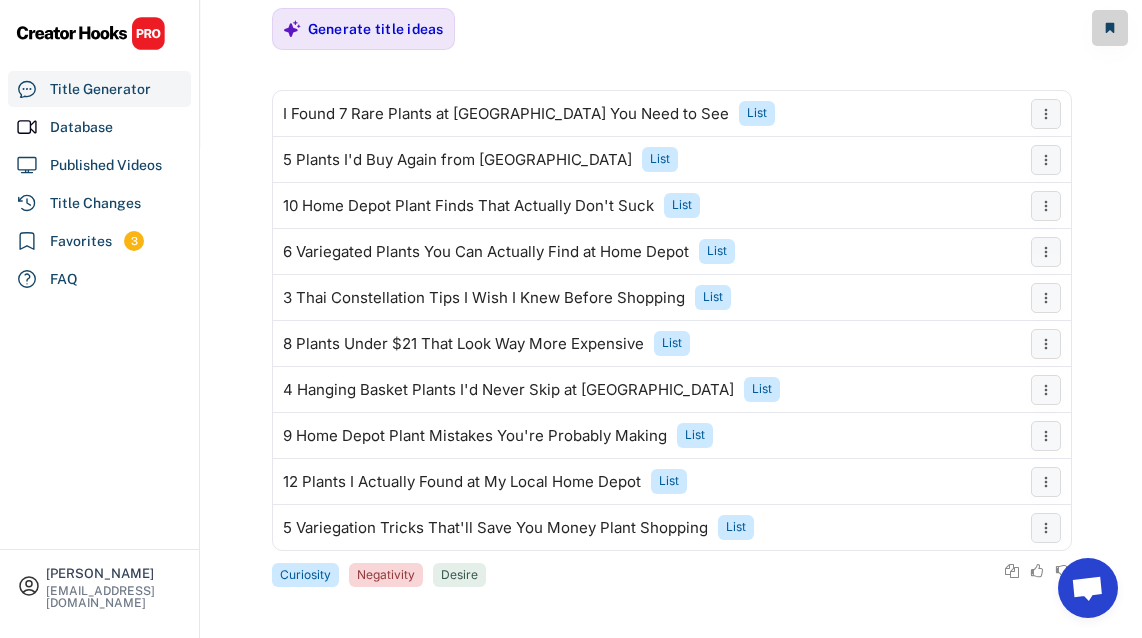scroll, scrollTop: 611, scrollLeft: 0, axis: vertical 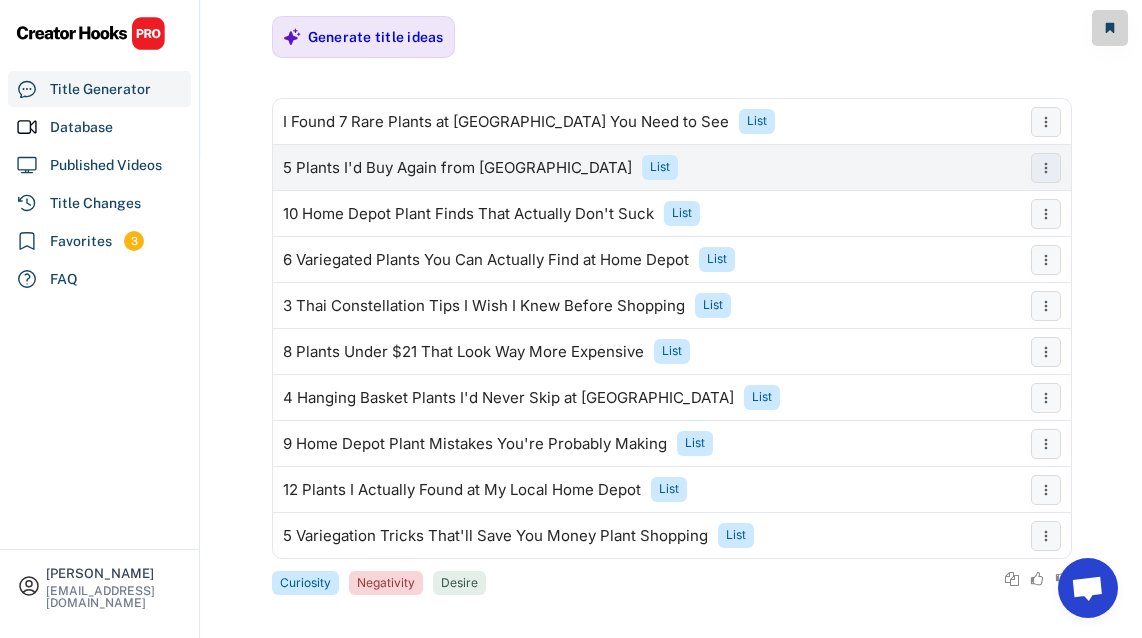 drag, startPoint x: 280, startPoint y: 167, endPoint x: 685, endPoint y: 169, distance: 405.00494 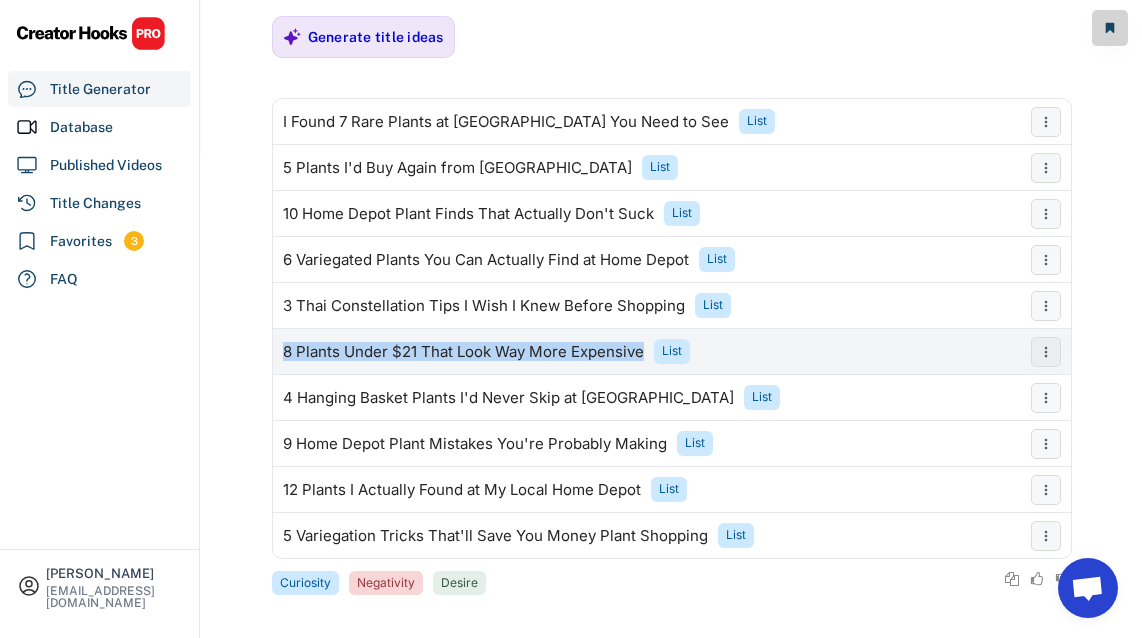 drag, startPoint x: 276, startPoint y: 351, endPoint x: 640, endPoint y: 355, distance: 364.02197 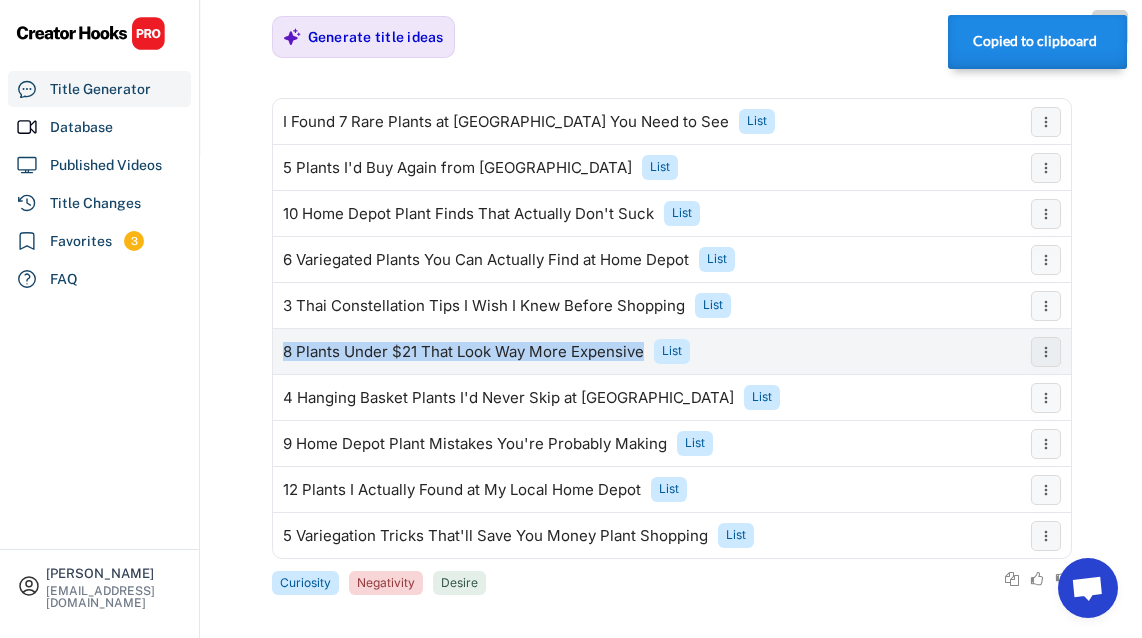 copy on "8 Plants Under $21 That Look Way More Expensive" 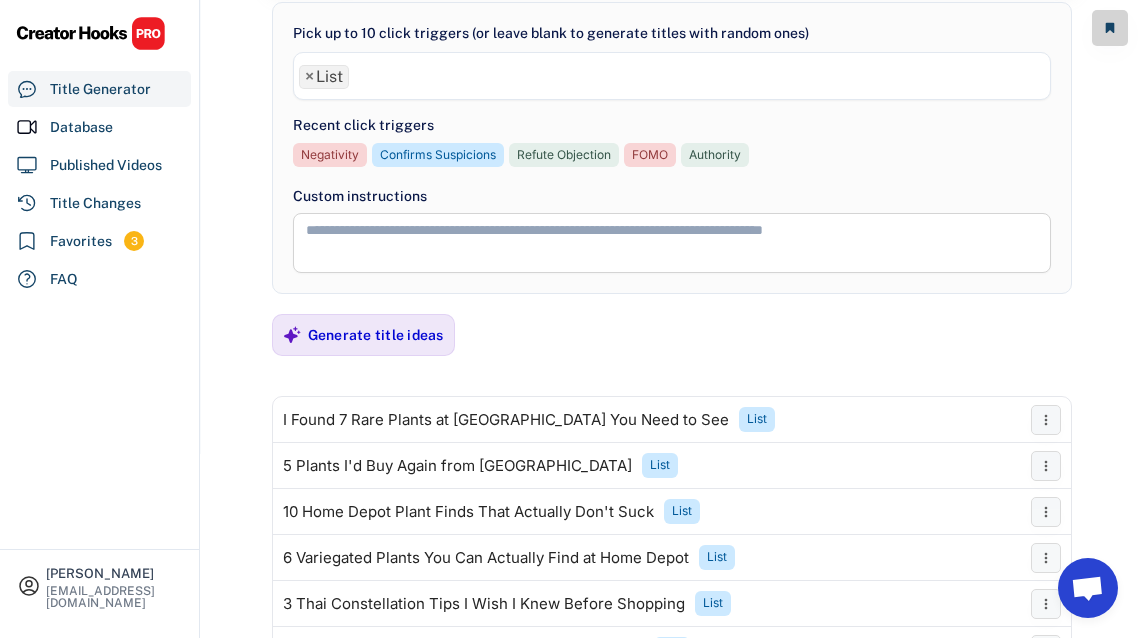 scroll, scrollTop: 149, scrollLeft: 0, axis: vertical 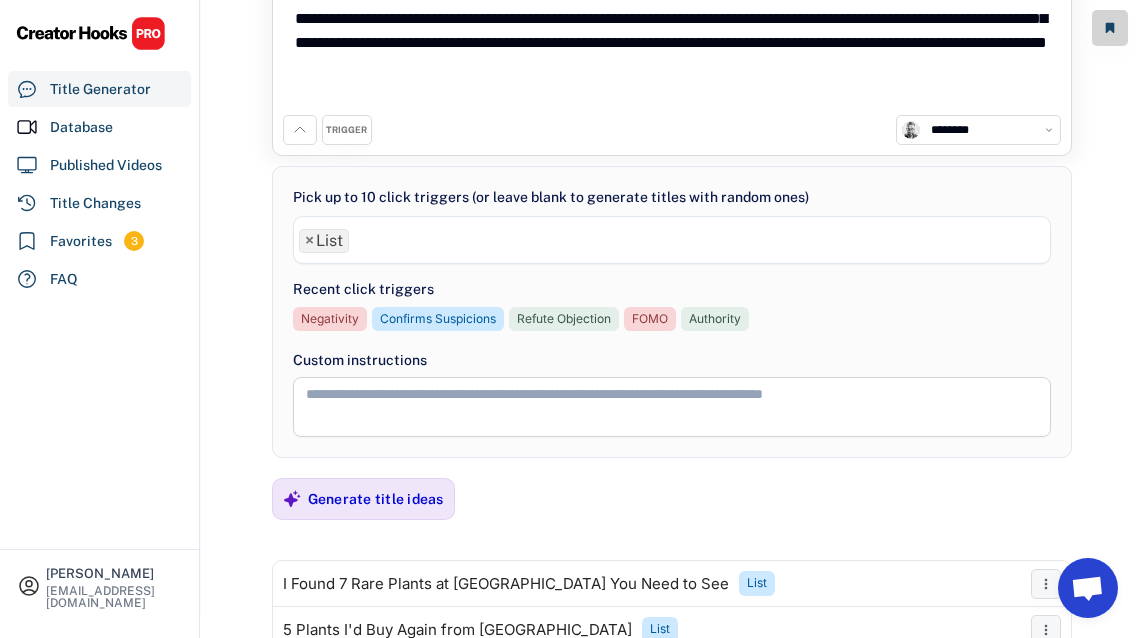 click on "×" at bounding box center (309, 241) 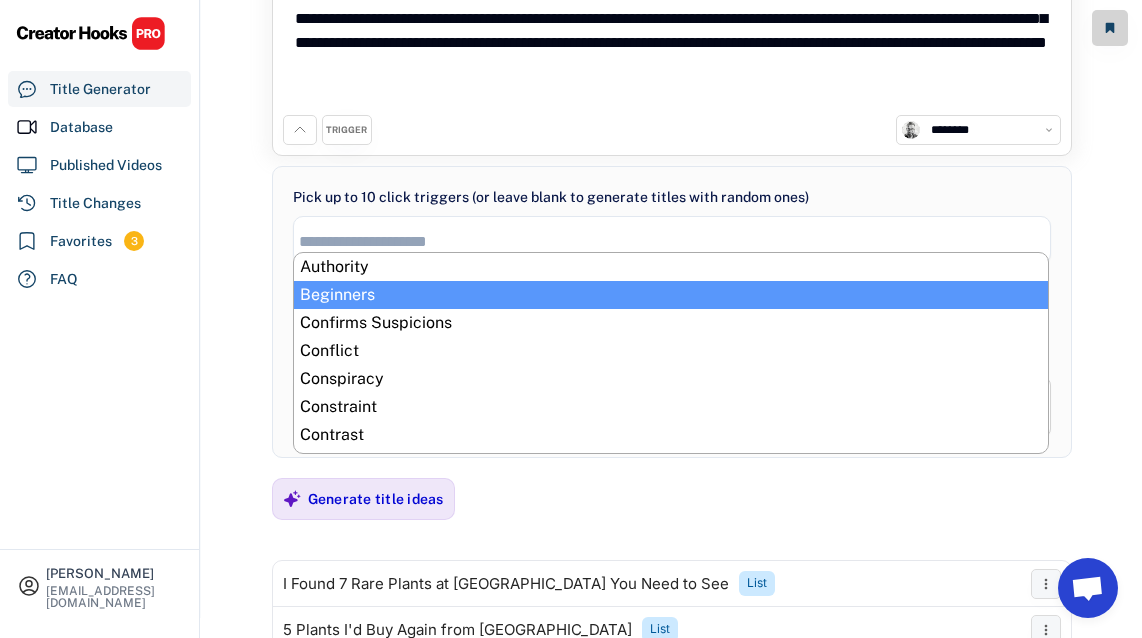 select on "**********" 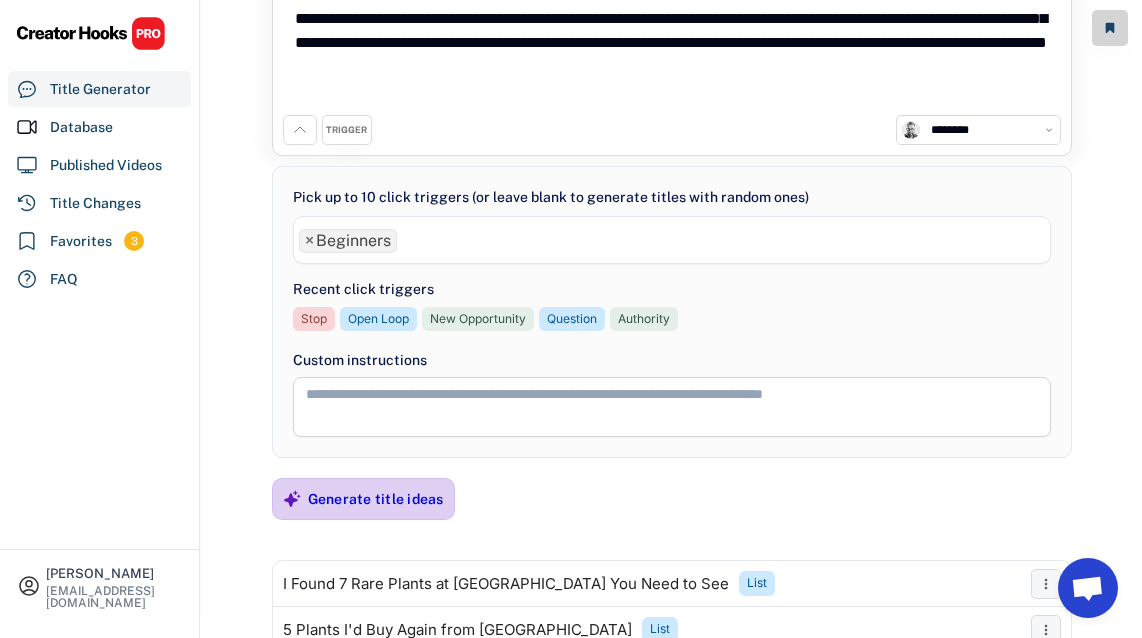 click on "Generate title ideas" at bounding box center [376, 499] 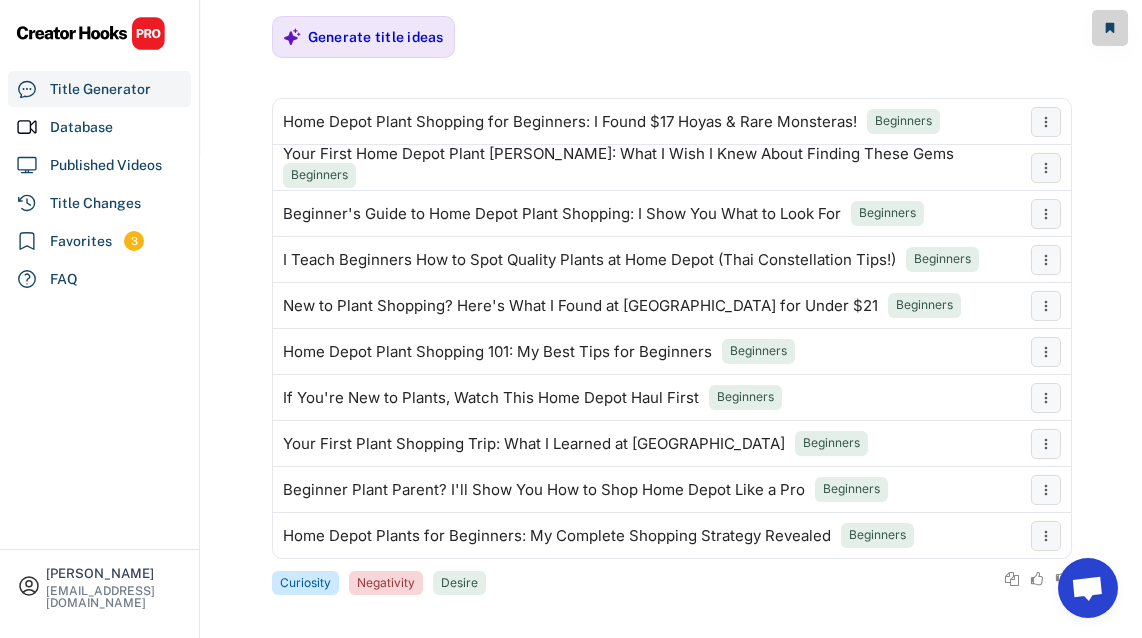 scroll, scrollTop: 602, scrollLeft: 0, axis: vertical 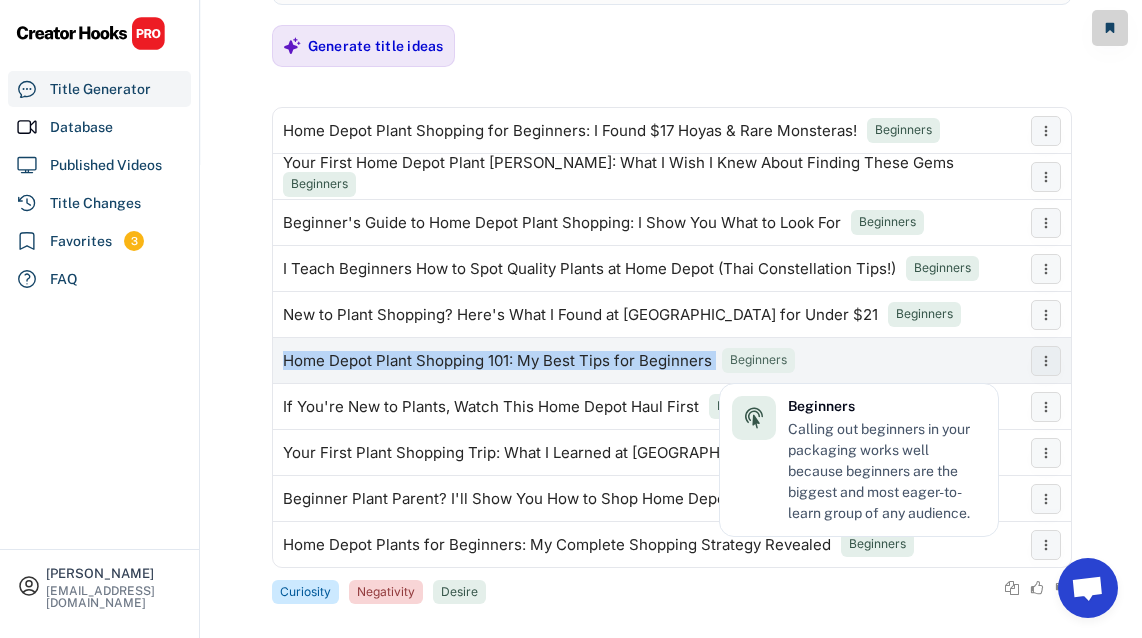 drag, startPoint x: 280, startPoint y: 358, endPoint x: 724, endPoint y: 362, distance: 444.018 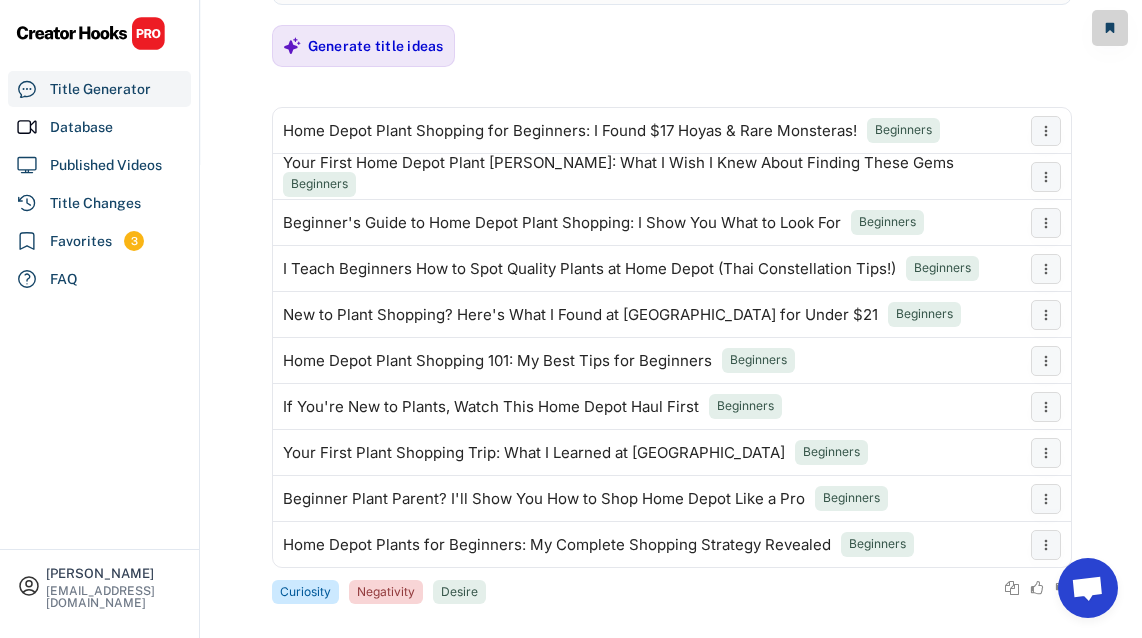 click on "**********" at bounding box center (571, -283) 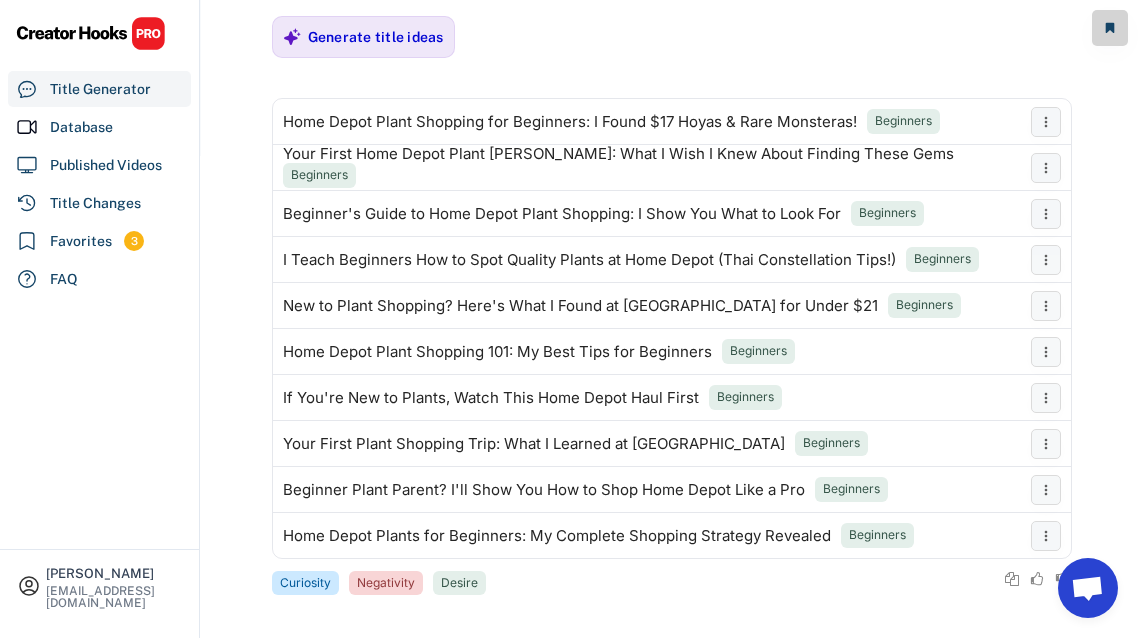 scroll, scrollTop: 0, scrollLeft: 0, axis: both 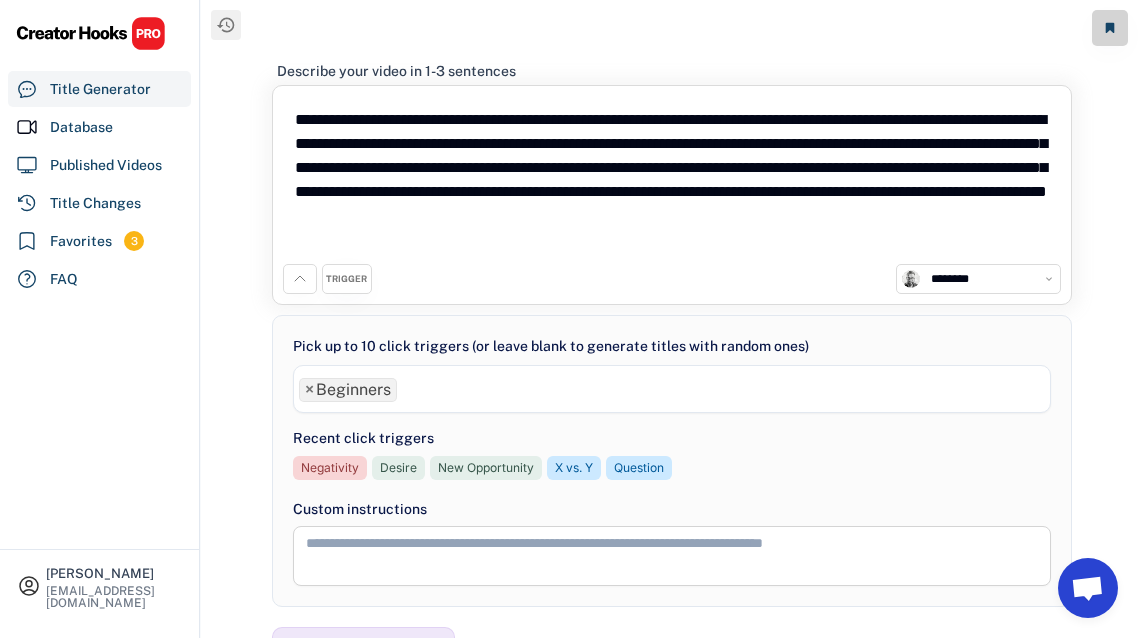 click on "**********" at bounding box center (672, 180) 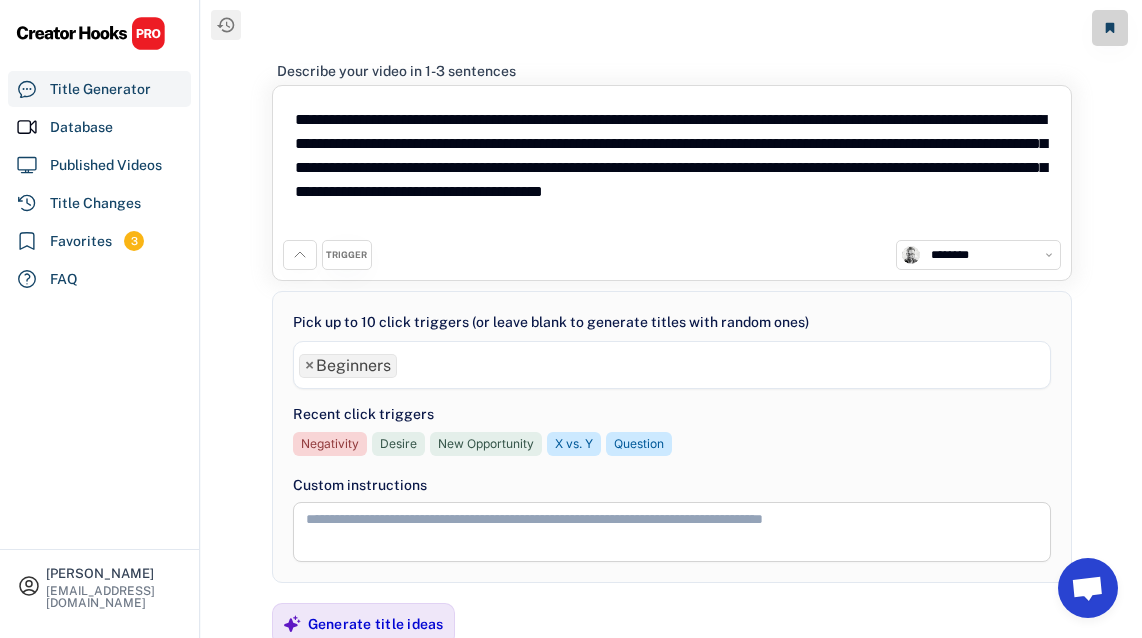type on "**********" 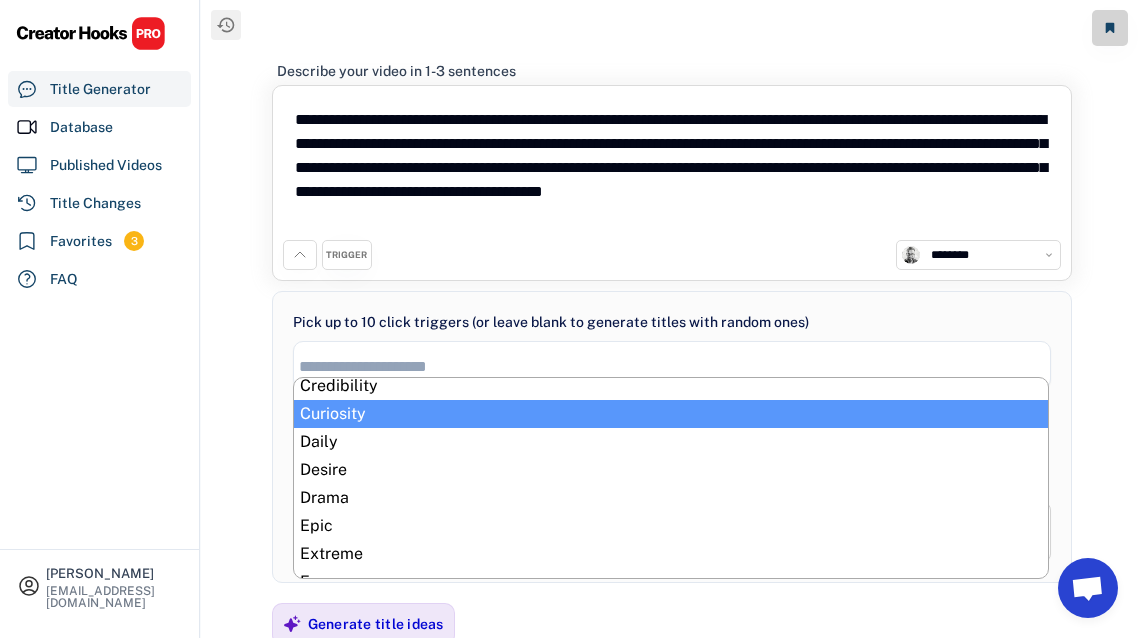 scroll, scrollTop: 266, scrollLeft: 0, axis: vertical 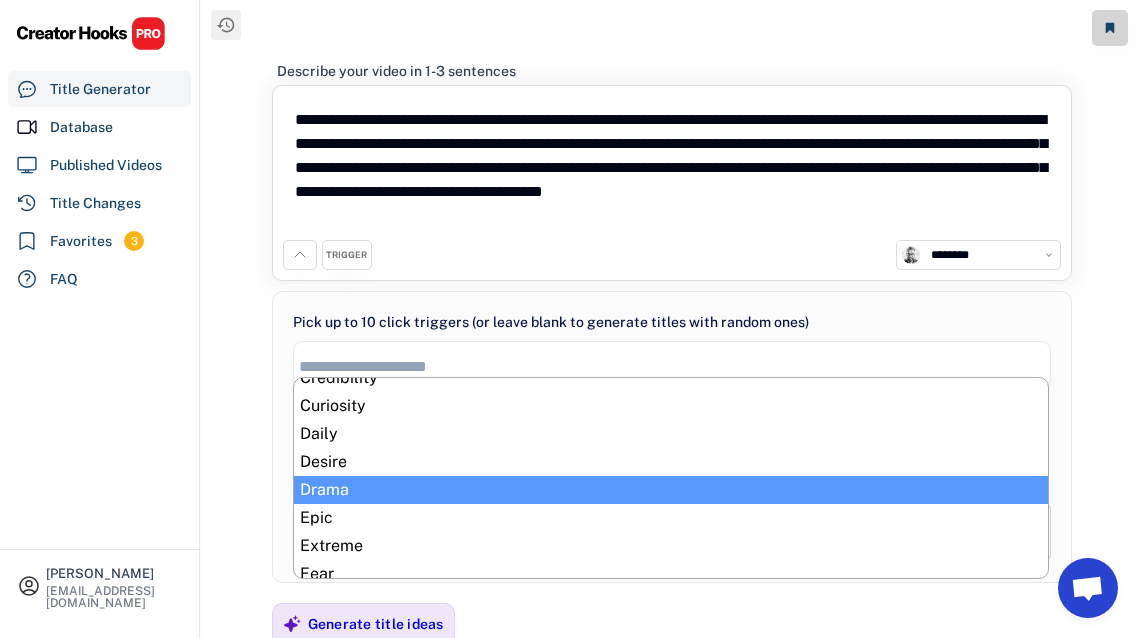 select on "**********" 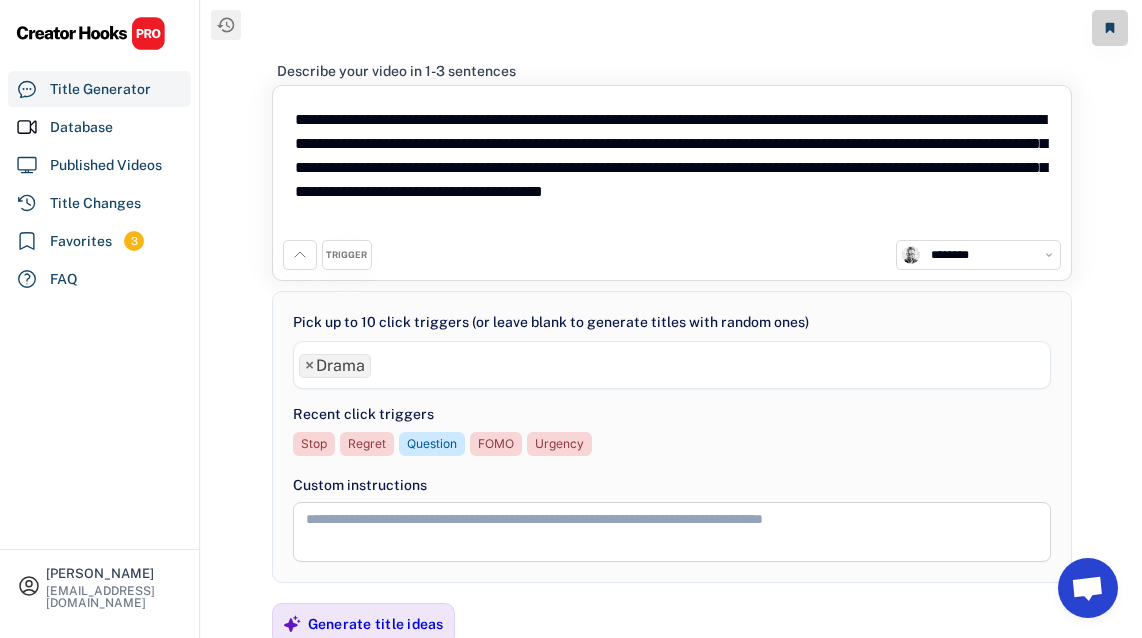 scroll, scrollTop: 62, scrollLeft: 0, axis: vertical 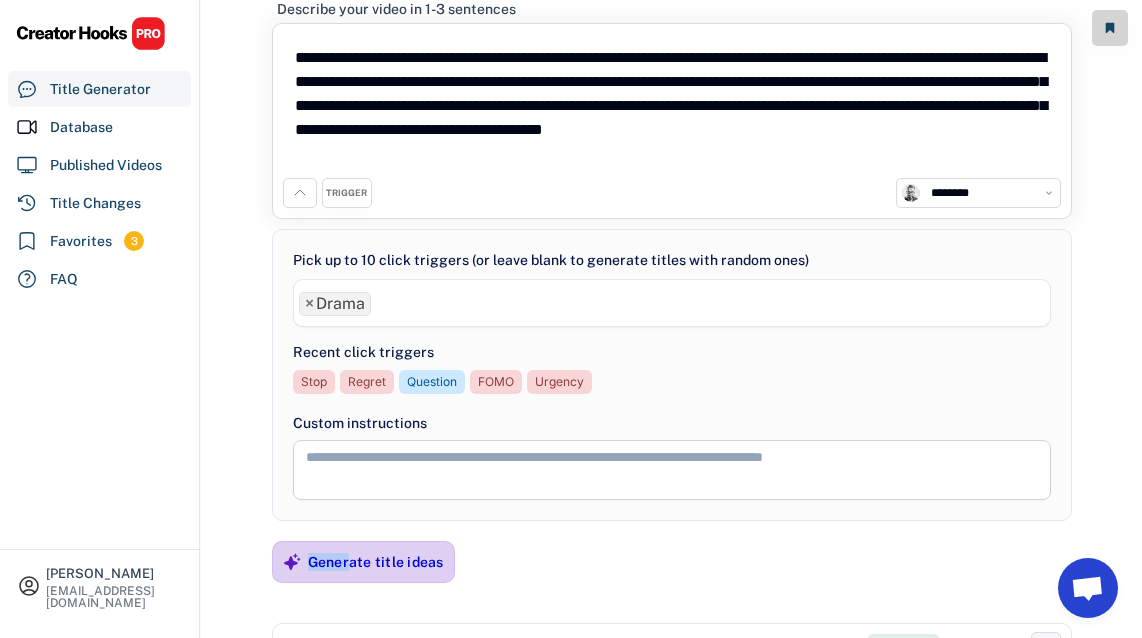 click on "Generate title ideas" at bounding box center [376, 562] 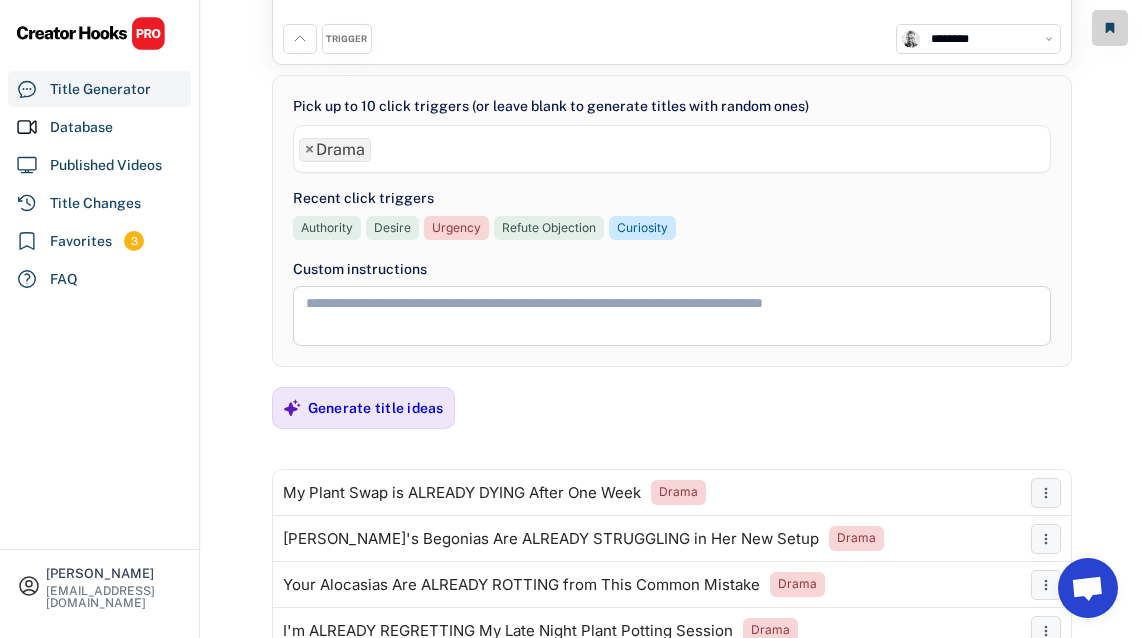 scroll, scrollTop: 162, scrollLeft: 0, axis: vertical 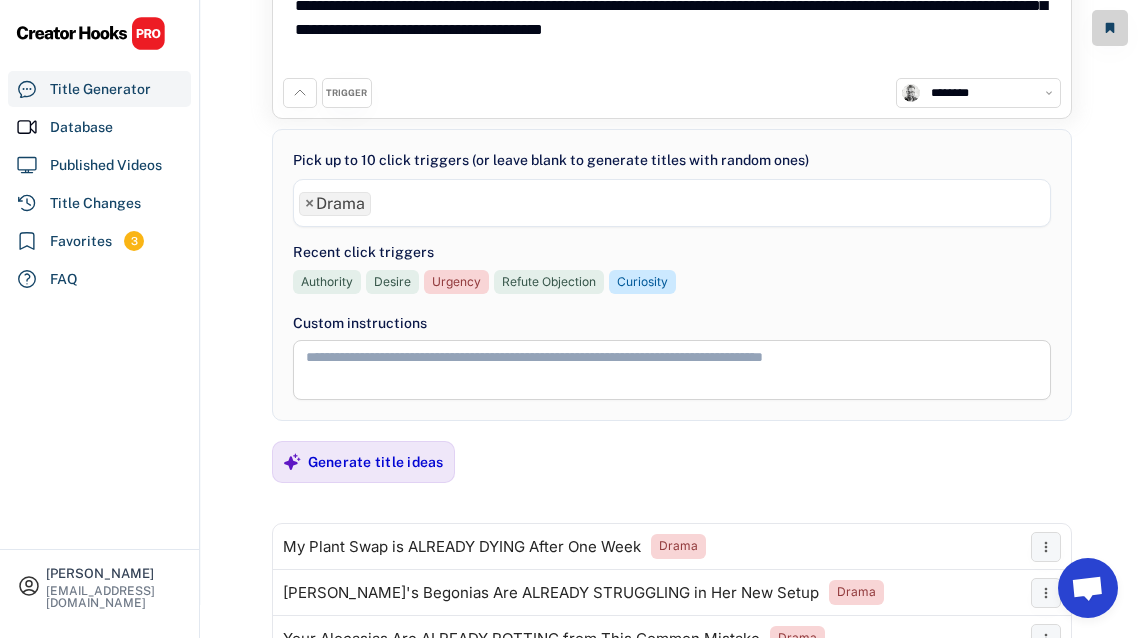 click on "×" at bounding box center [309, 204] 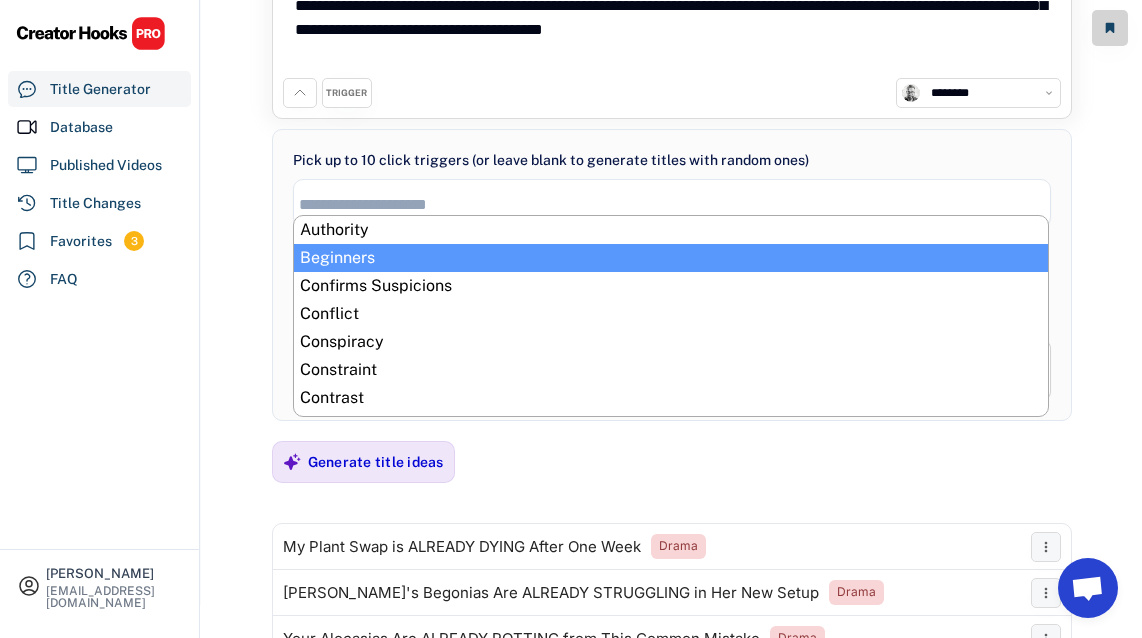 select on "**********" 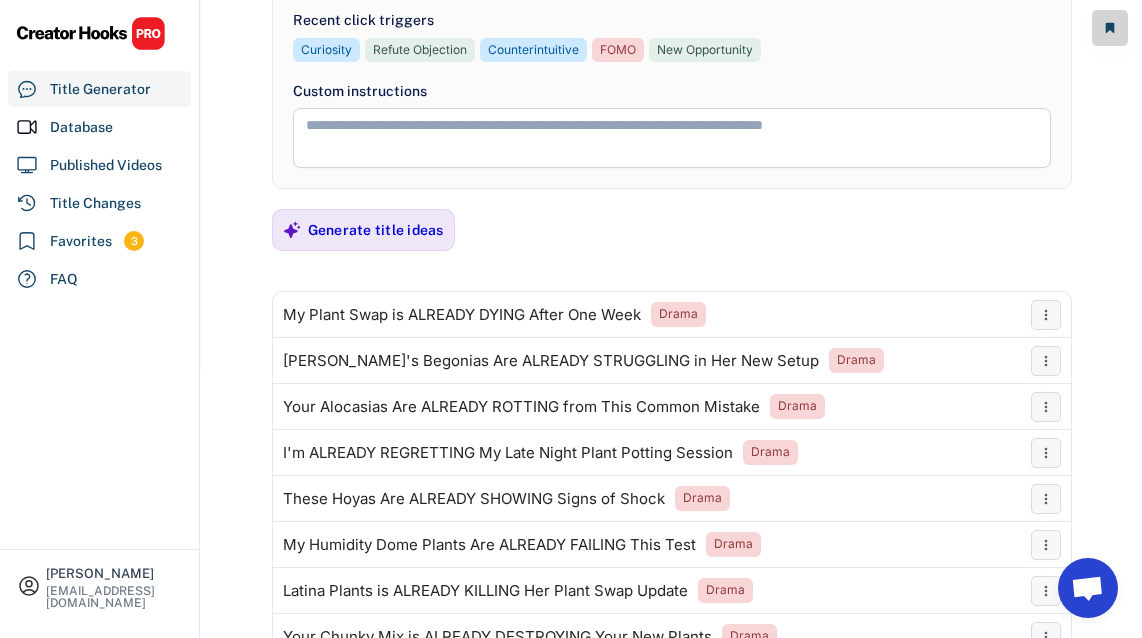 scroll, scrollTop: 325, scrollLeft: 0, axis: vertical 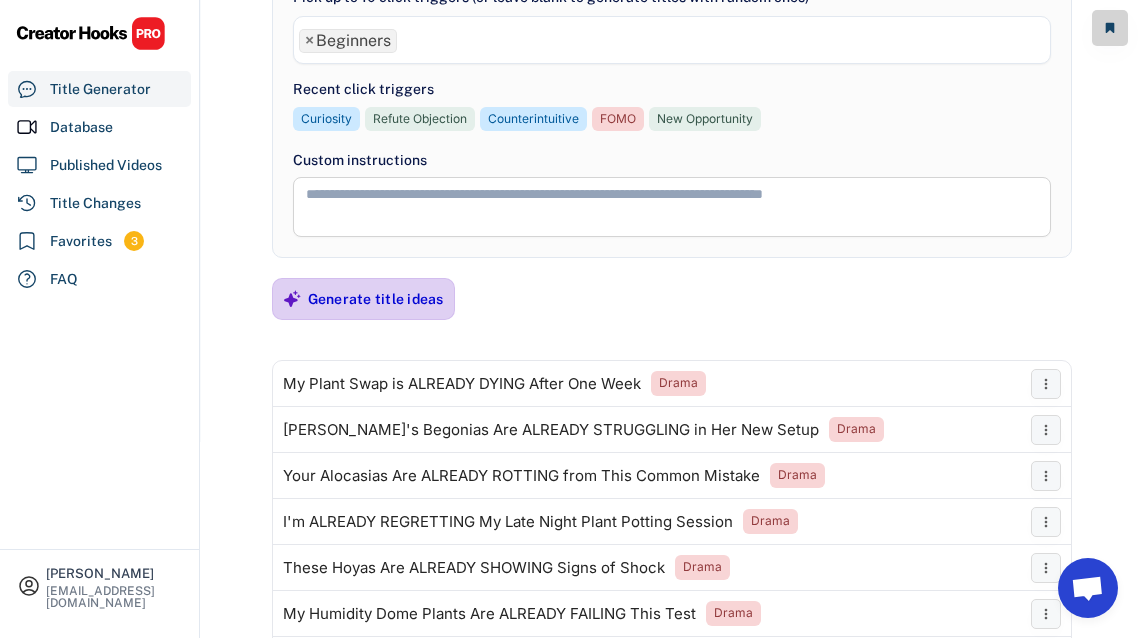 click on "Generate title ideas" at bounding box center [376, 299] 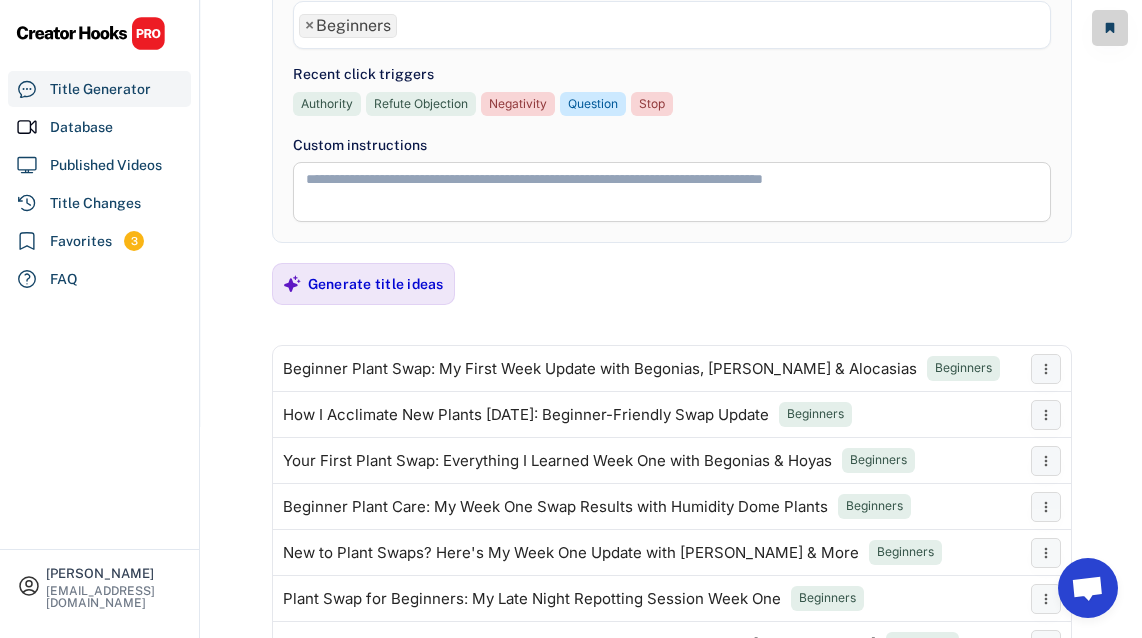 scroll, scrollTop: 304, scrollLeft: 0, axis: vertical 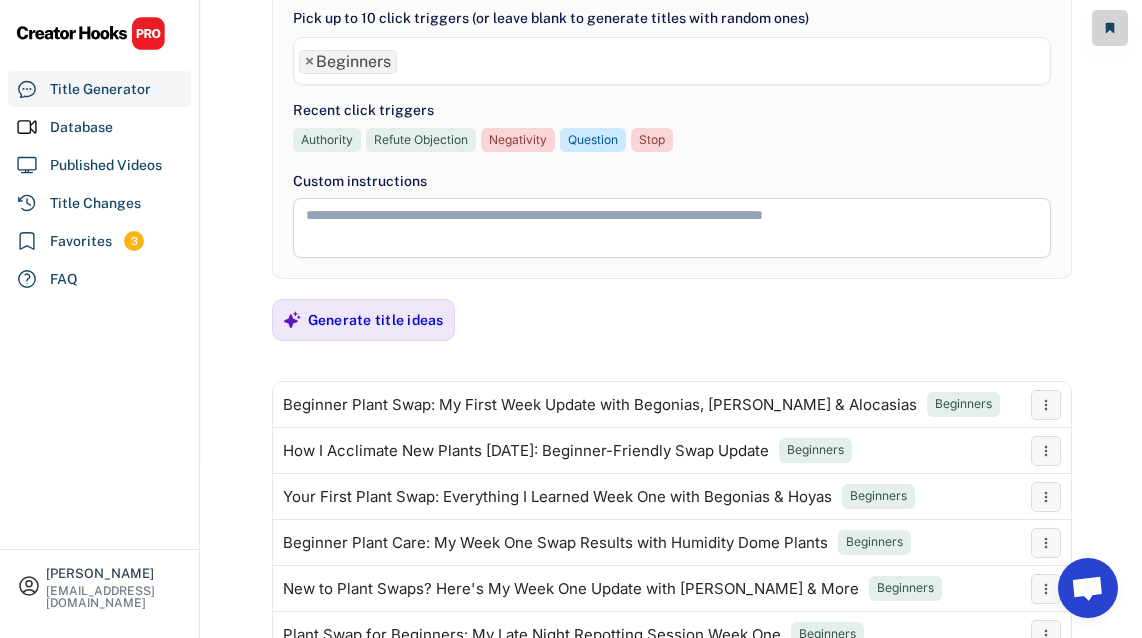 click at bounding box center (672, 228) 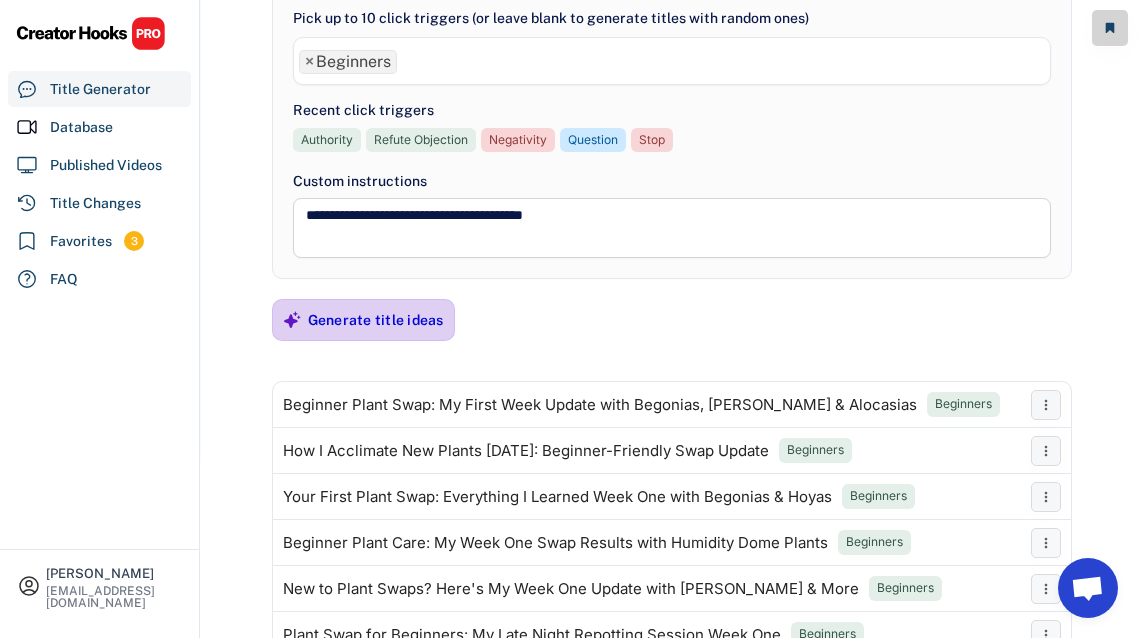 click on "Generate title ideas" at bounding box center (376, 320) 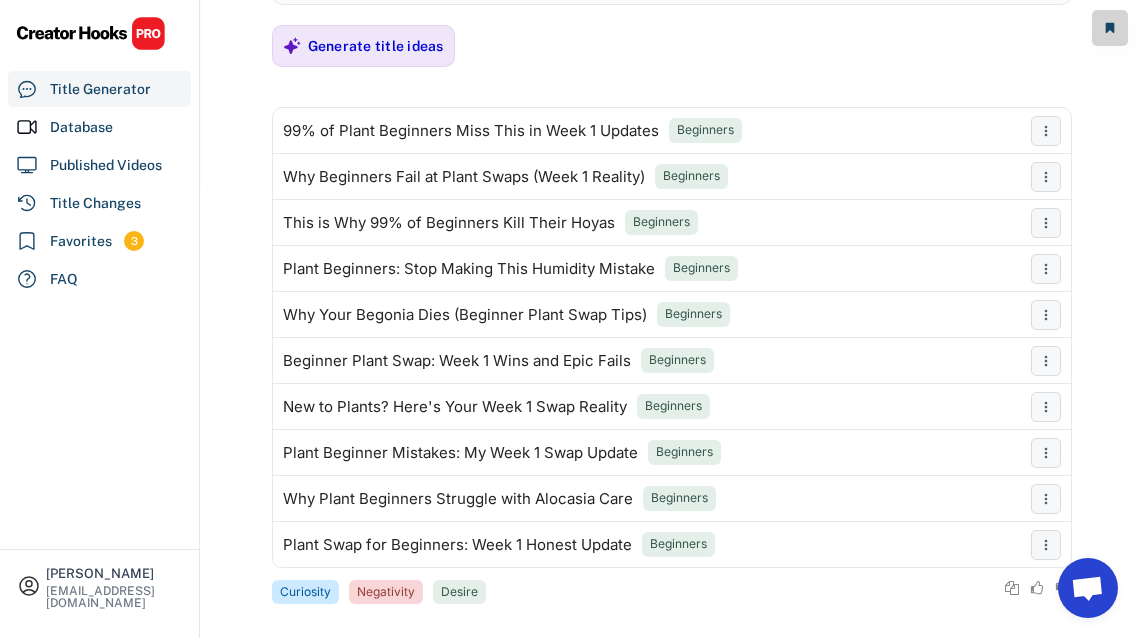 scroll, scrollTop: 278, scrollLeft: 0, axis: vertical 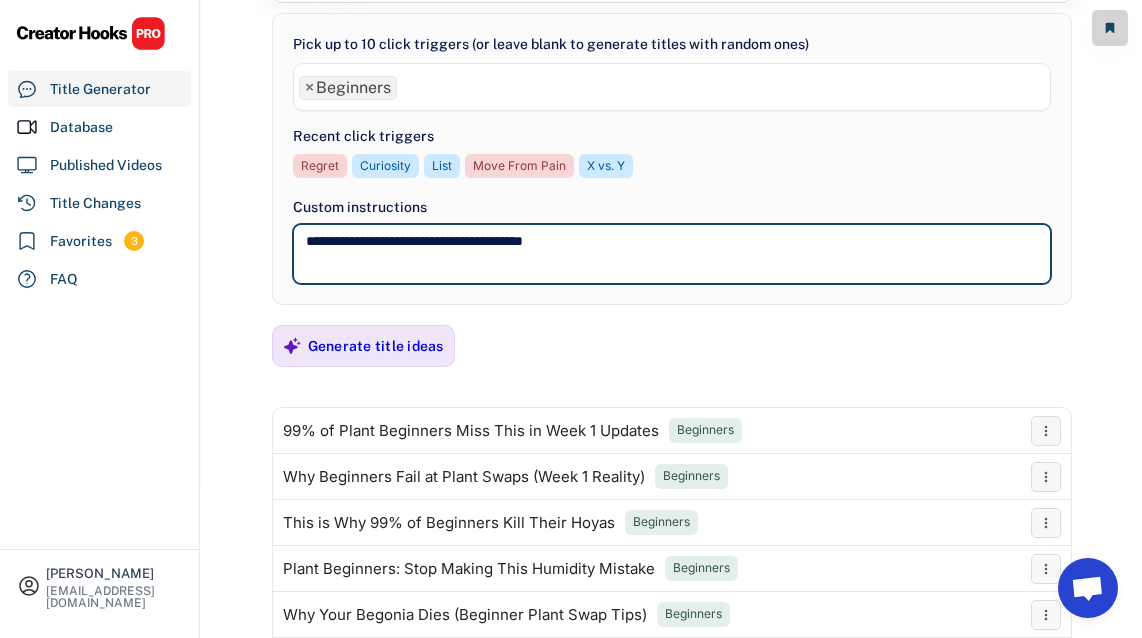 drag, startPoint x: 519, startPoint y: 244, endPoint x: 504, endPoint y: 241, distance: 15.297058 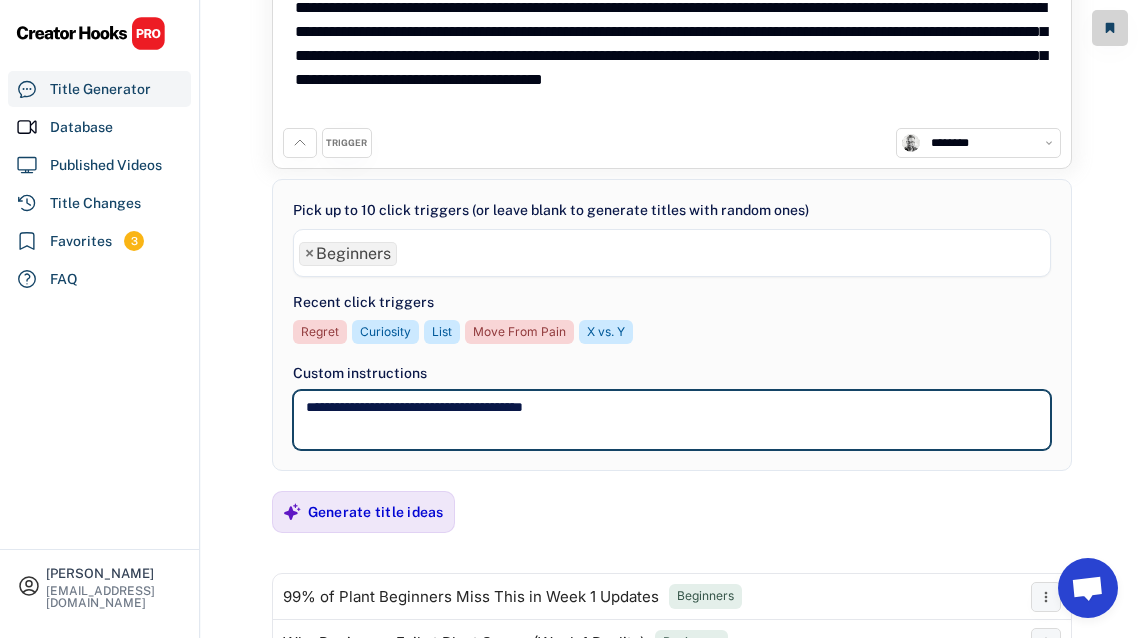 type on "**********" 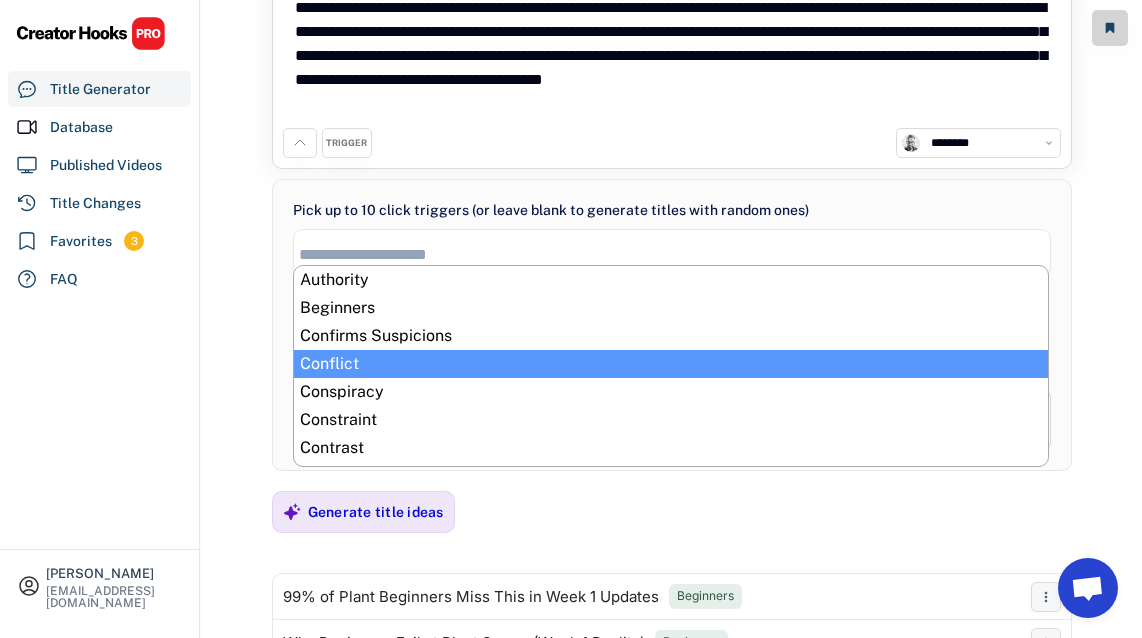 select on "**********" 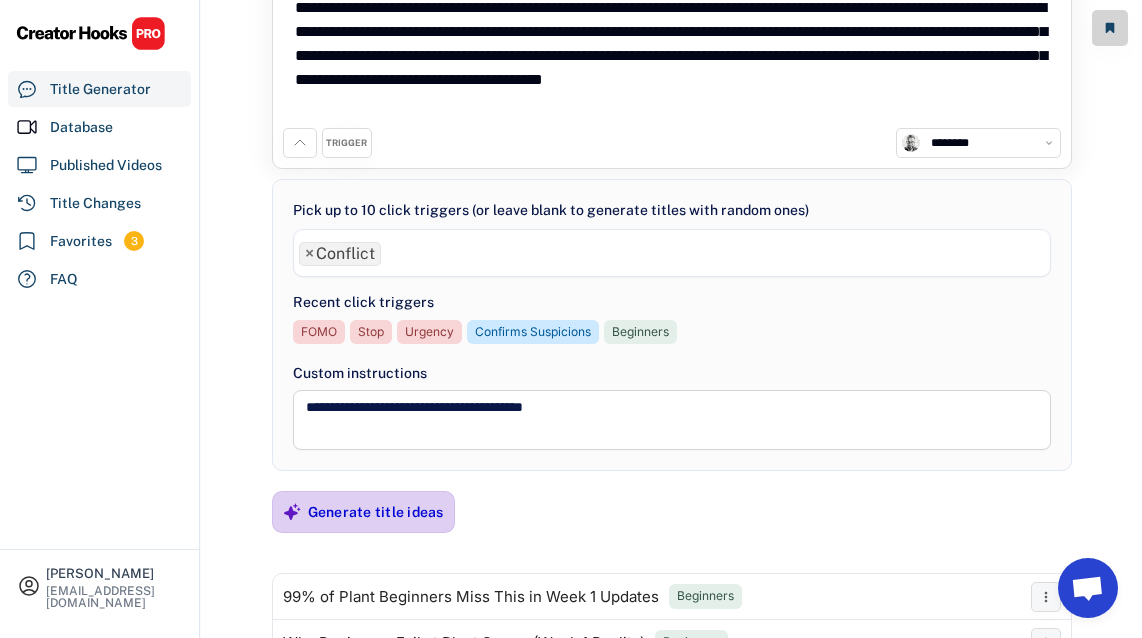 click on "Generate title ideas" at bounding box center [376, 512] 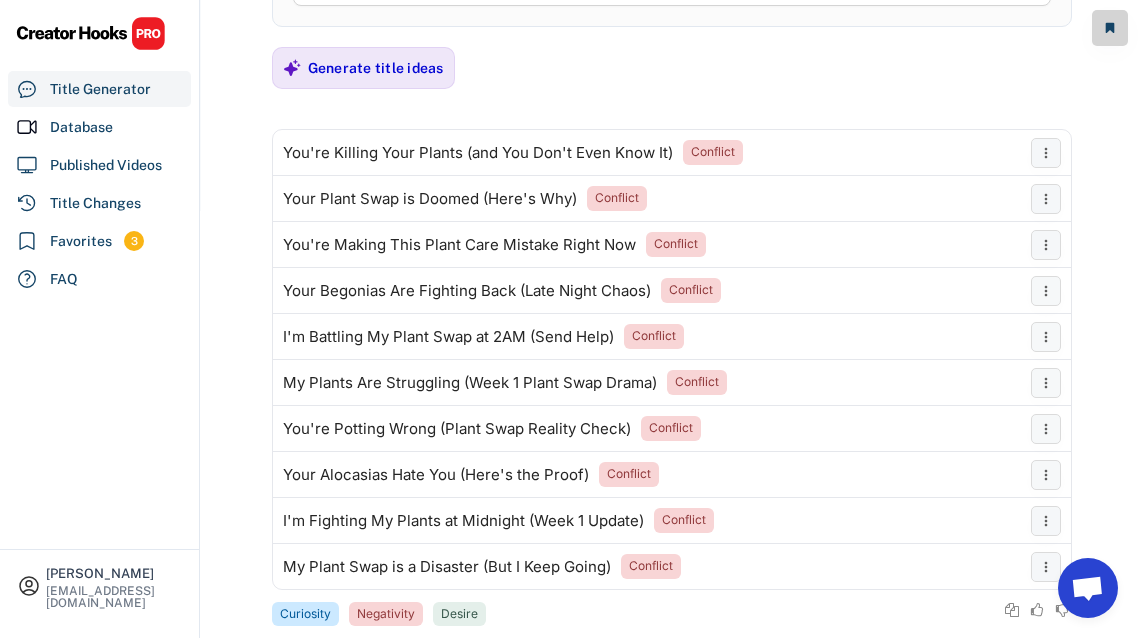 scroll, scrollTop: 574, scrollLeft: 0, axis: vertical 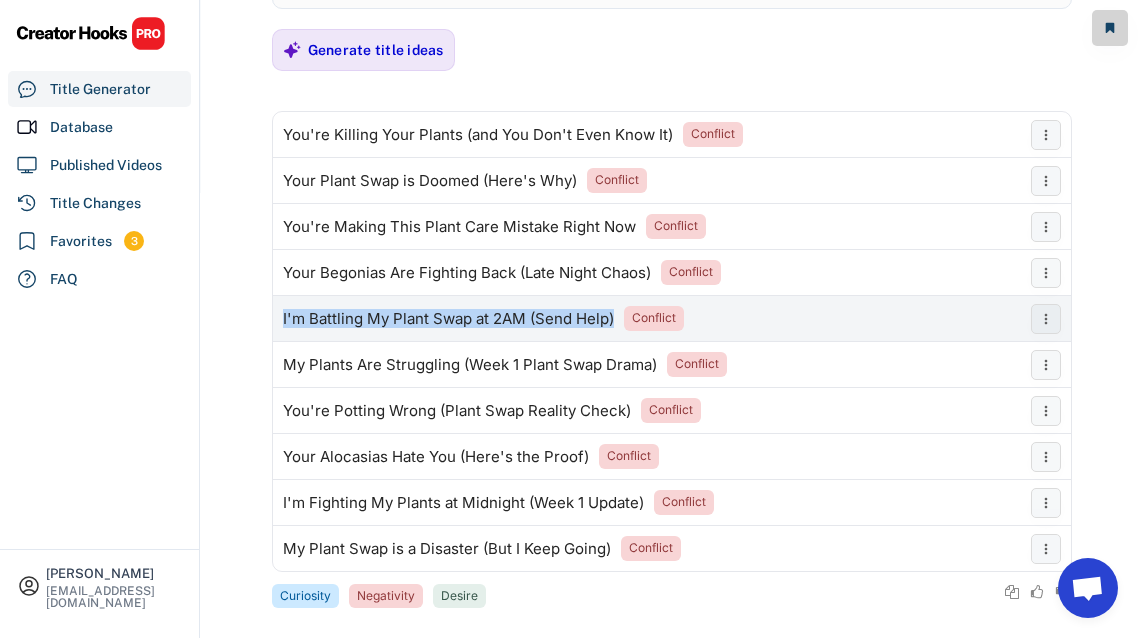 drag, startPoint x: 281, startPoint y: 321, endPoint x: 613, endPoint y: 325, distance: 332.0241 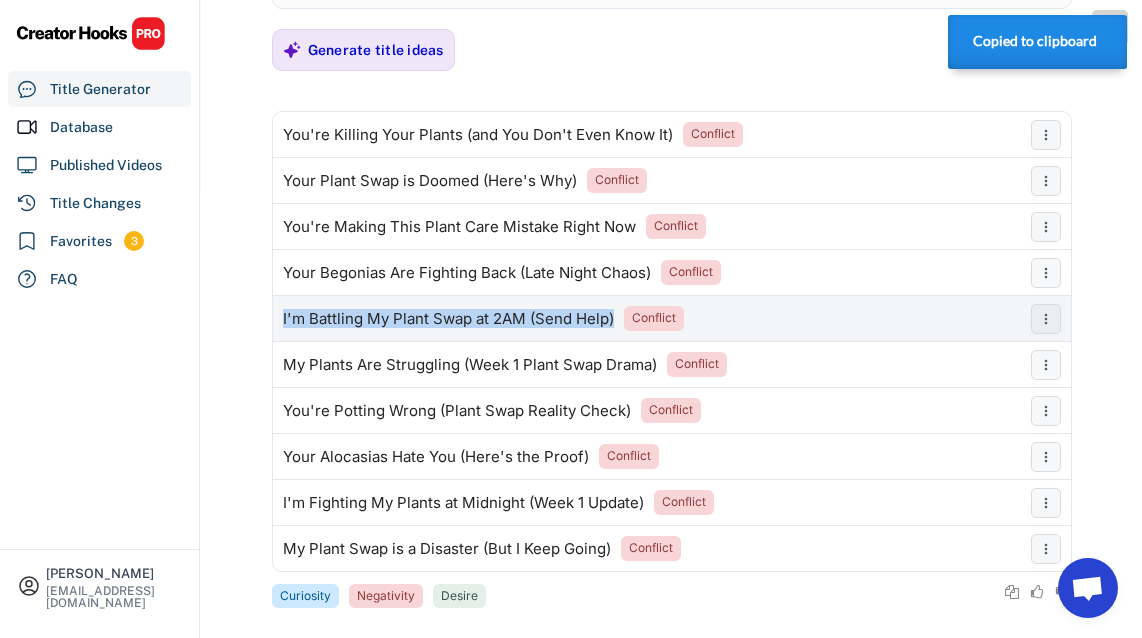 copy on "I'm Battling My Plant Swap at 2AM (Send Help)" 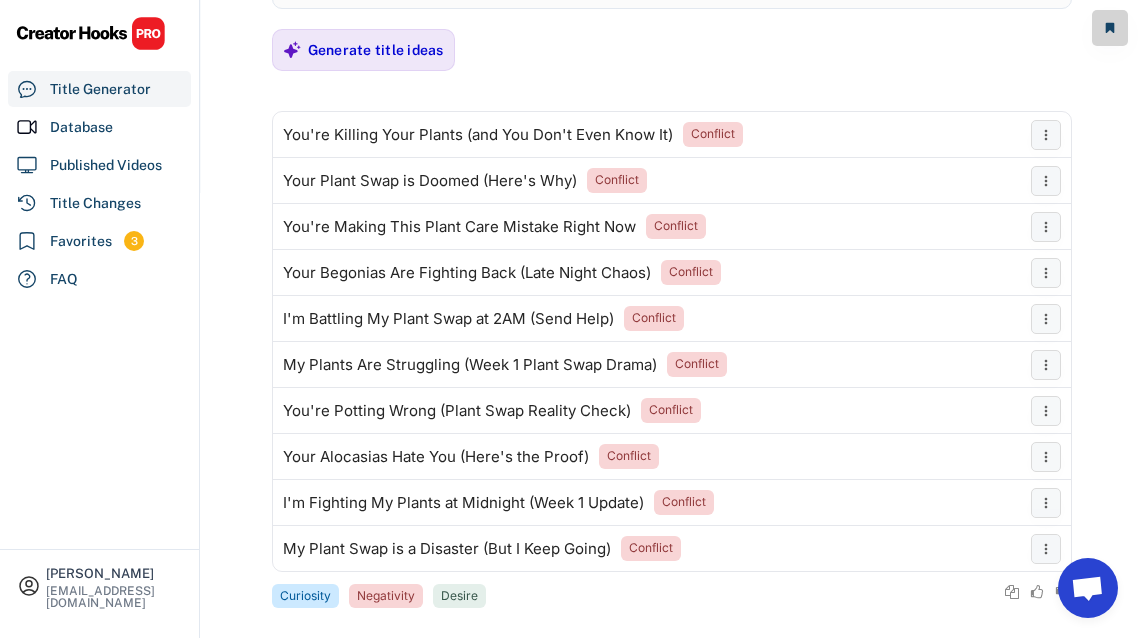 click on "**********" at bounding box center [571, -255] 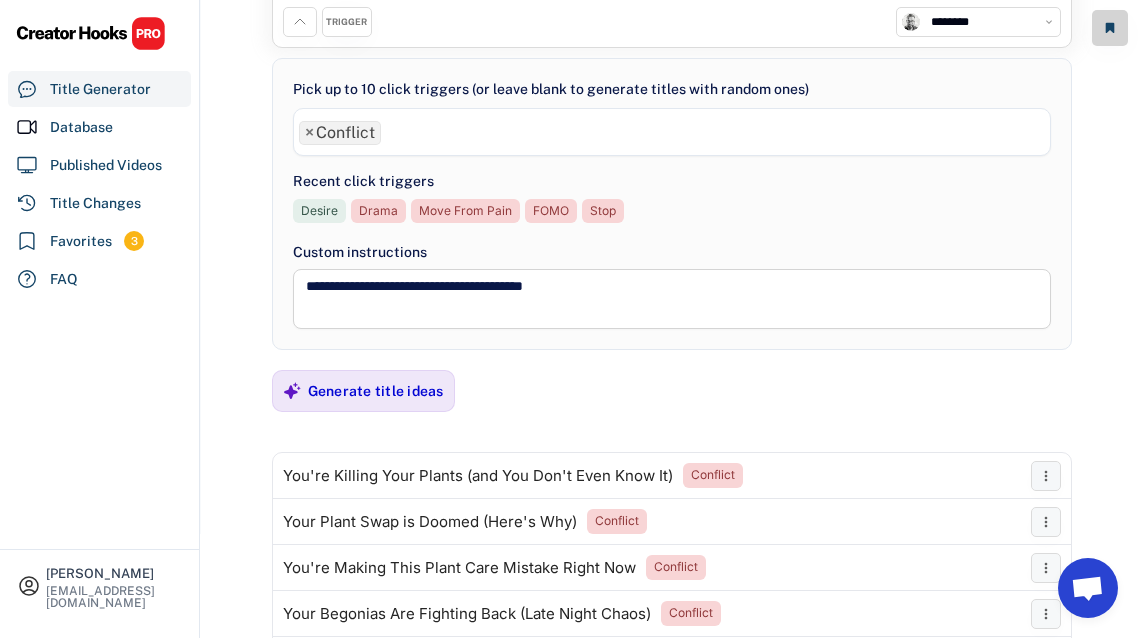 scroll, scrollTop: 180, scrollLeft: 0, axis: vertical 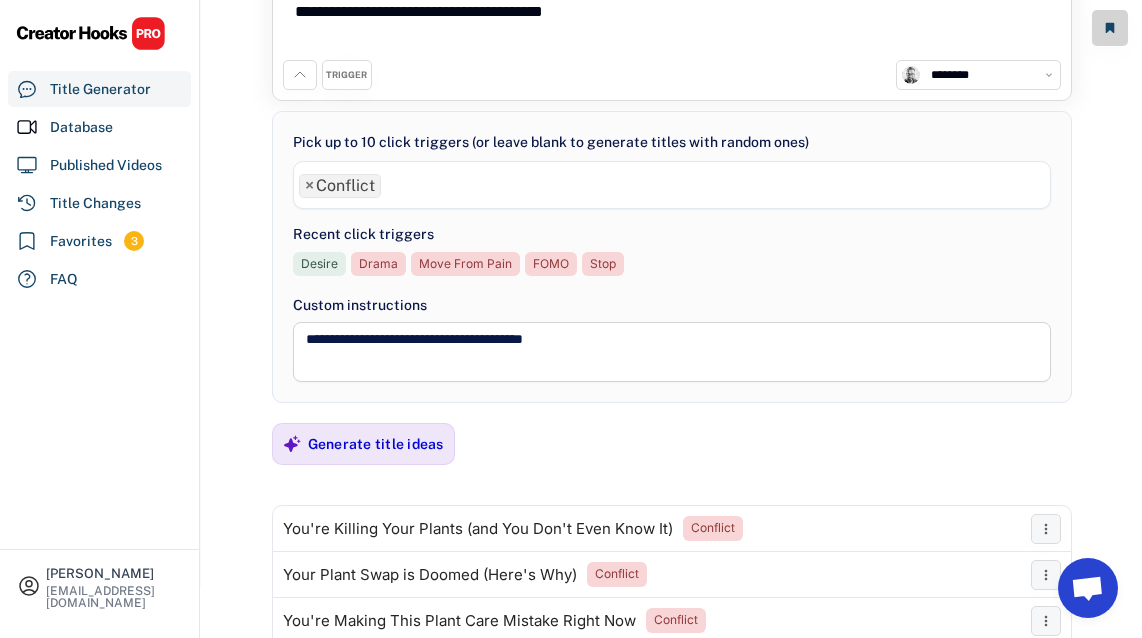 click on "×" at bounding box center (309, 186) 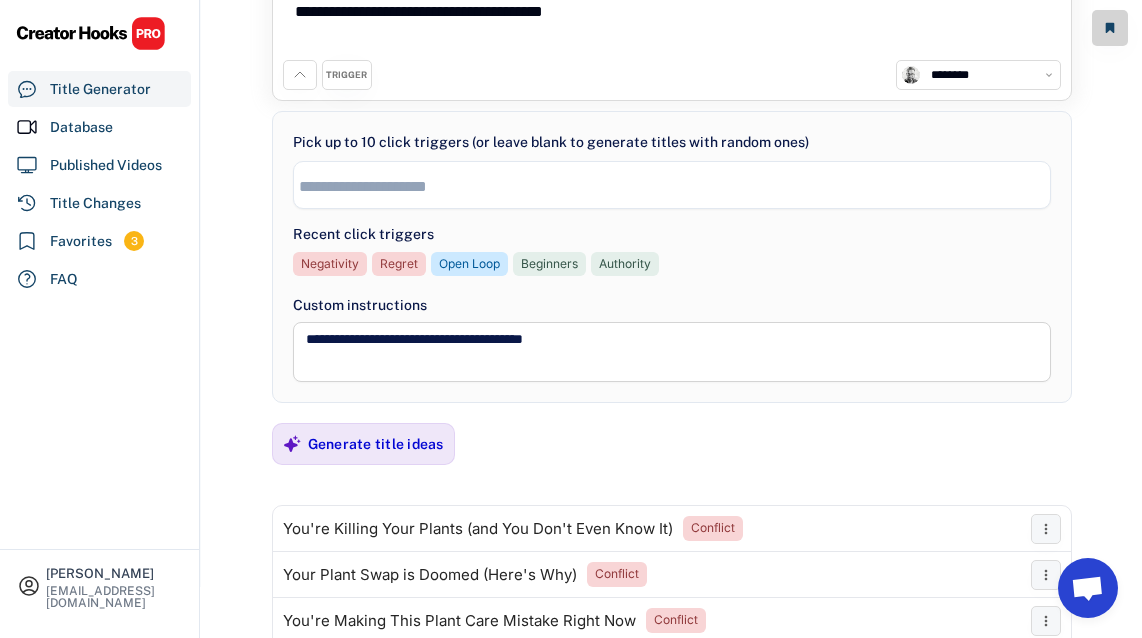 click on "**********" at bounding box center [671, 203] 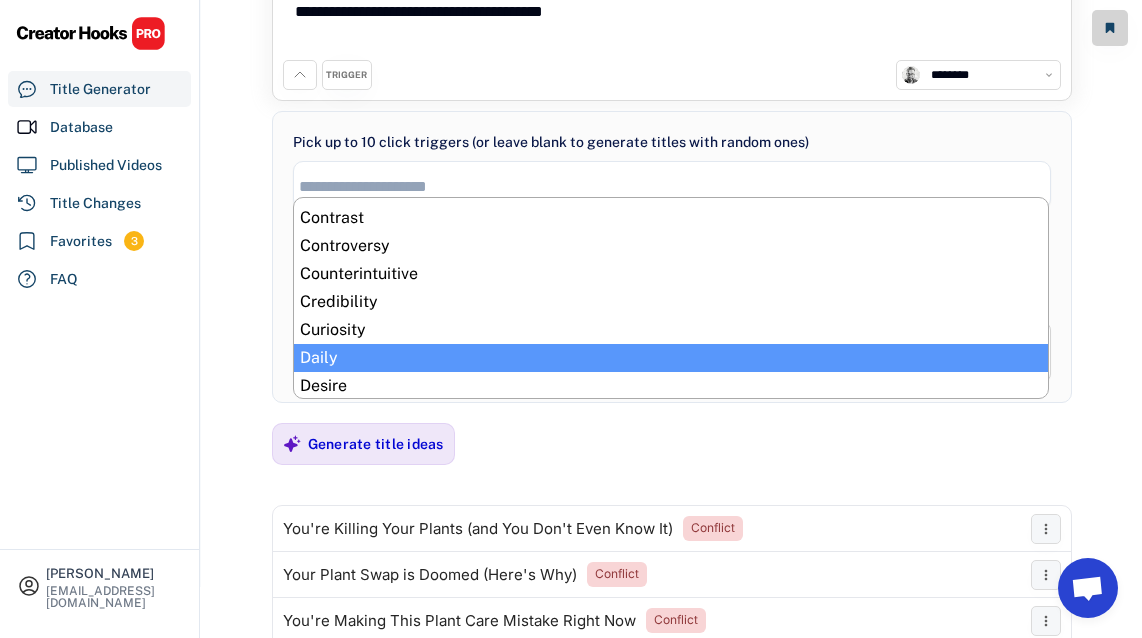 scroll, scrollTop: 179, scrollLeft: 0, axis: vertical 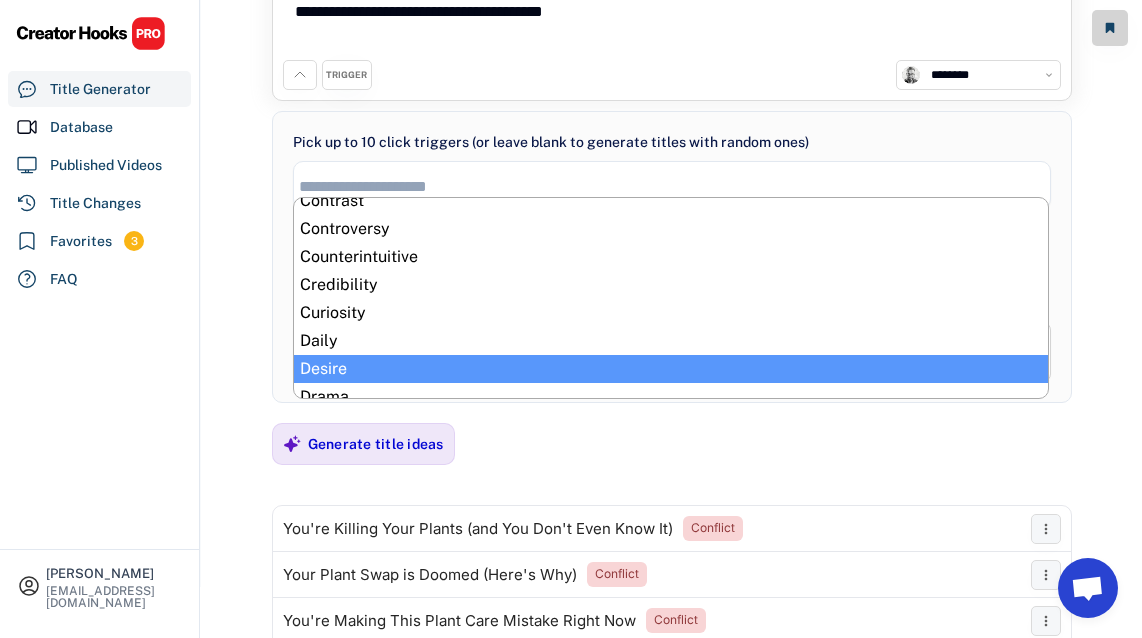 select on "**********" 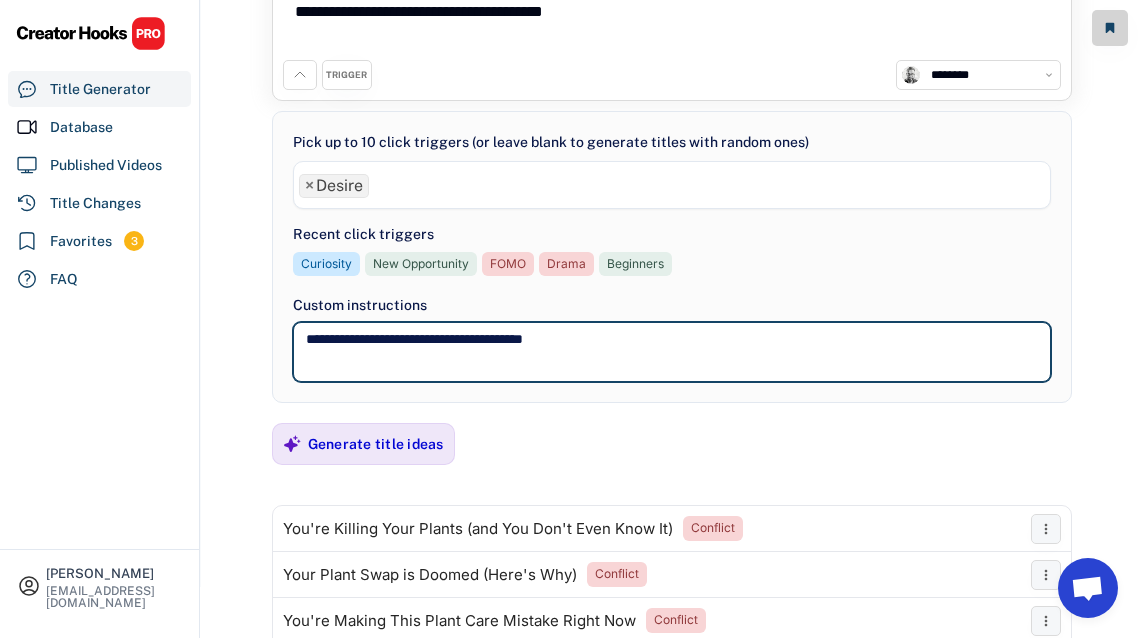 drag, startPoint x: 519, startPoint y: 340, endPoint x: 506, endPoint y: 339, distance: 13.038404 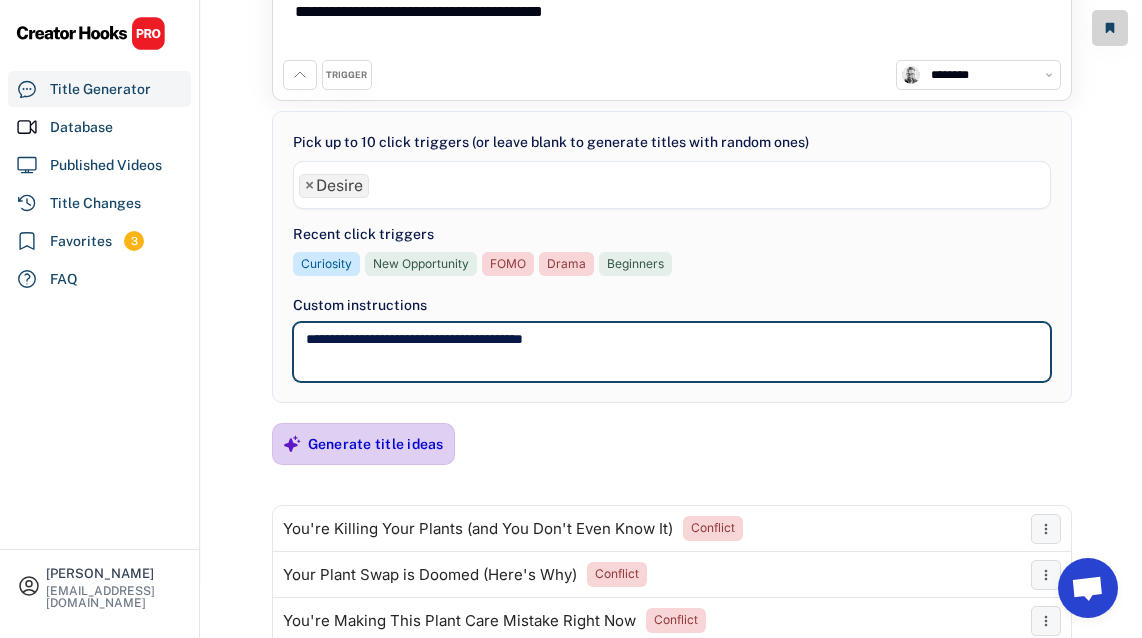 type on "**********" 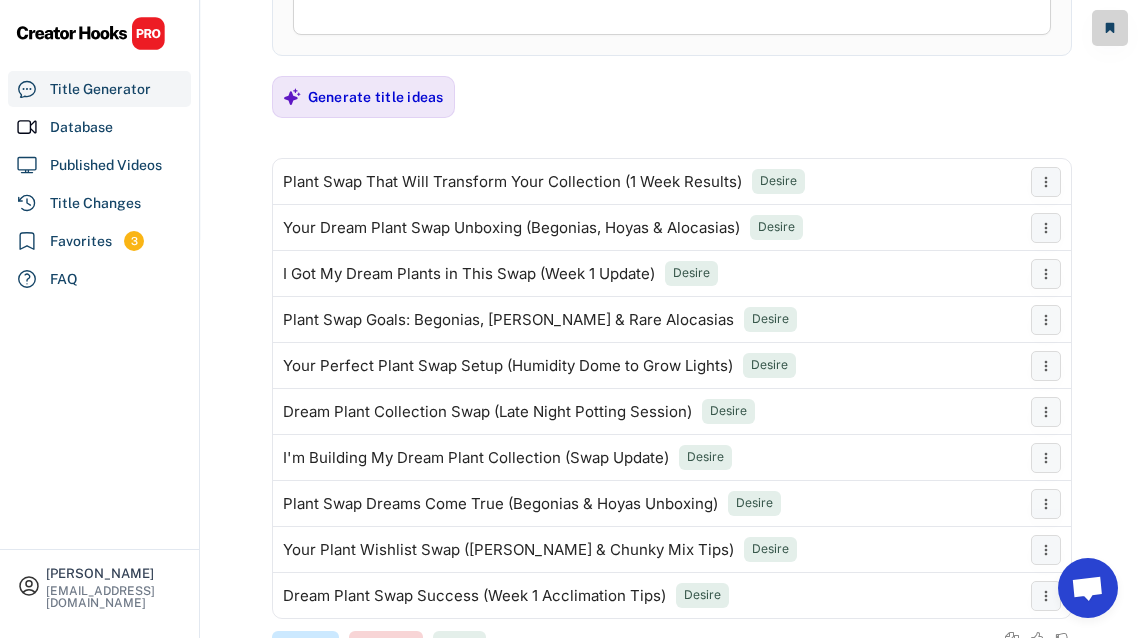 scroll, scrollTop: 595, scrollLeft: 0, axis: vertical 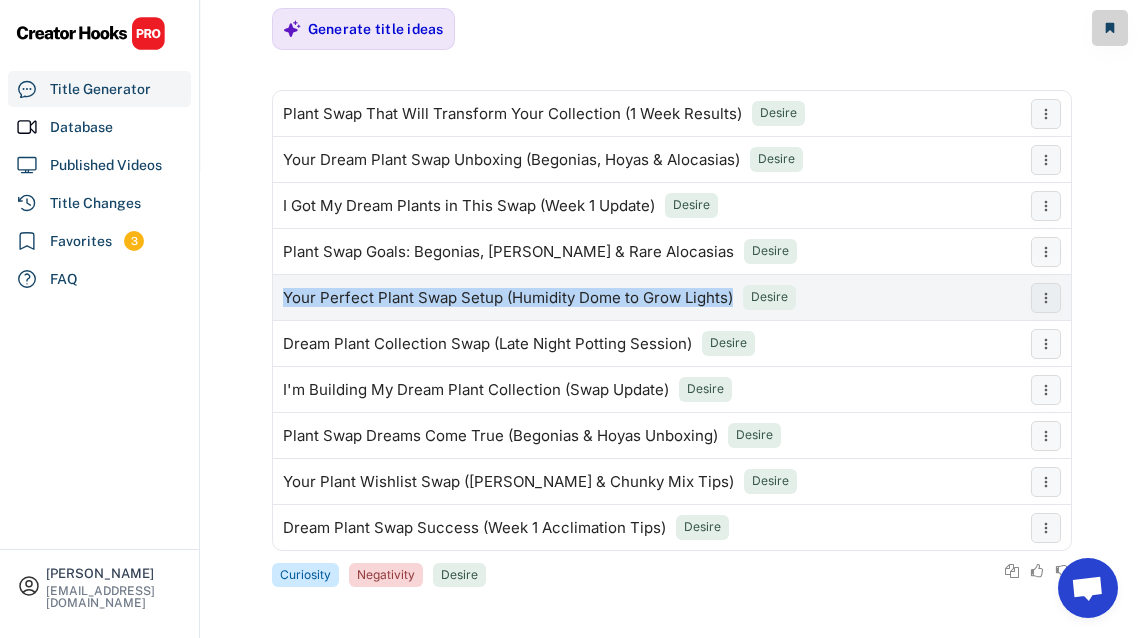 drag, startPoint x: 280, startPoint y: 302, endPoint x: 733, endPoint y: 302, distance: 453 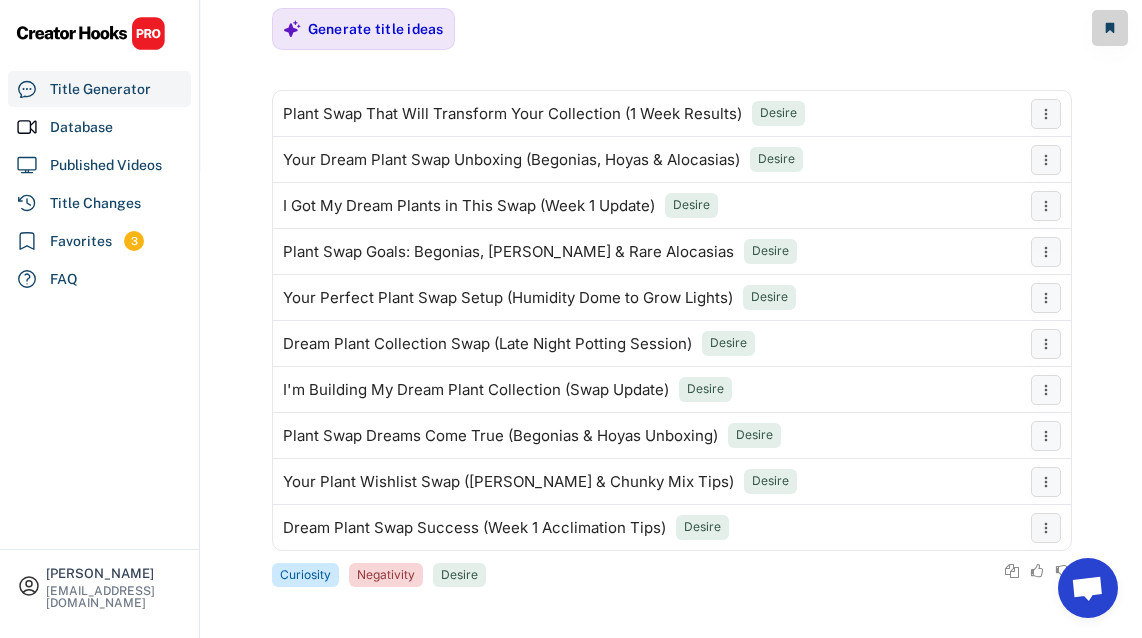 click on "**********" at bounding box center (571, -276) 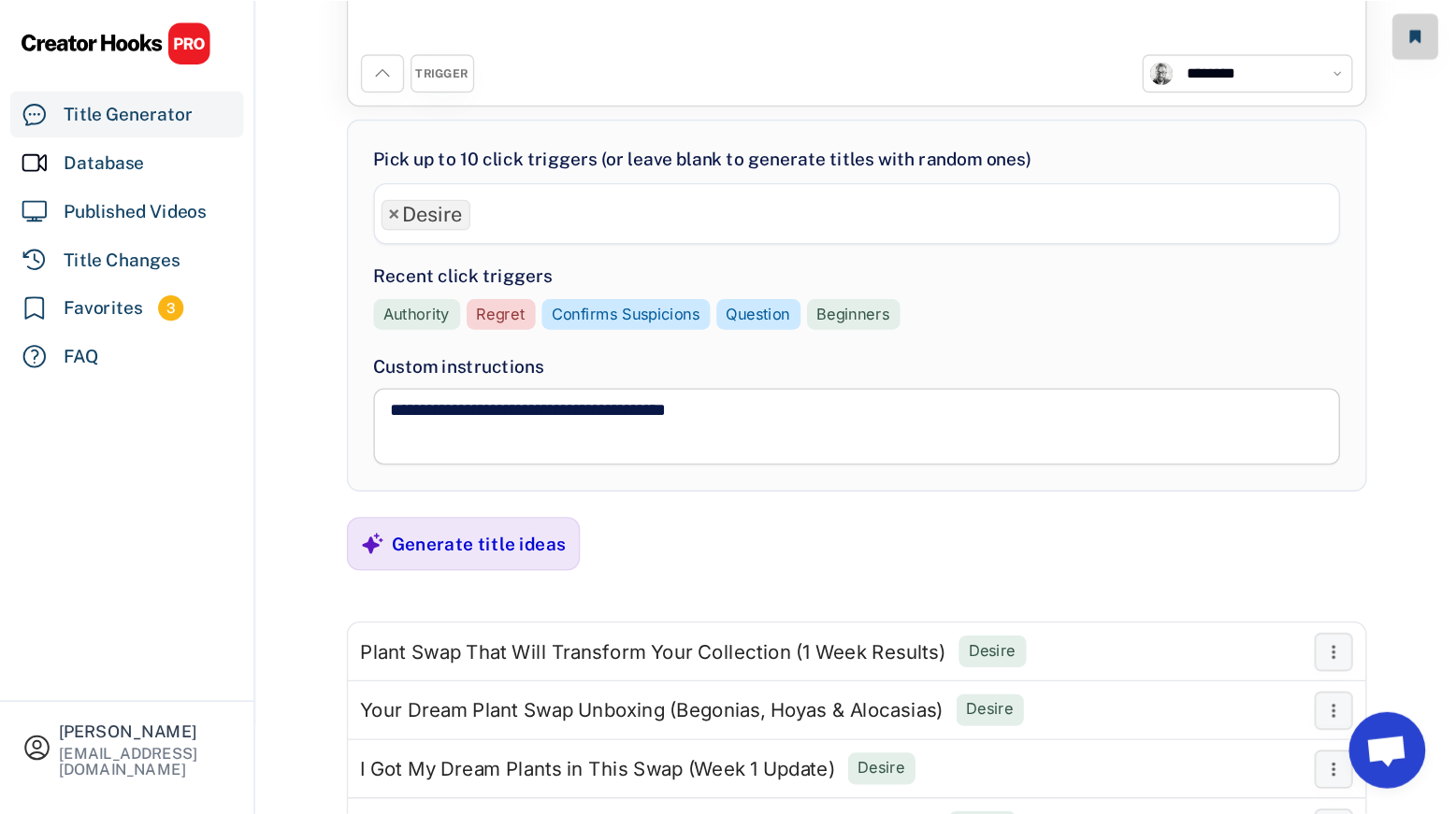 scroll, scrollTop: 0, scrollLeft: 0, axis: both 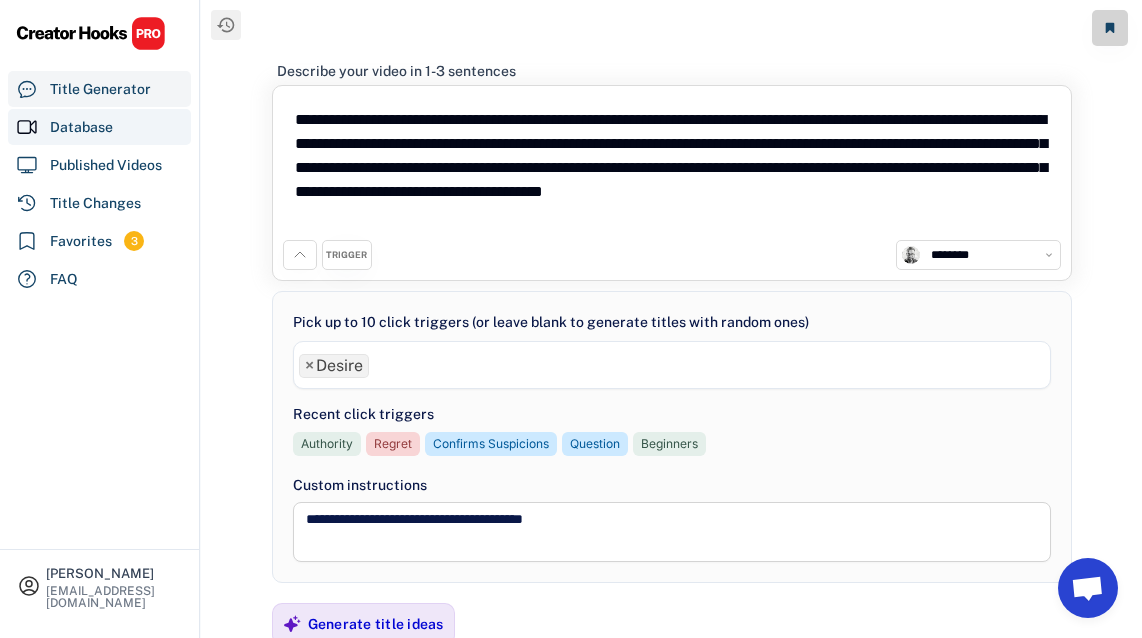 click on "Database" at bounding box center [99, 127] 